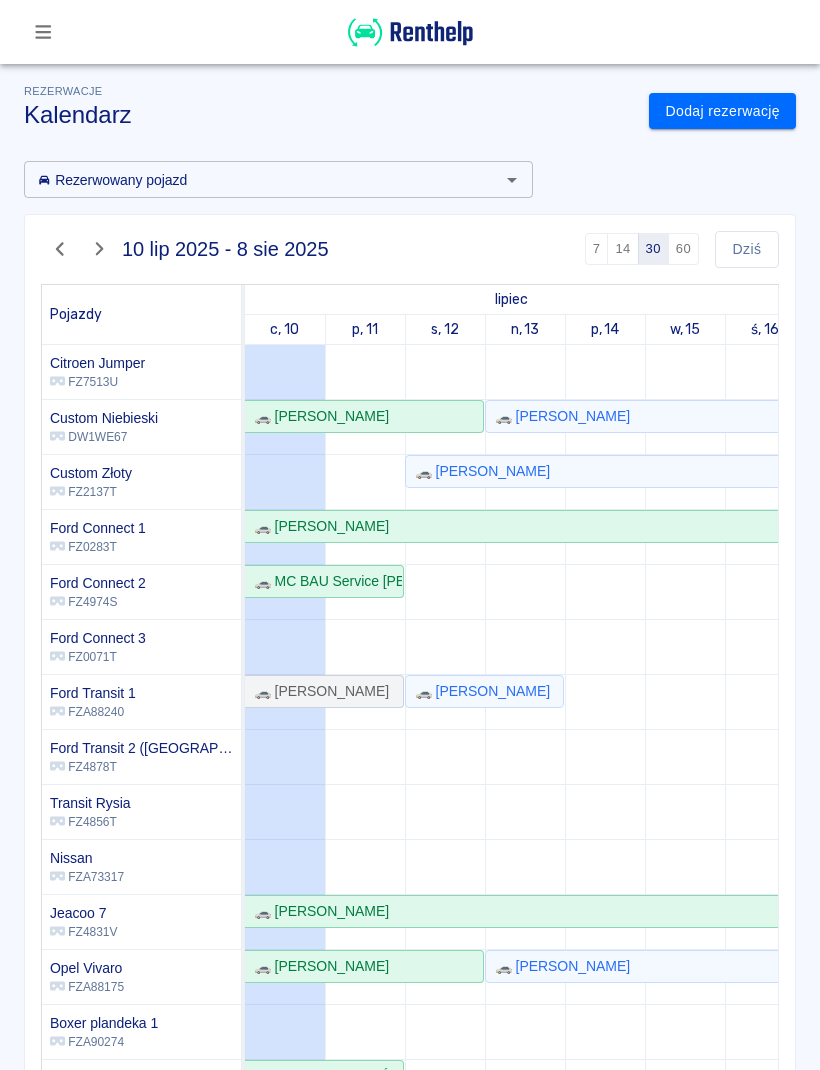 scroll, scrollTop: 0, scrollLeft: 0, axis: both 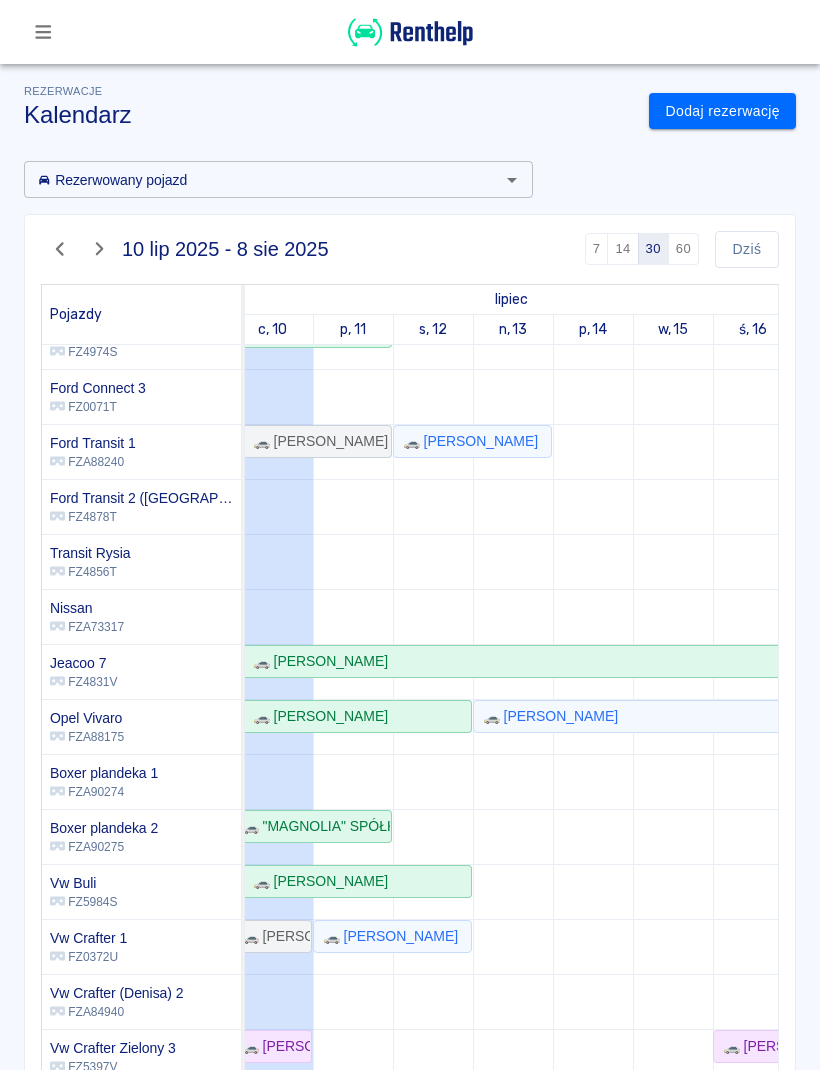 click at bounding box center (673, 589) 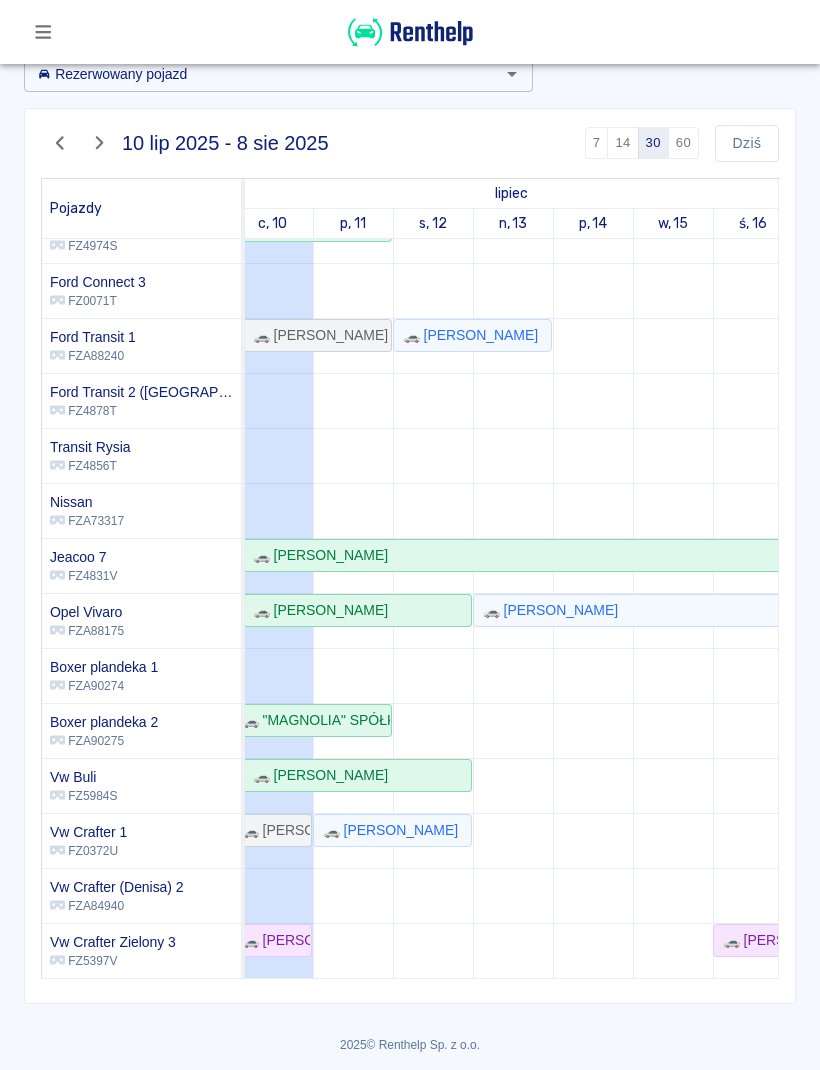 scroll, scrollTop: 105, scrollLeft: 0, axis: vertical 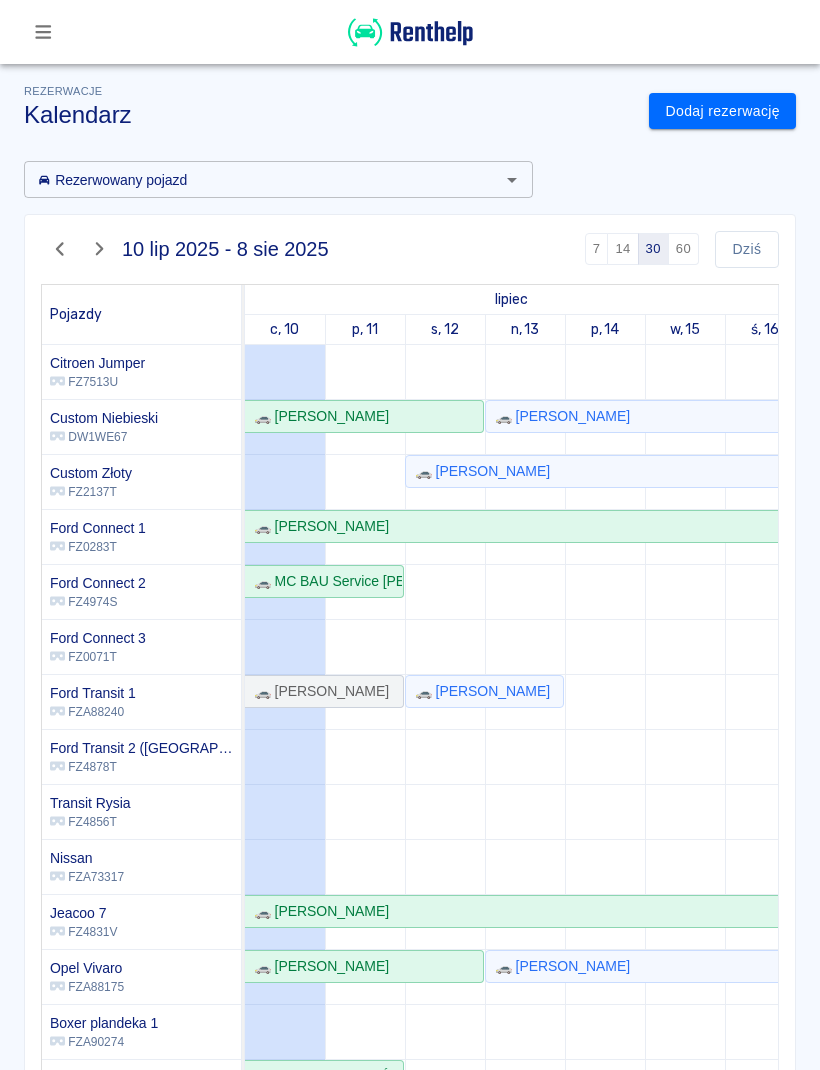 click on "Dodaj rezerwację" at bounding box center [722, 111] 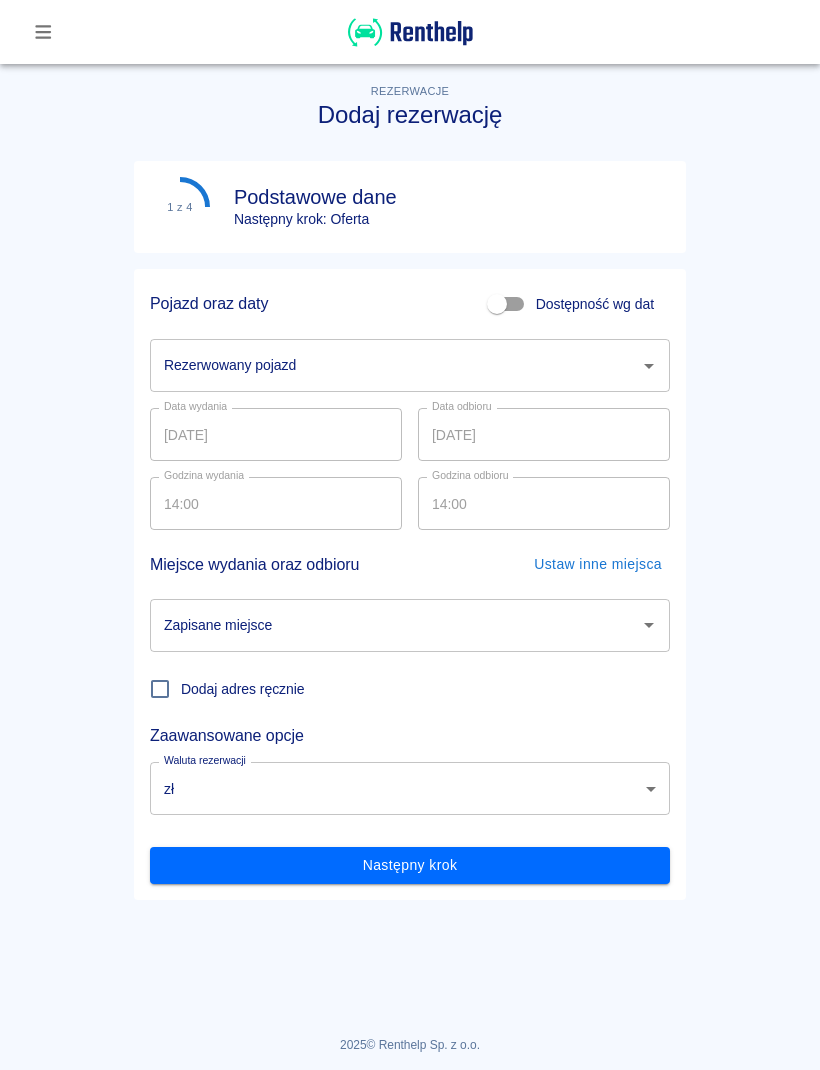click on "Rezerwowany pojazd" at bounding box center (395, 365) 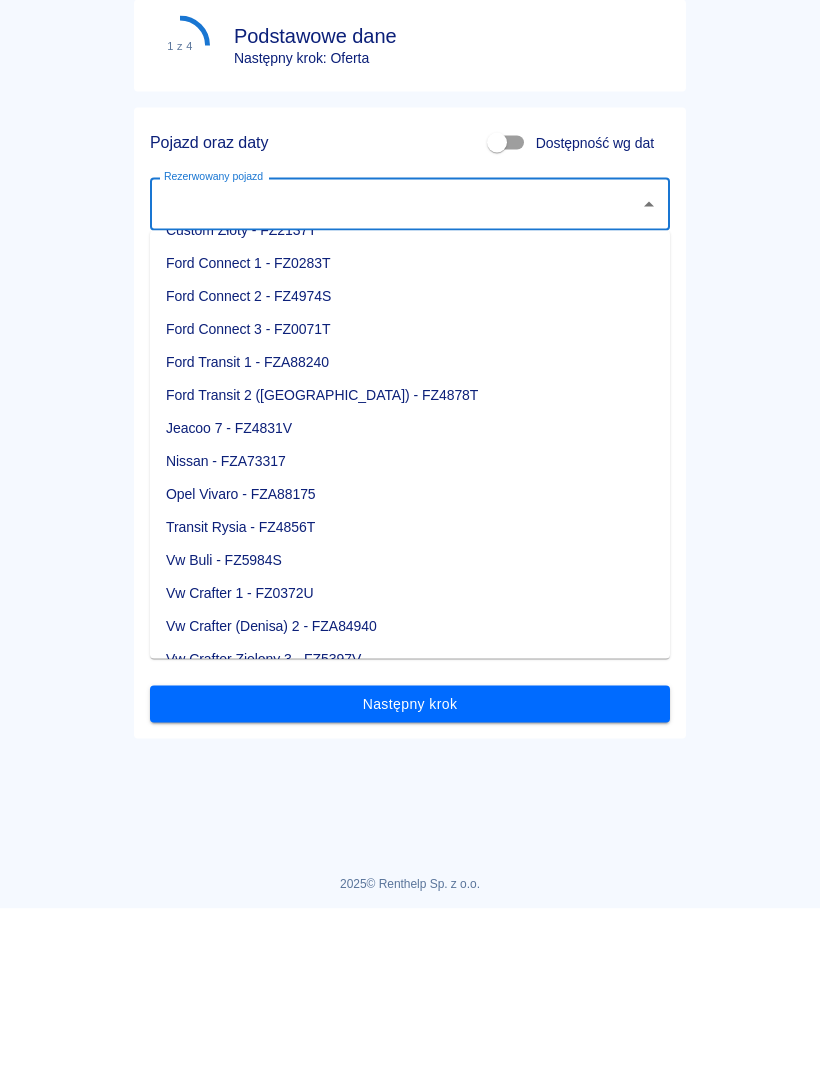scroll, scrollTop: 156, scrollLeft: 0, axis: vertical 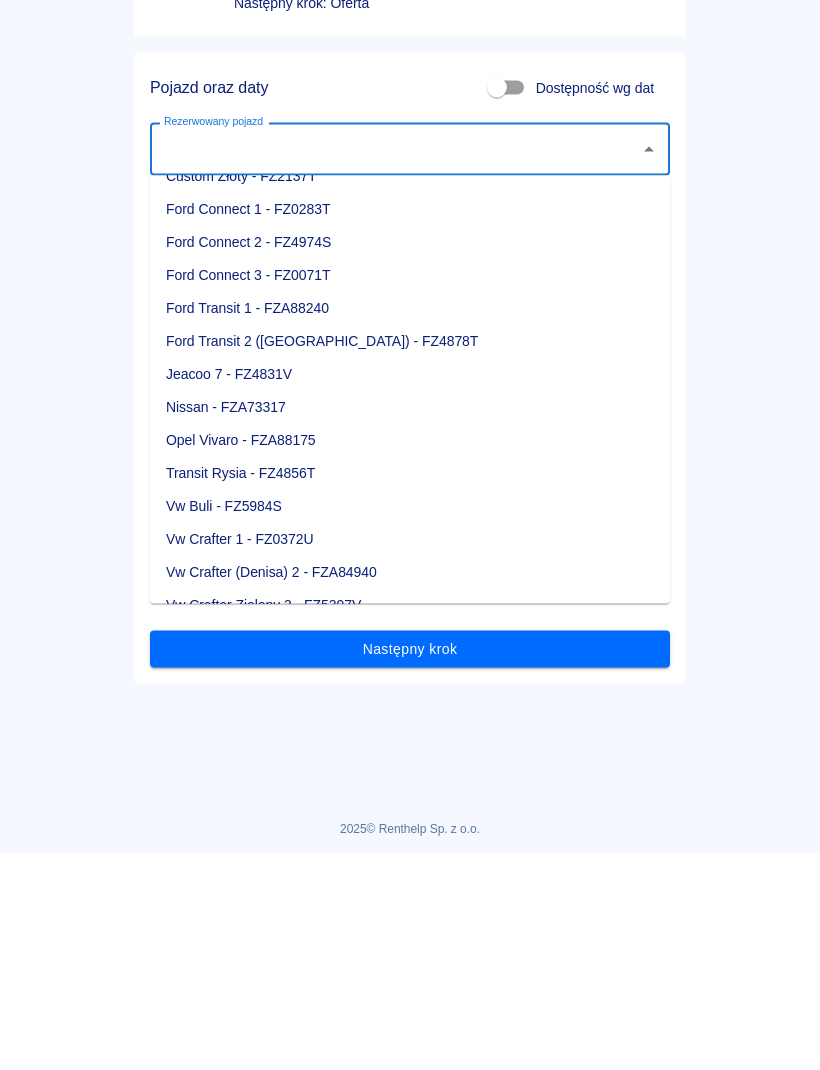click on "Vw Crafter 1 - FZ0372U" at bounding box center (410, 755) 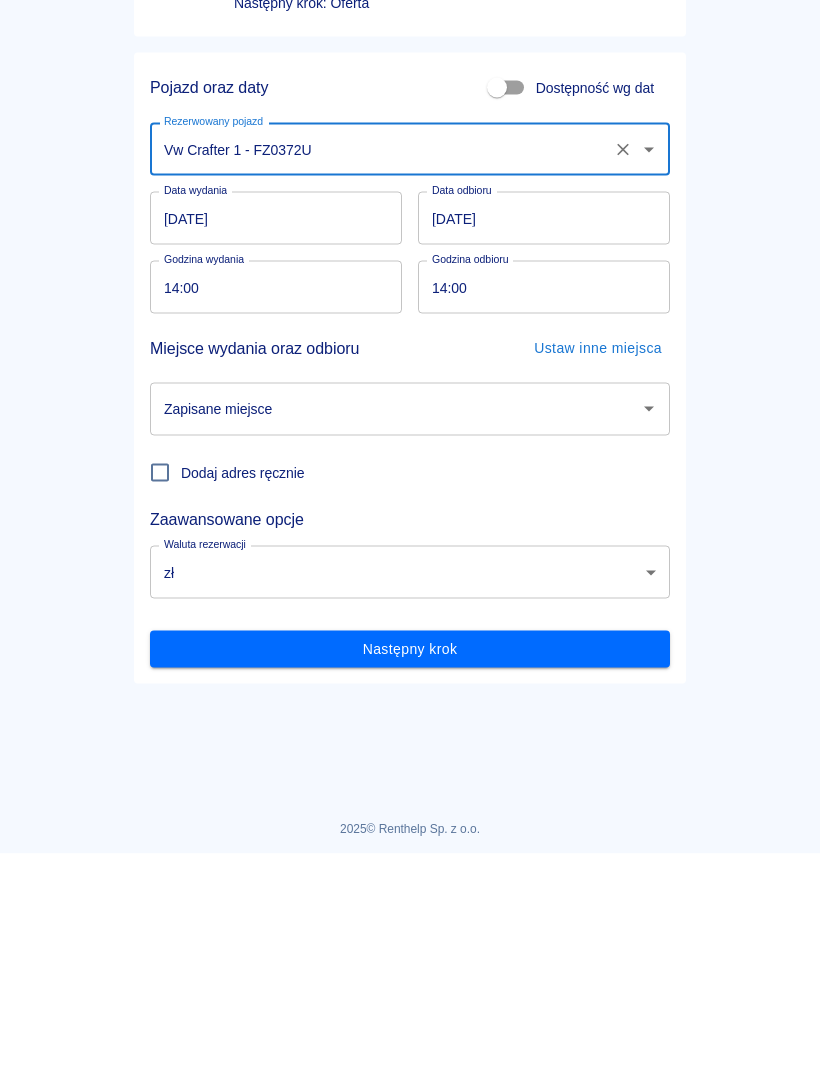click on "[DATE]" at bounding box center (276, 434) 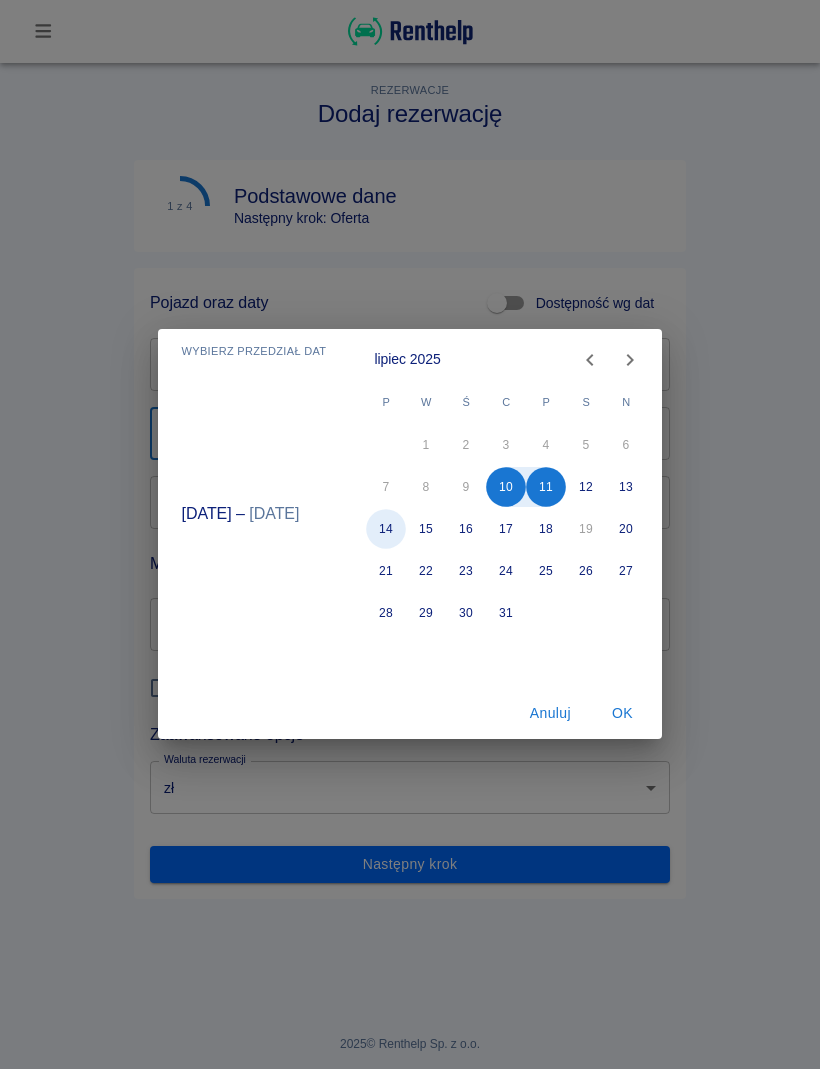 click on "14" at bounding box center [387, 530] 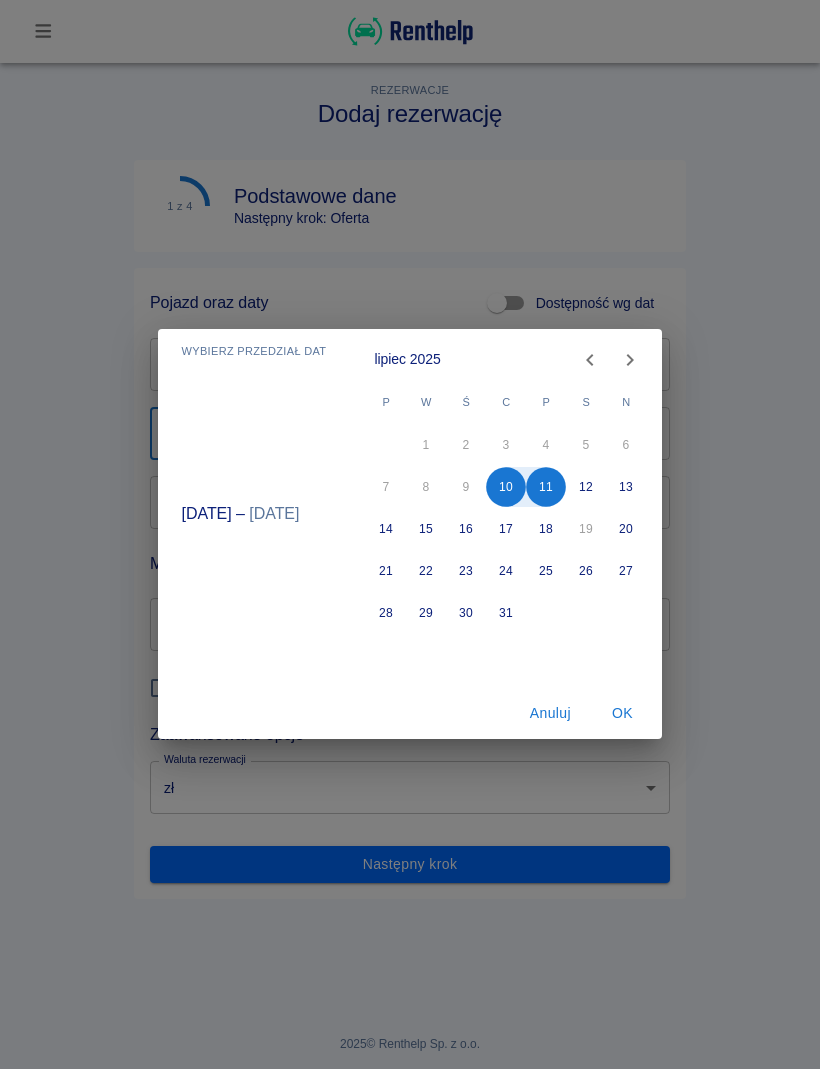 type on "14.07.2025" 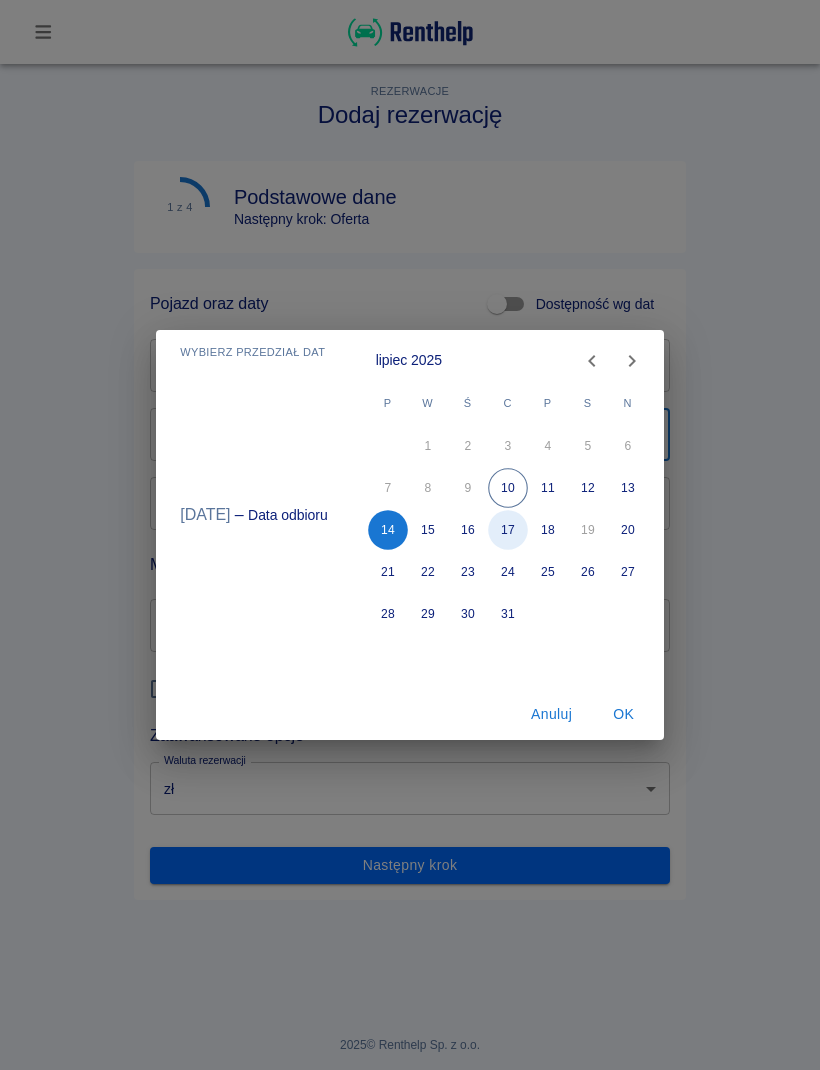 click on "17" at bounding box center [508, 530] 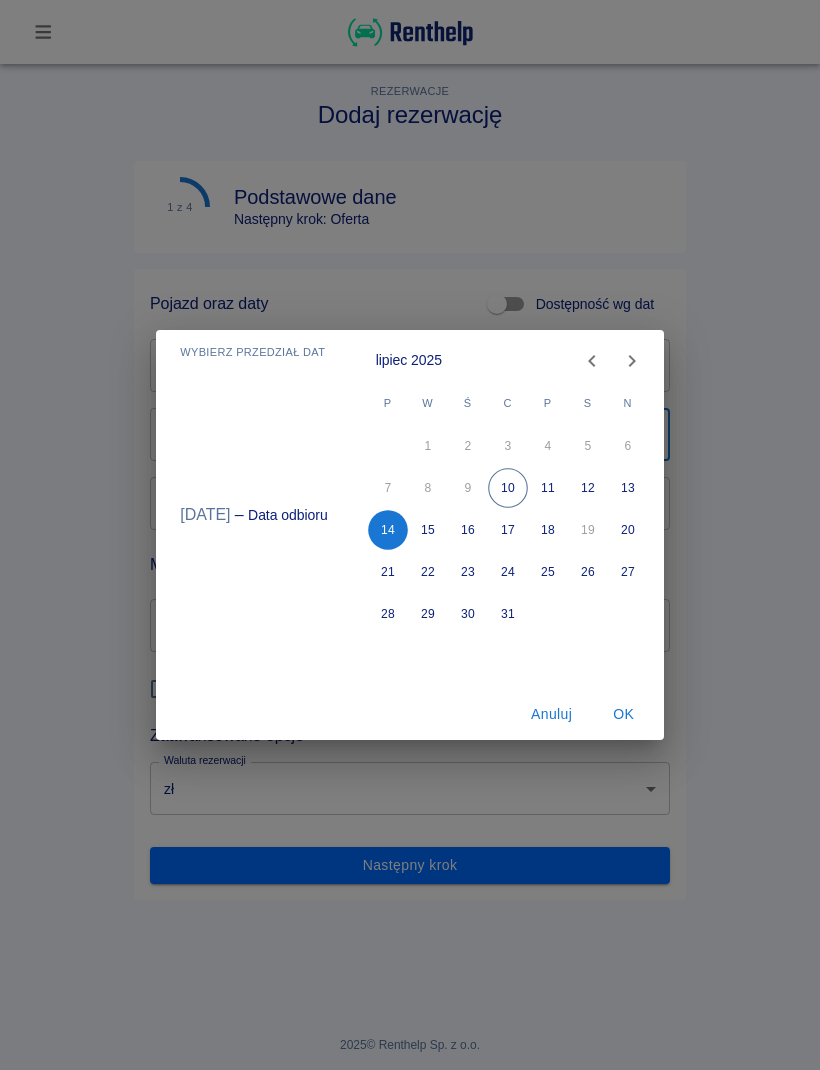 type on "17.07.2025" 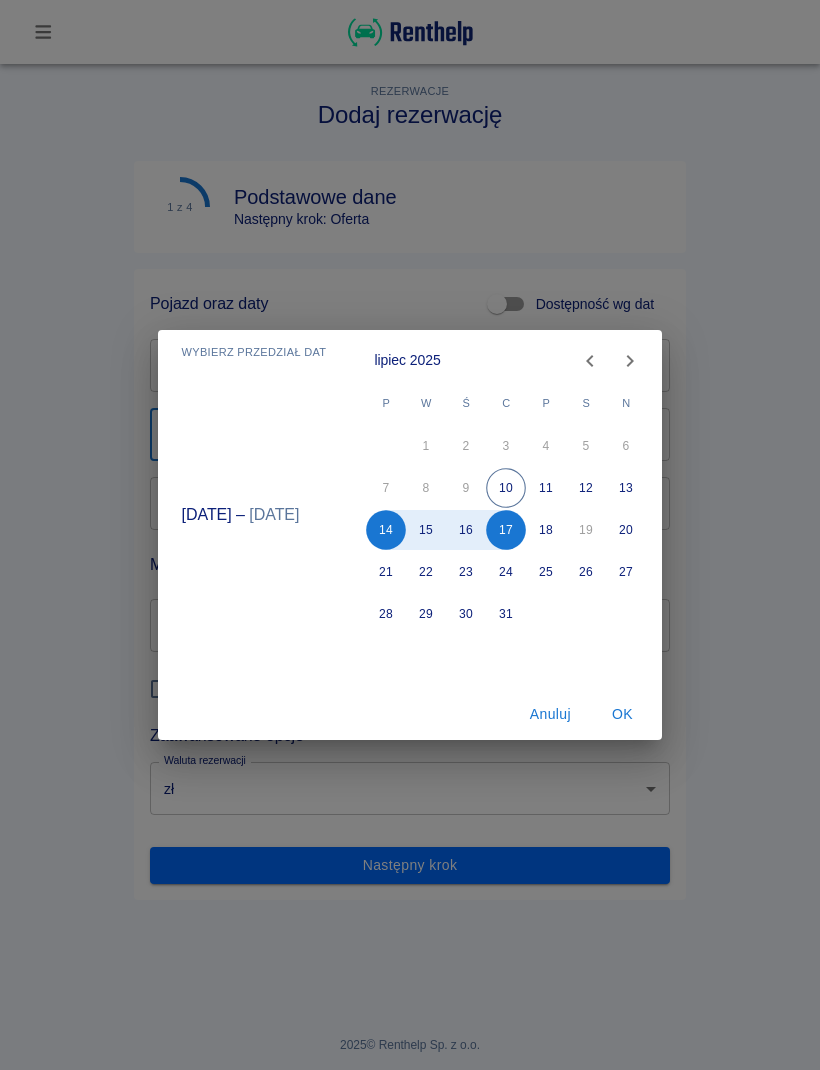 click on "OK" at bounding box center (622, 714) 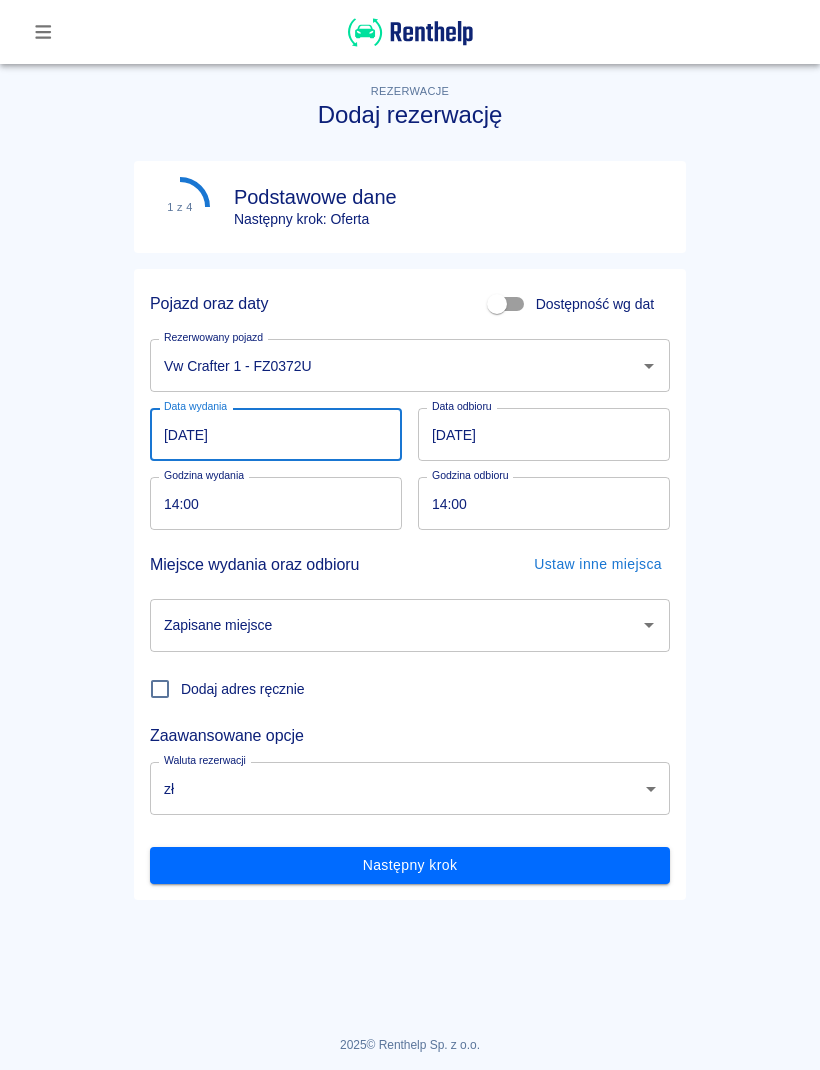 click on "14:00" at bounding box center [269, 503] 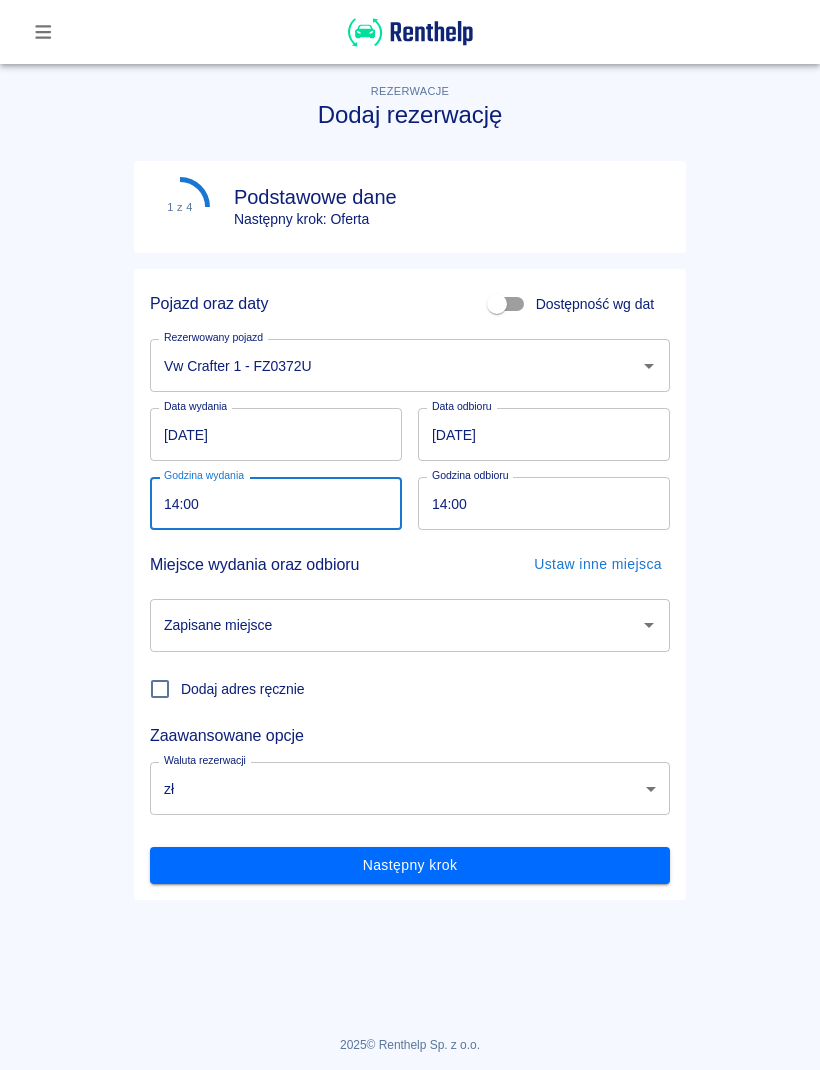 click on "14:00" at bounding box center (269, 503) 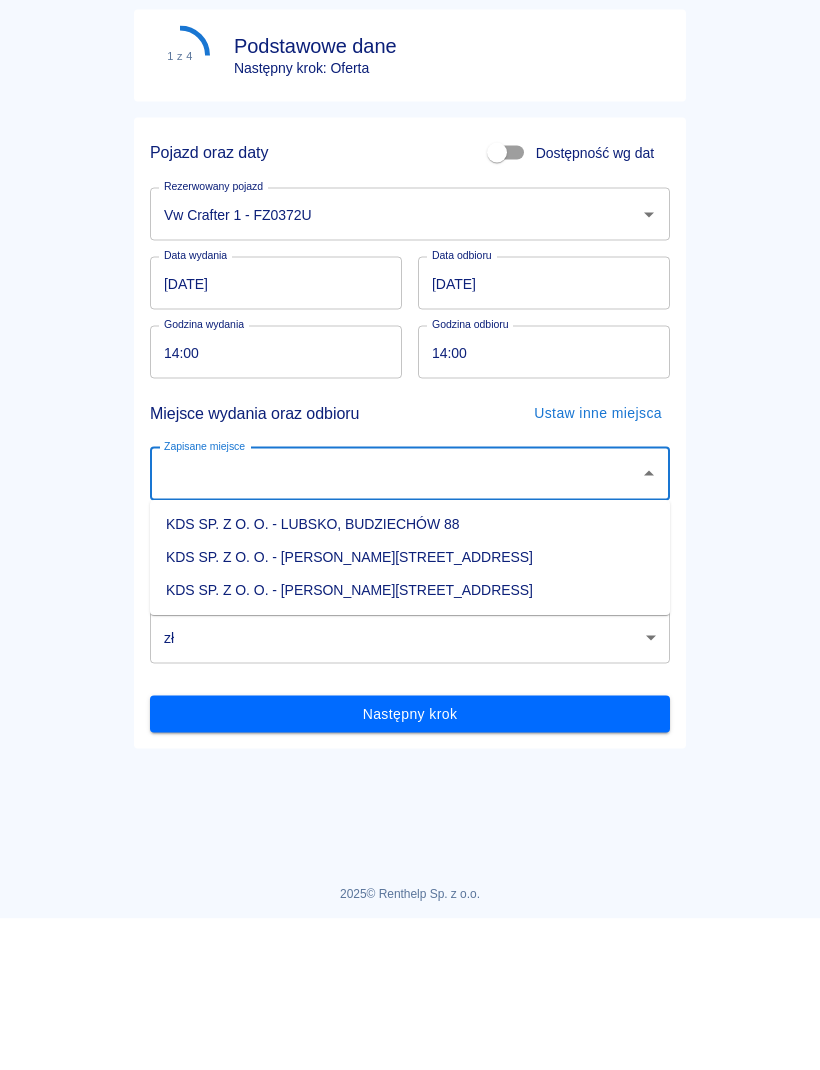 click on "KDS SP. Z O. O. - [PERSON_NAME][STREET_ADDRESS]" at bounding box center [410, 742] 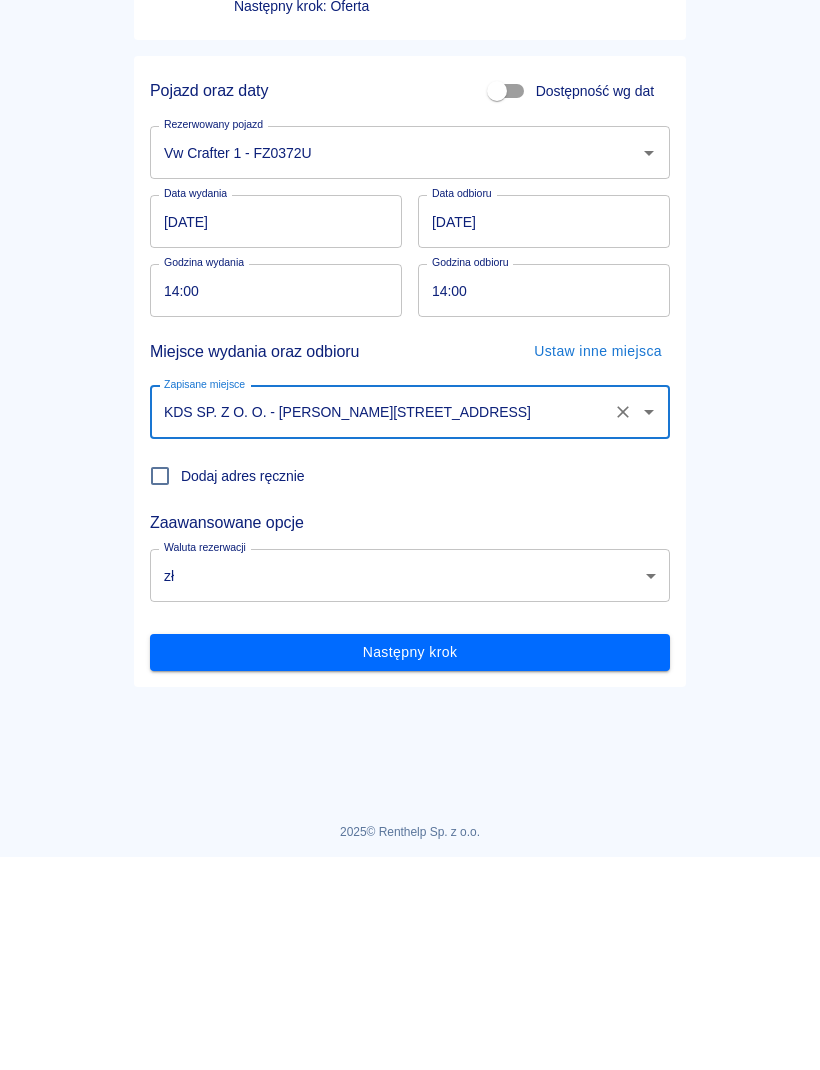 click on "14:00" at bounding box center (269, 503) 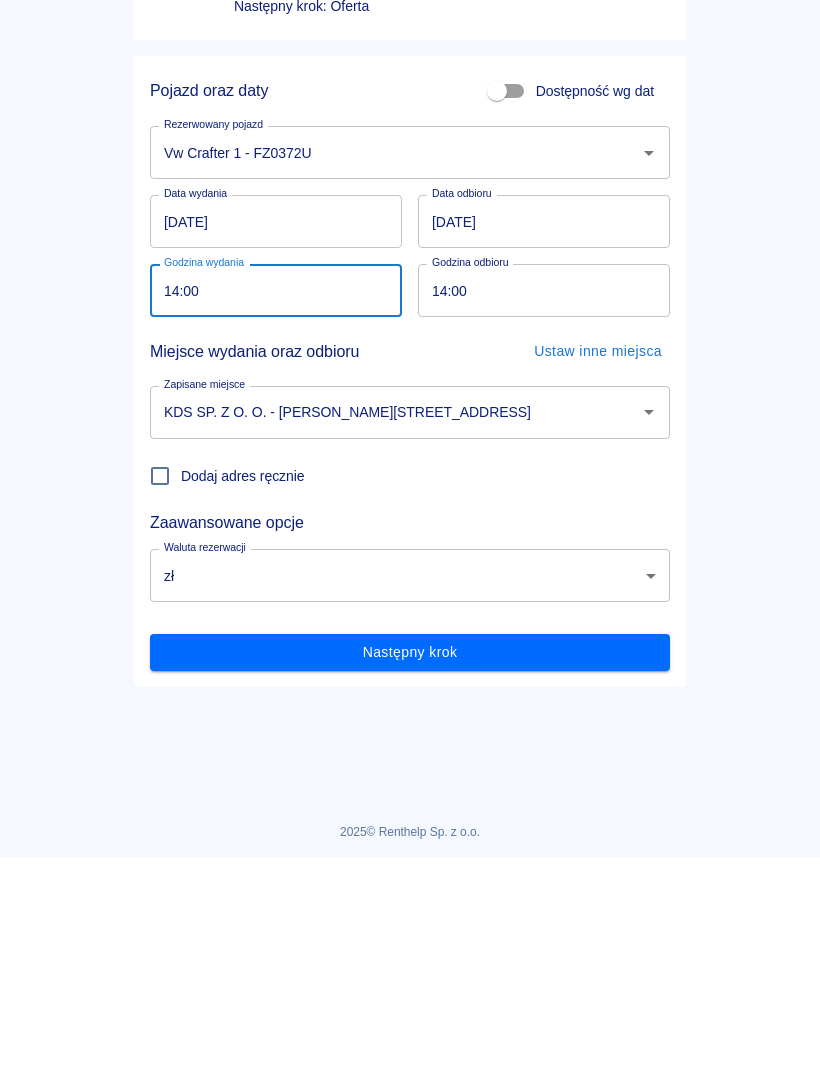 type on "08:00" 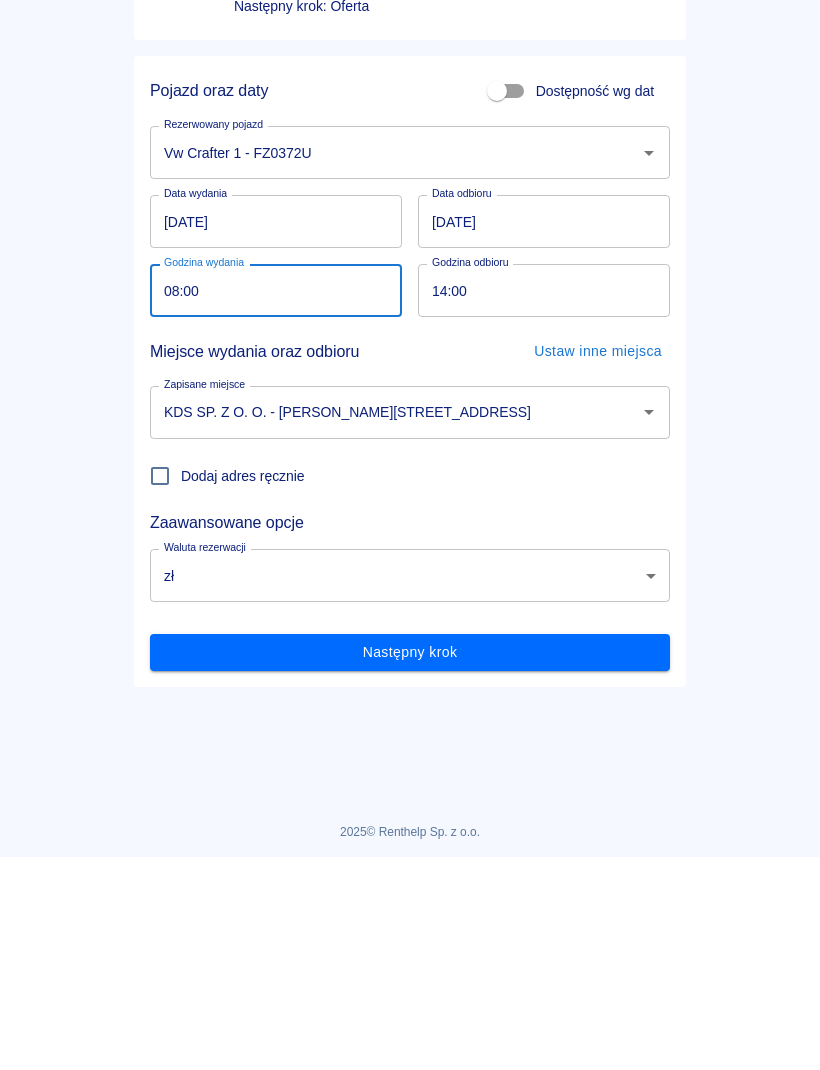 click on "14:00" at bounding box center [537, 503] 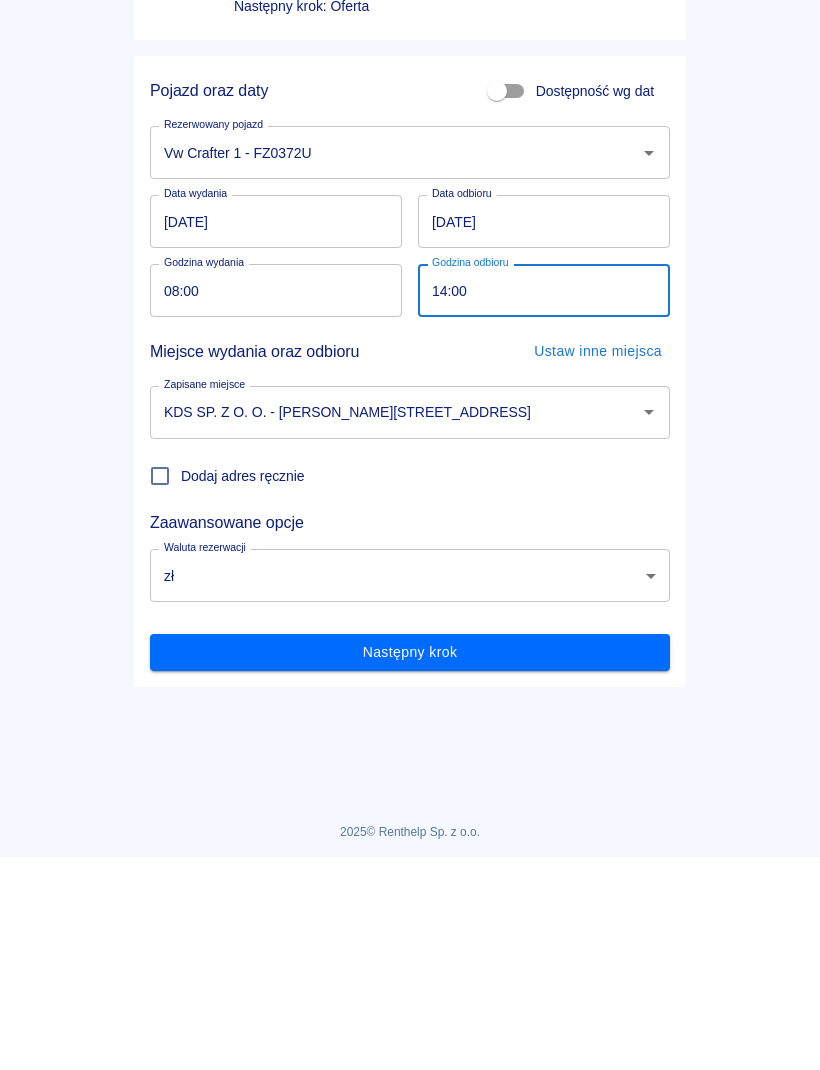 type on "08:00" 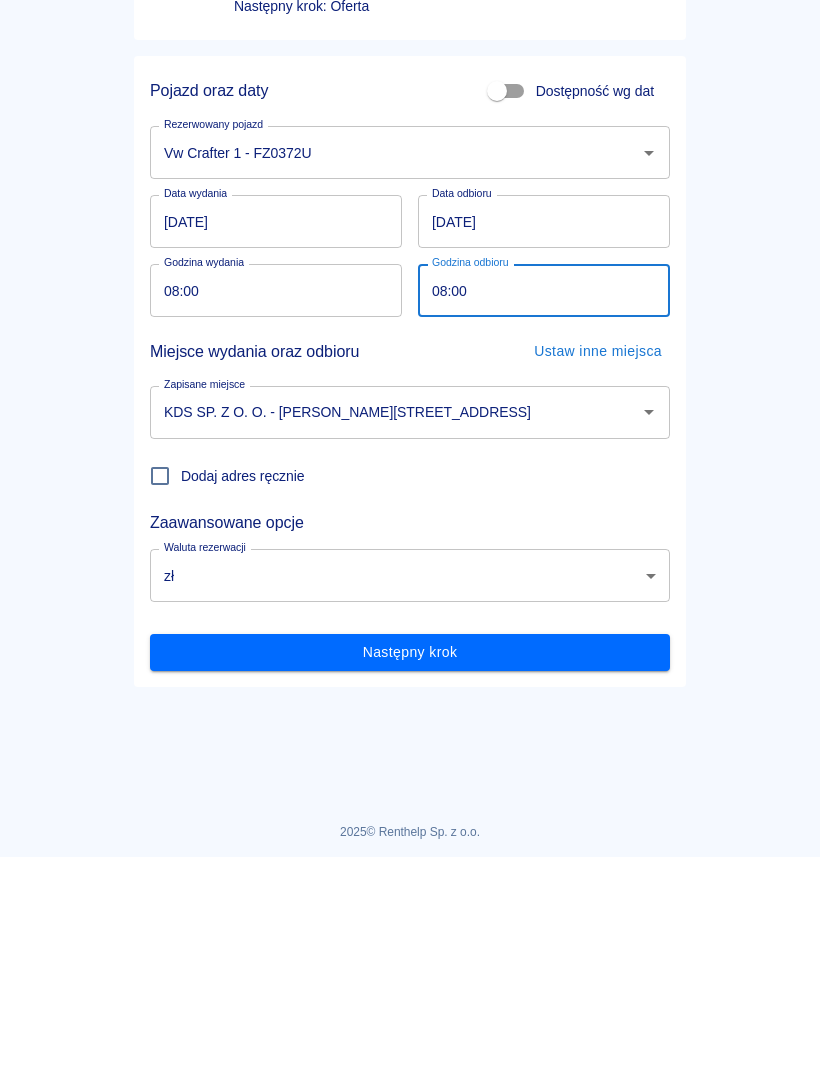 click on "Następny krok" at bounding box center (410, 865) 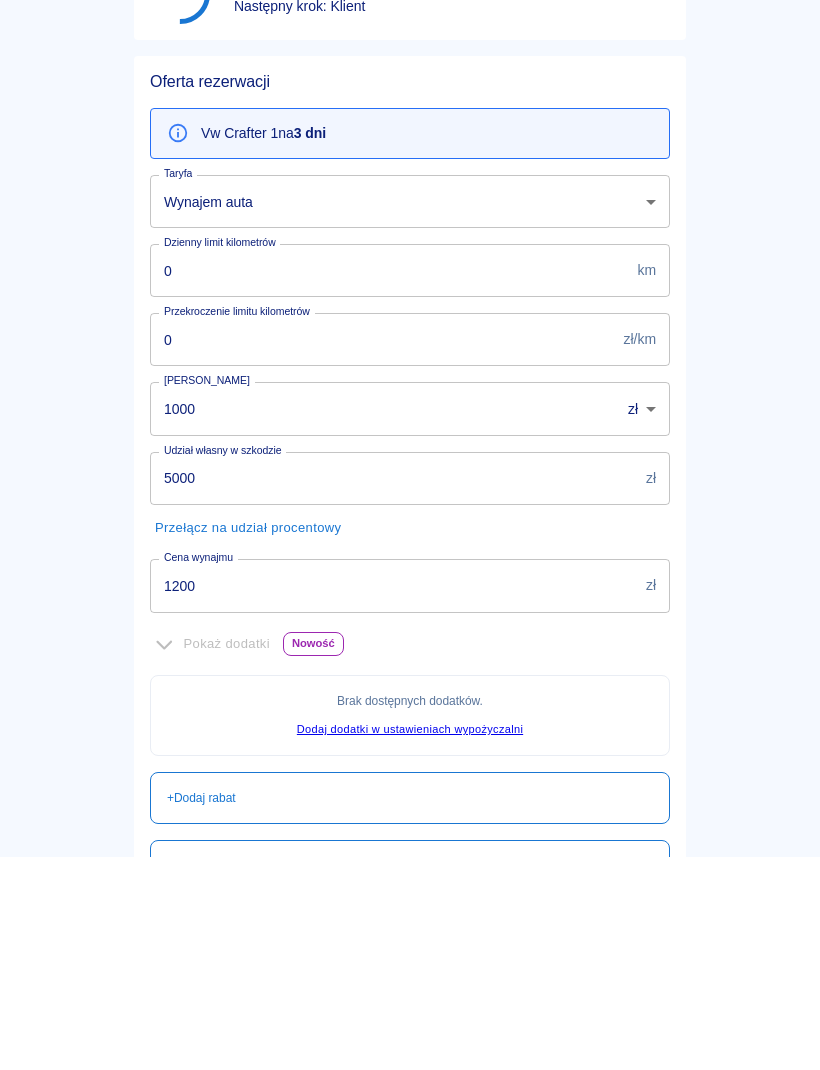 click on "1200" at bounding box center (394, 798) 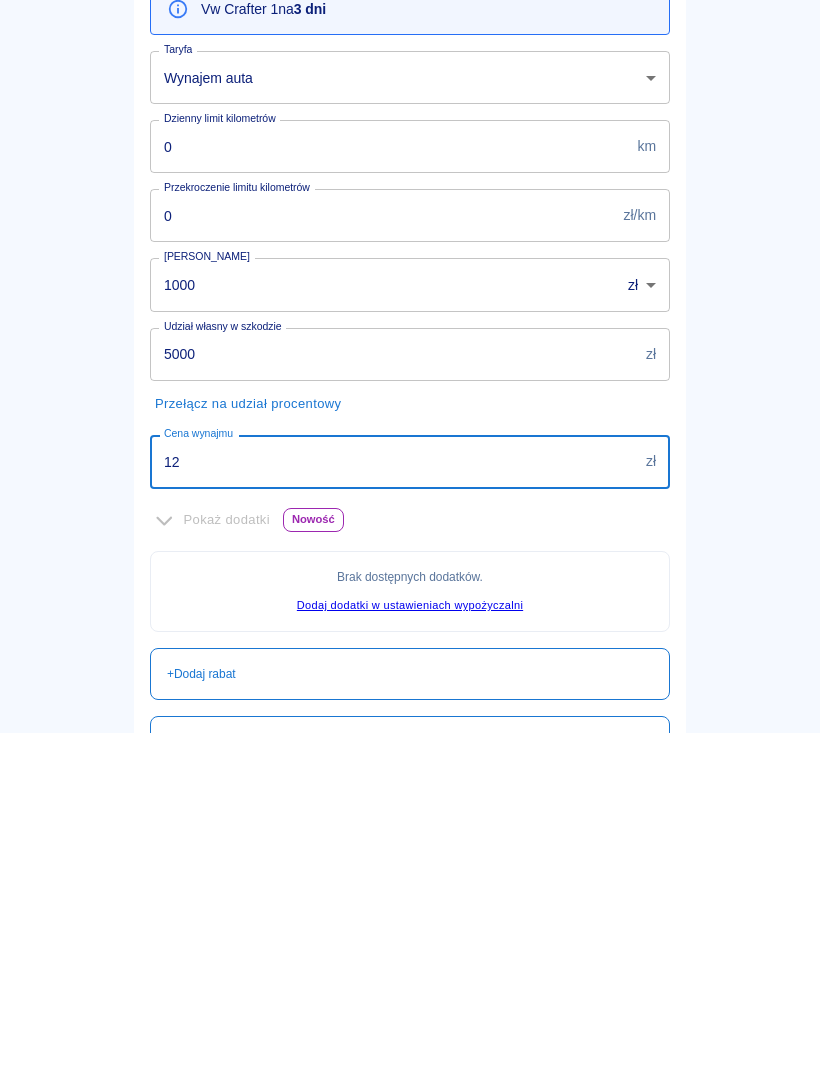 type on "1" 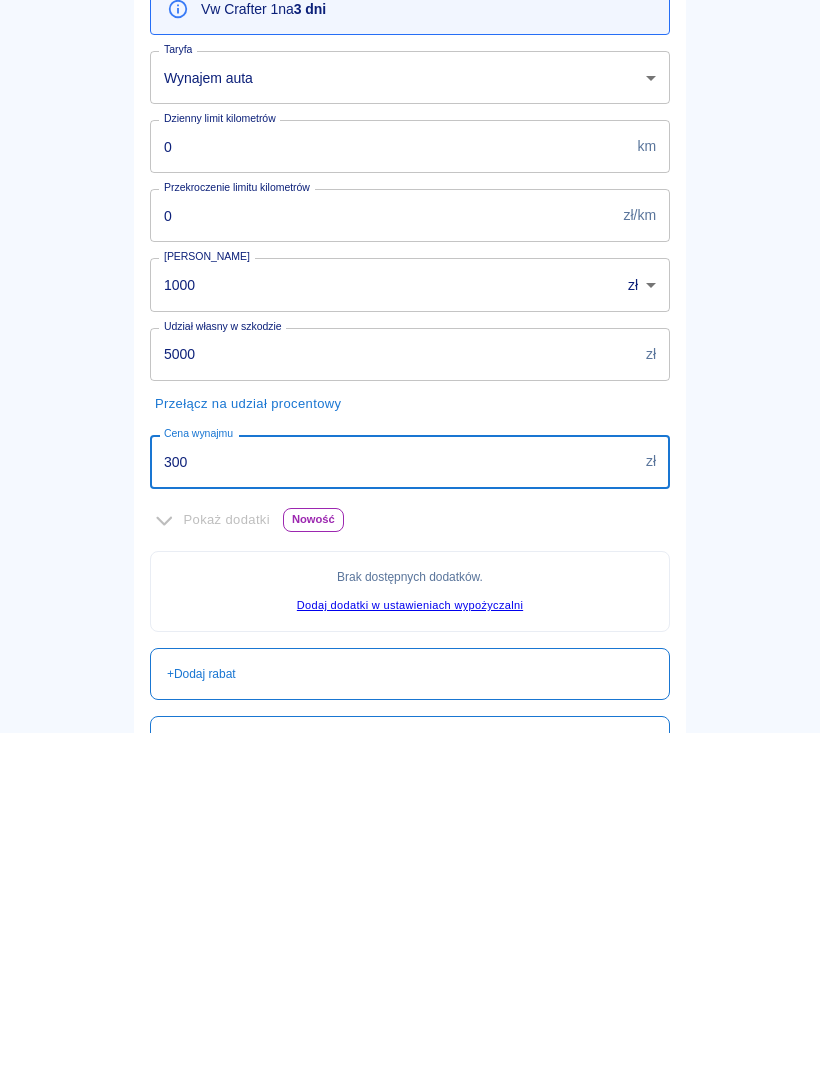 scroll, scrollTop: 0, scrollLeft: 0, axis: both 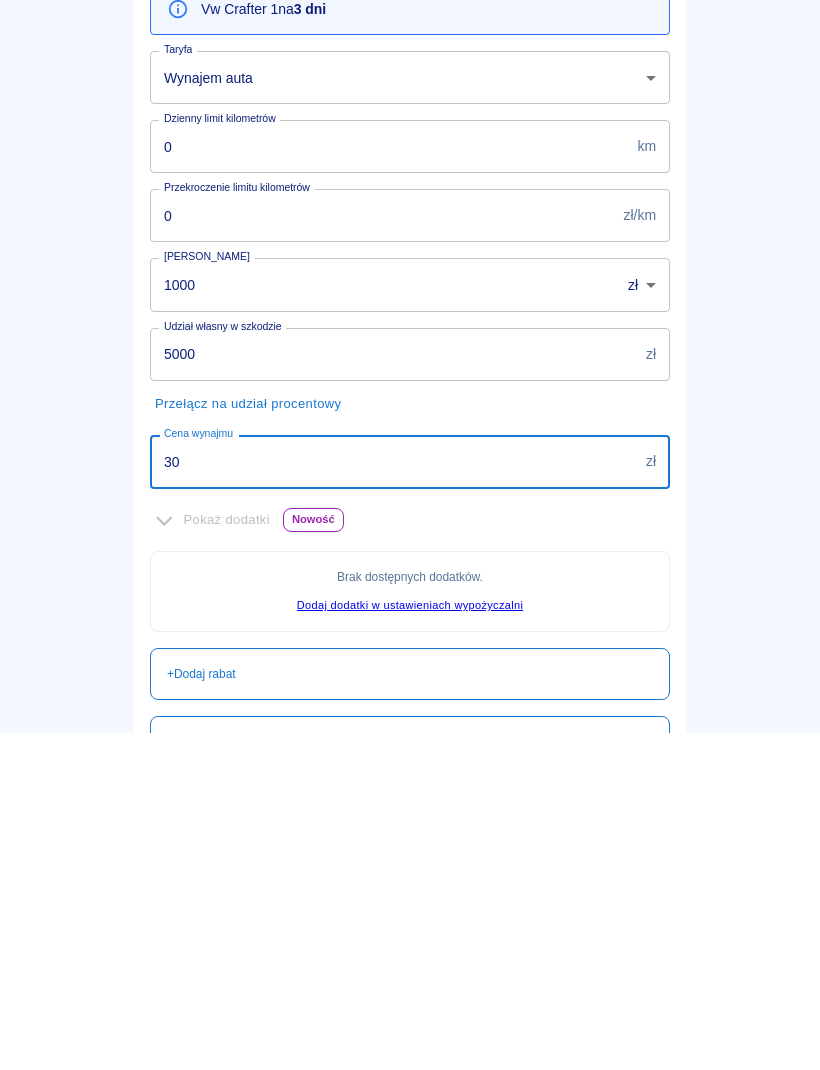 type on "3" 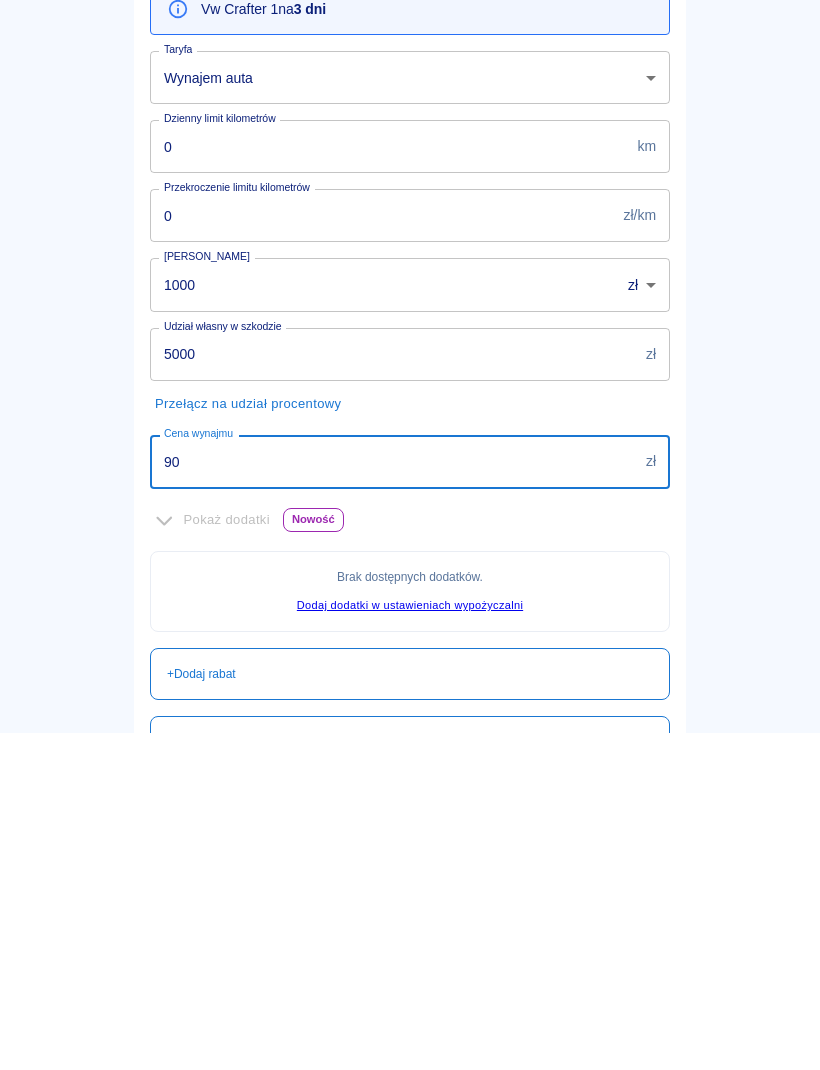type on "9" 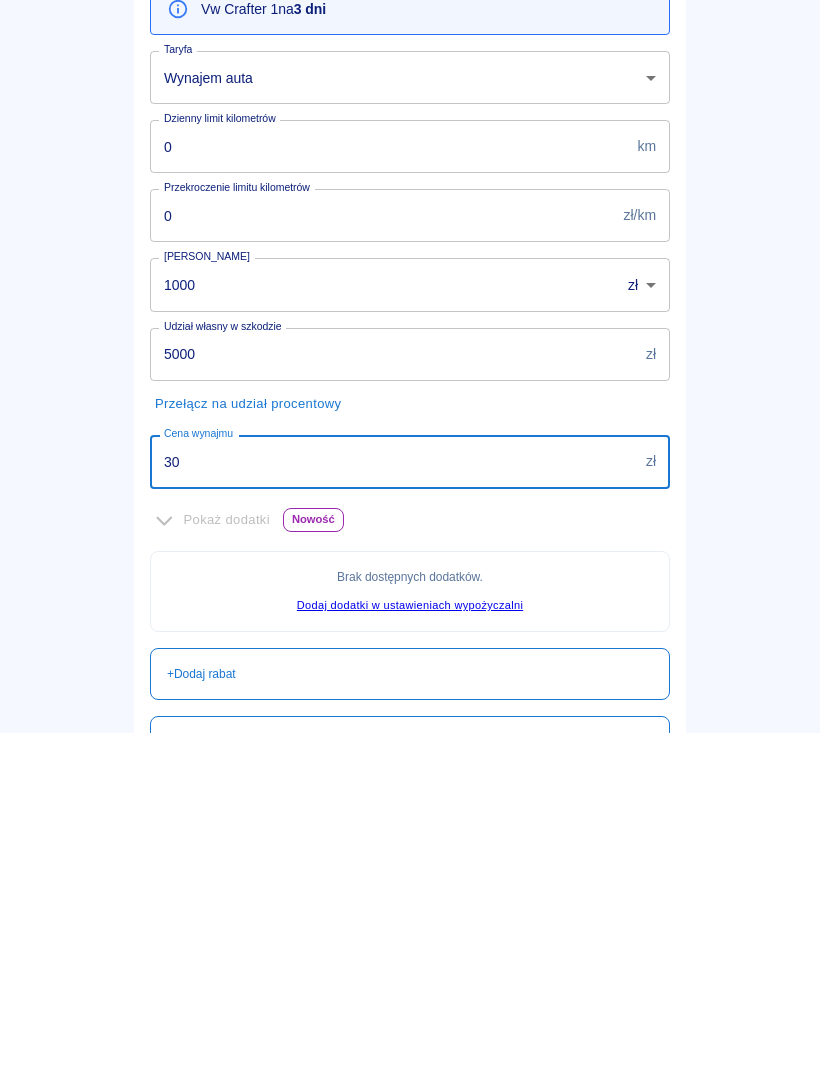 type on "300" 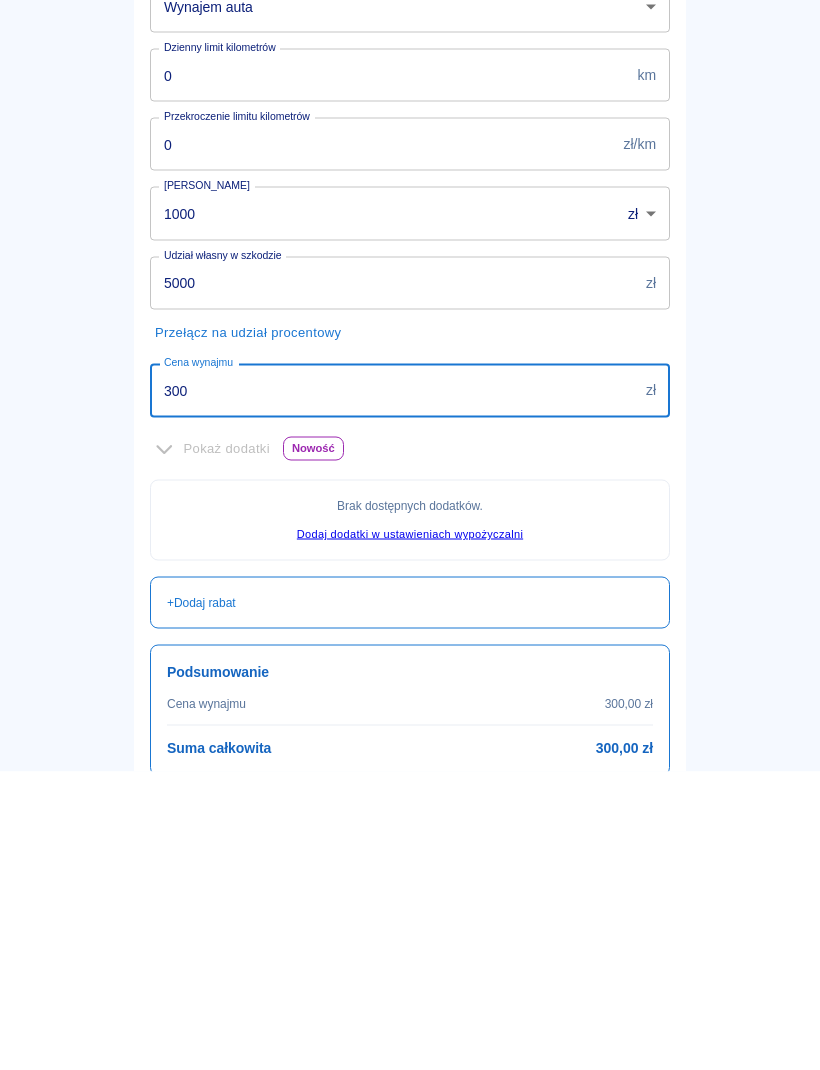 scroll, scrollTop: 267, scrollLeft: 0, axis: vertical 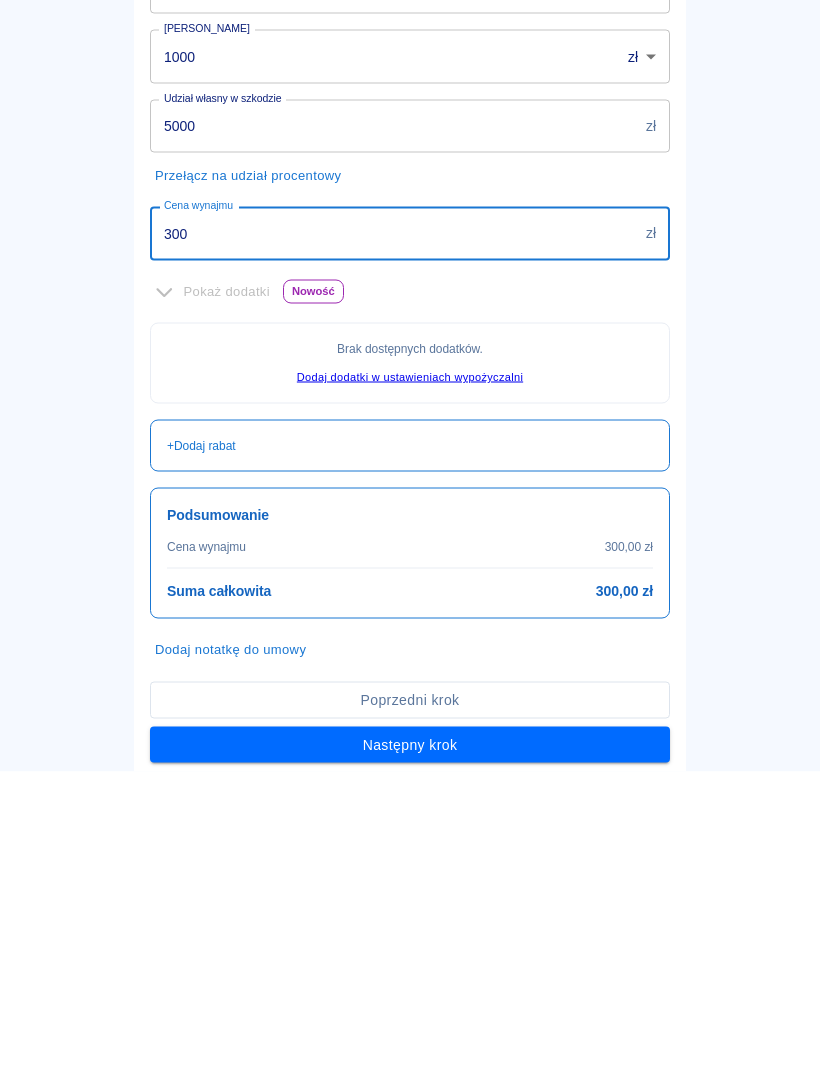 click on "Następny krok" at bounding box center (410, 1043) 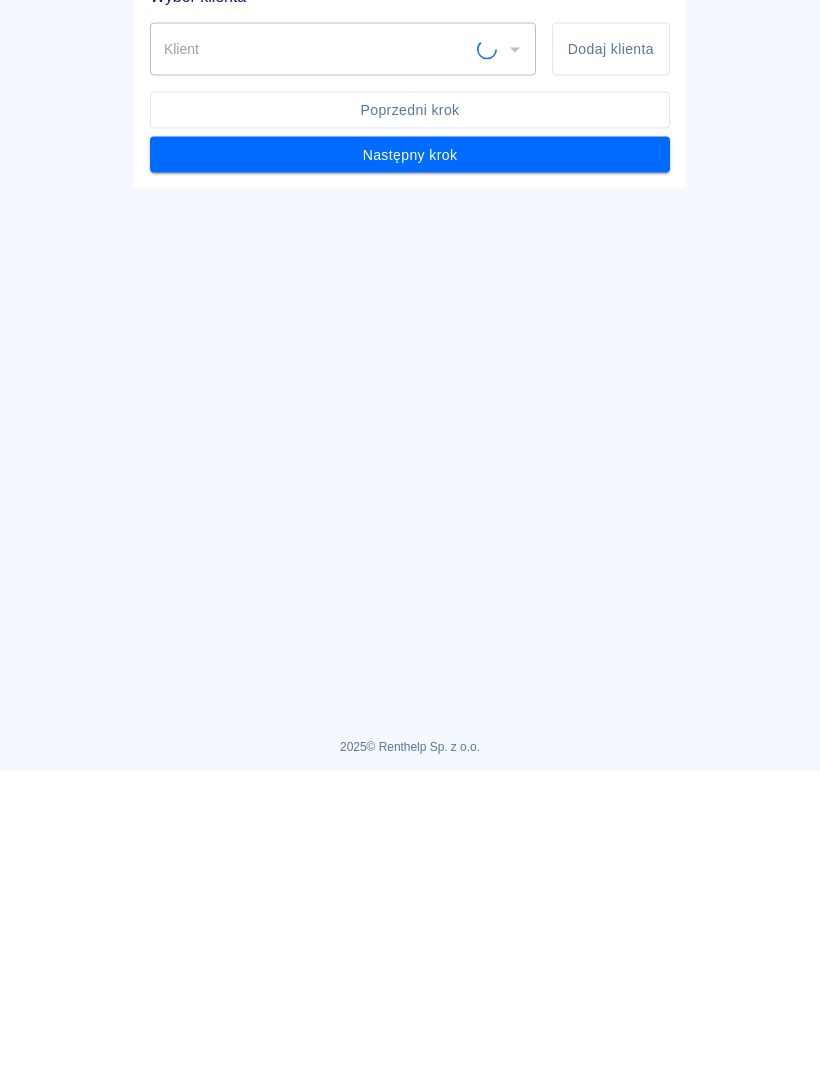 scroll, scrollTop: 0, scrollLeft: 0, axis: both 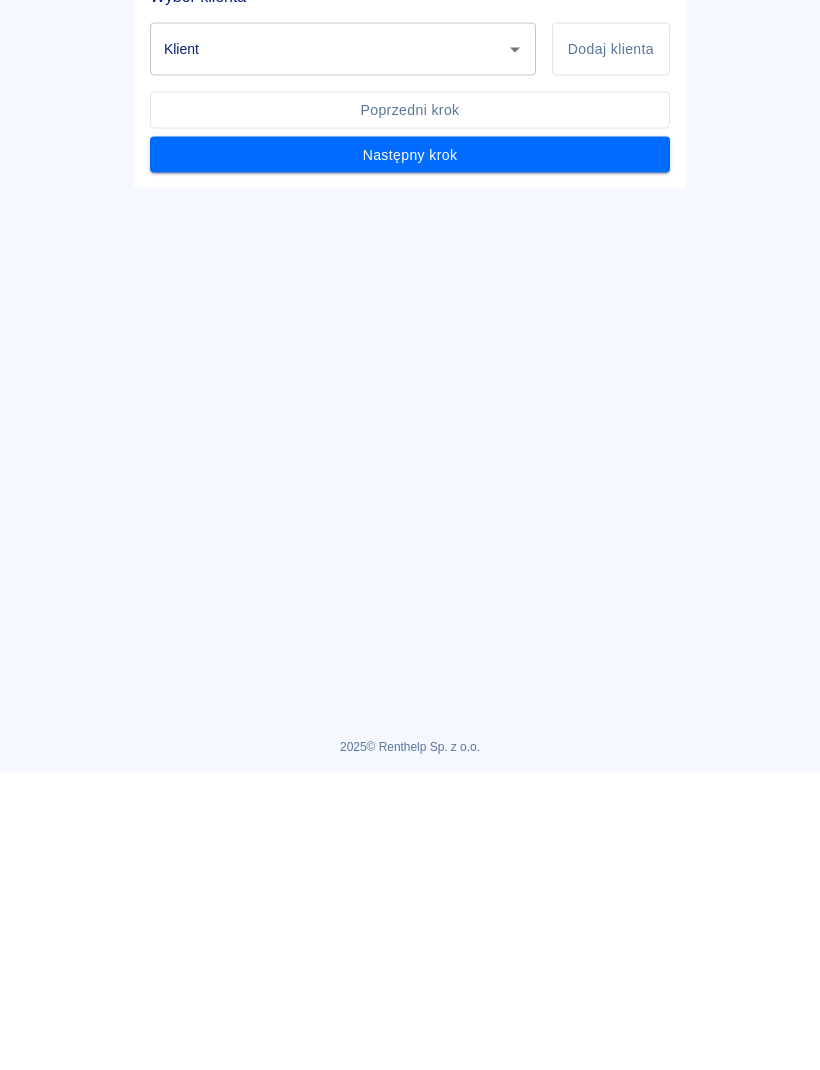 click on "Poprzedni krok" at bounding box center [410, 408] 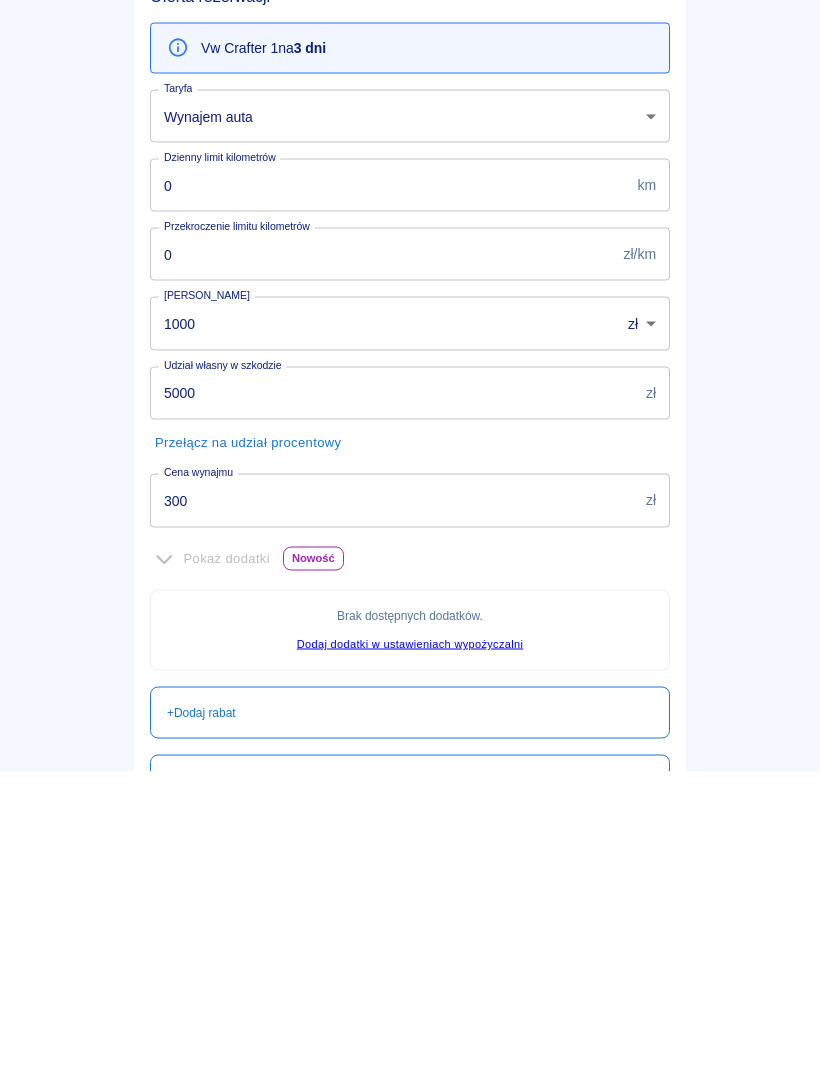 click on "300" at bounding box center [394, 798] 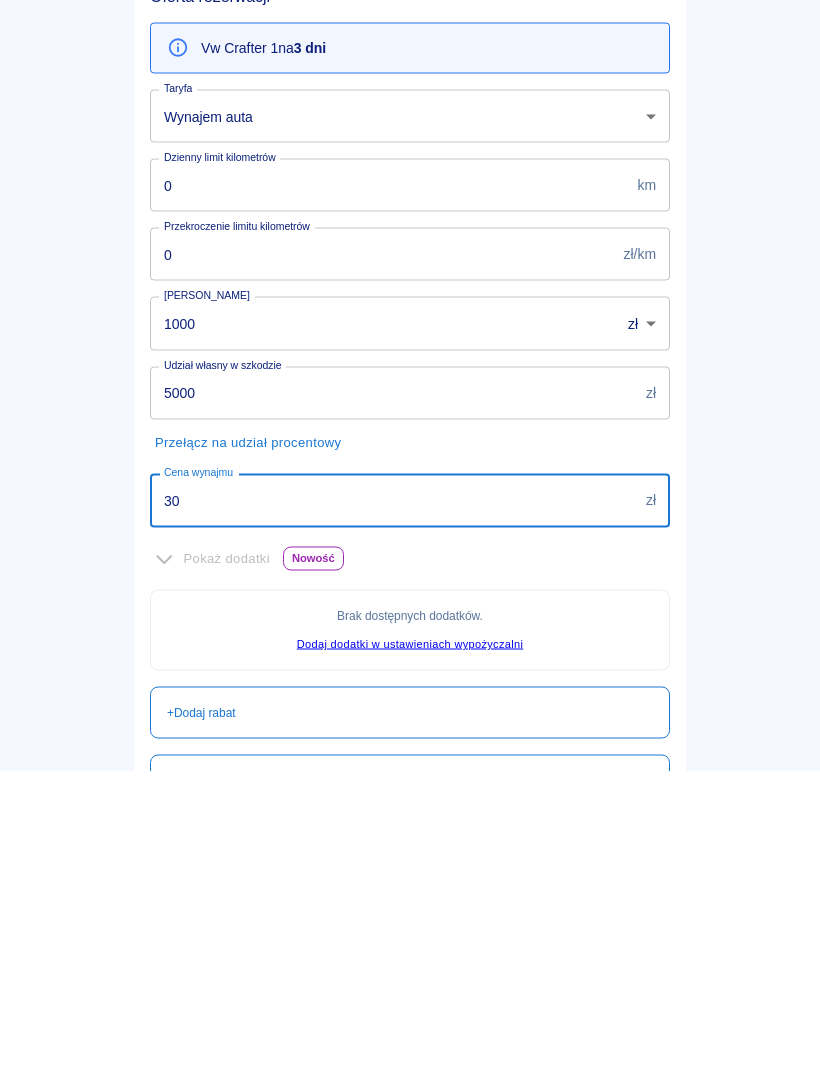 type on "3" 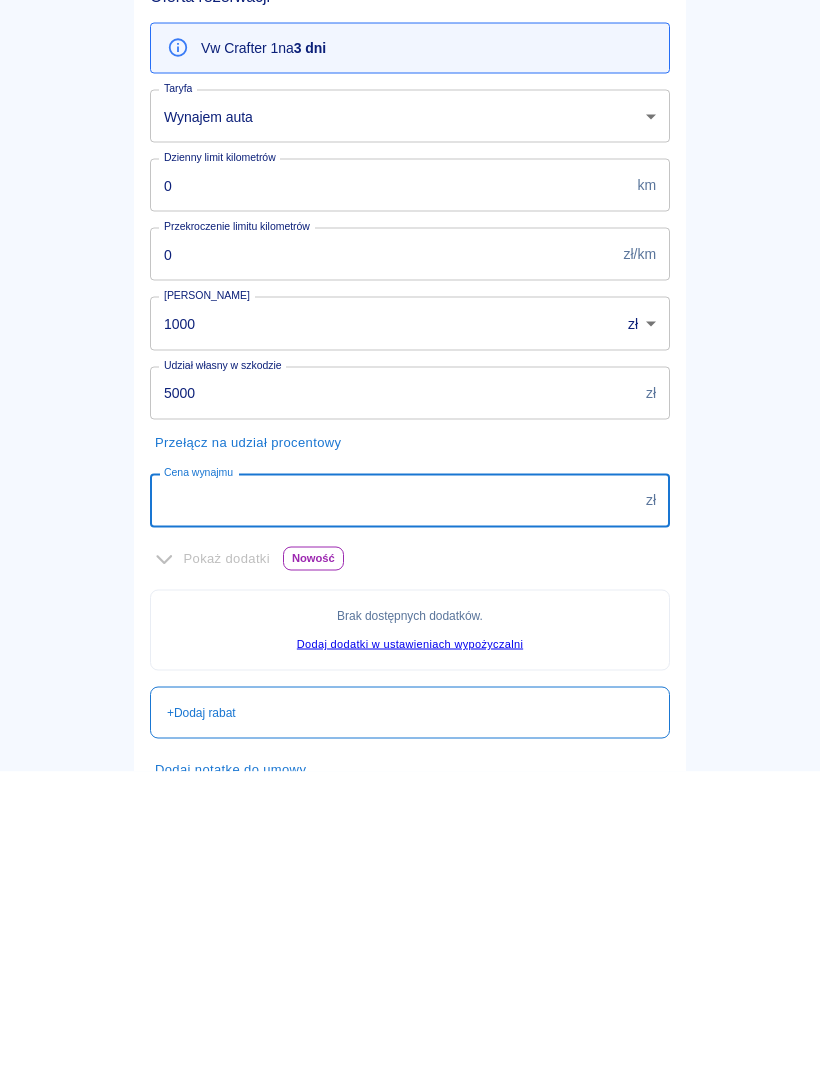 type on "0" 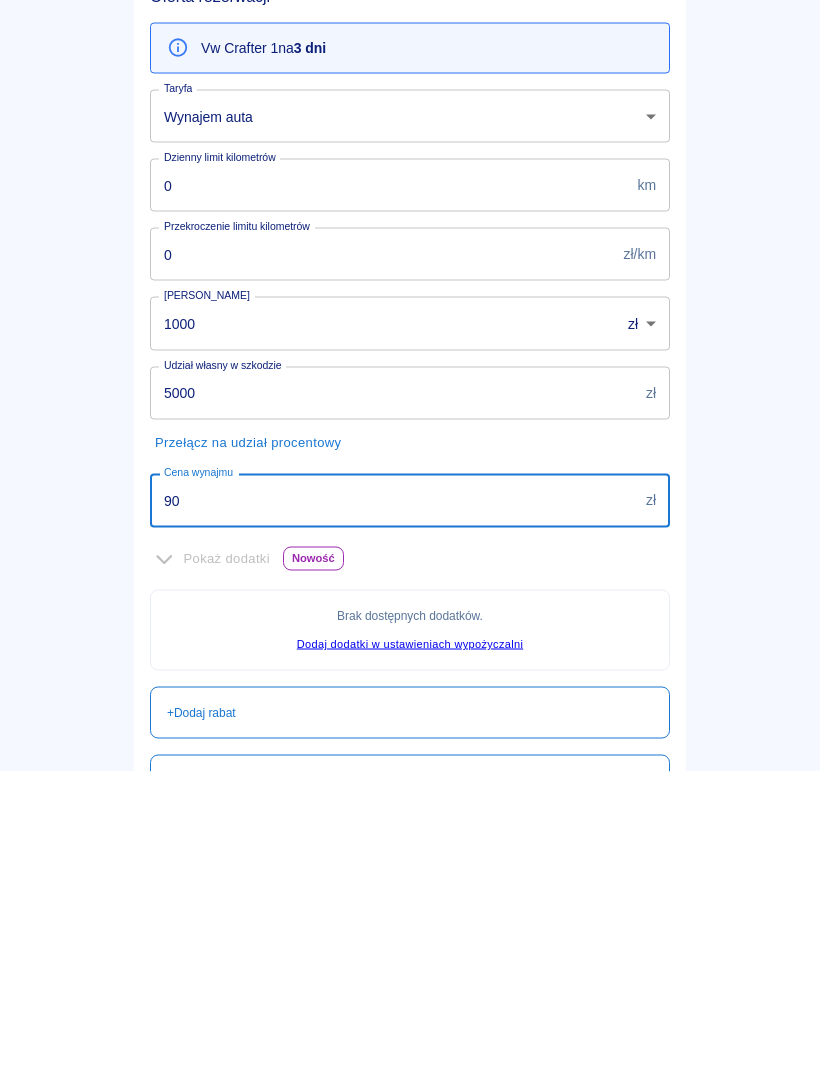 type on "900" 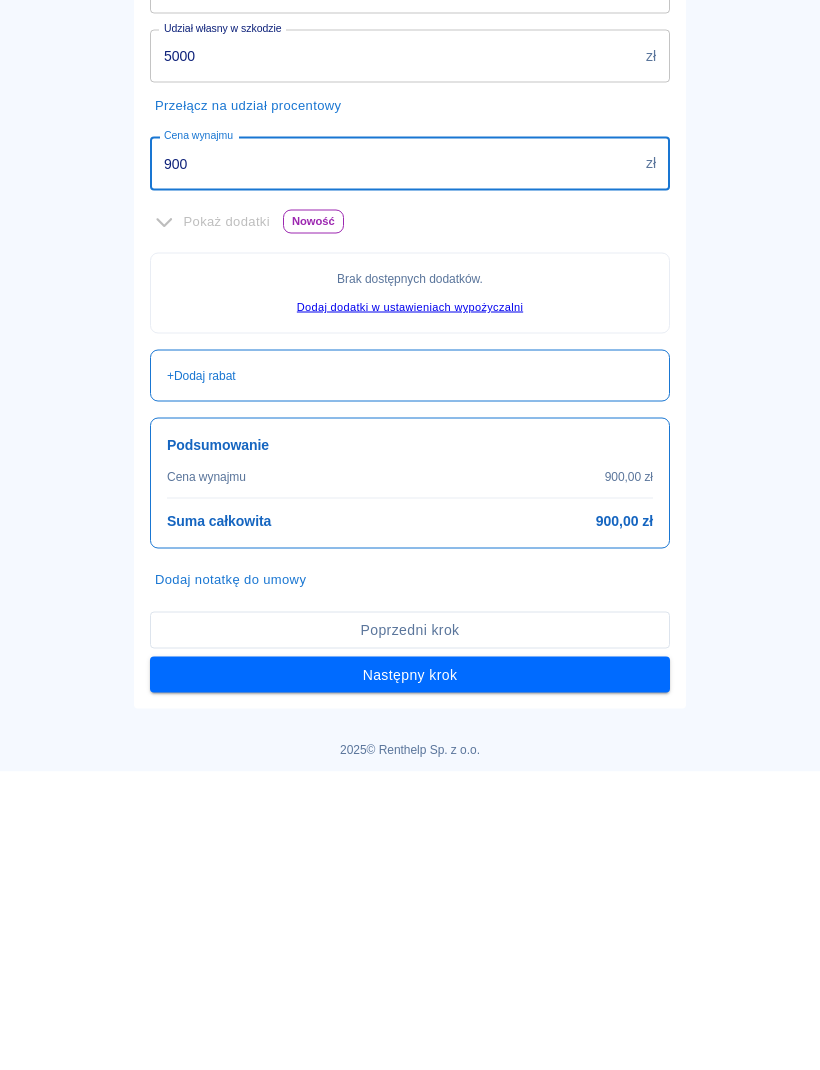 scroll, scrollTop: 337, scrollLeft: 0, axis: vertical 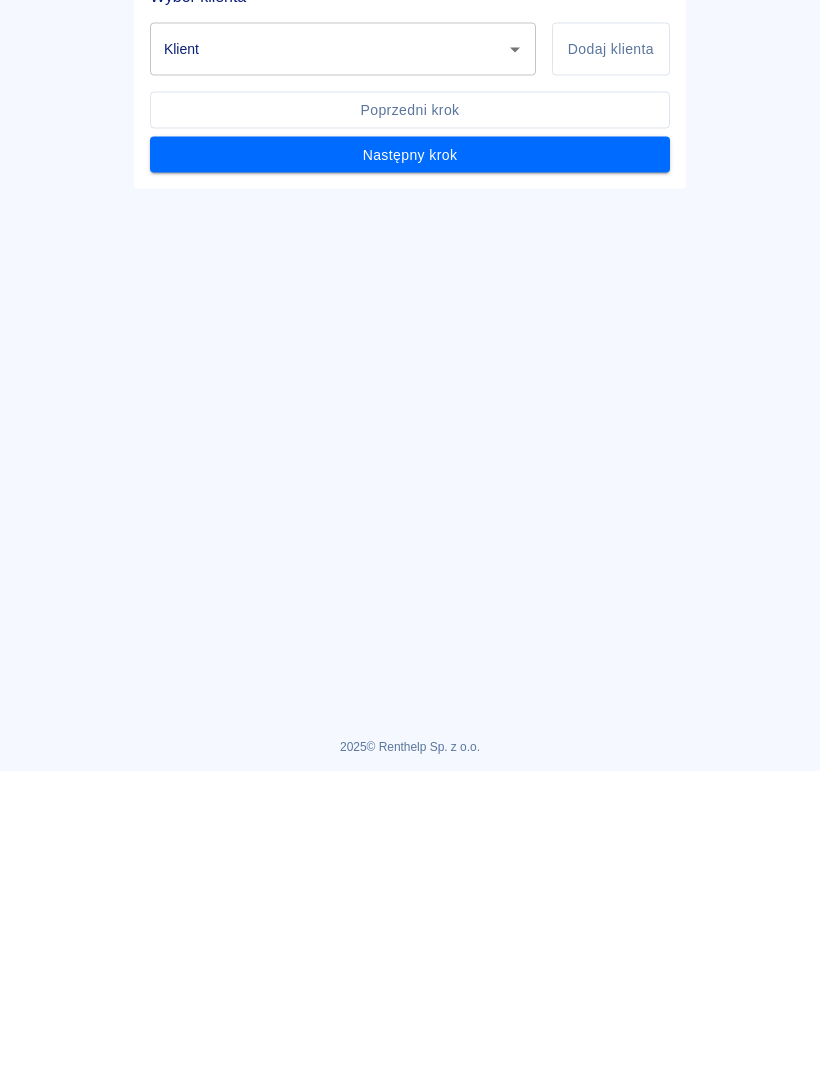 click on "Dodaj klienta" at bounding box center [611, 347] 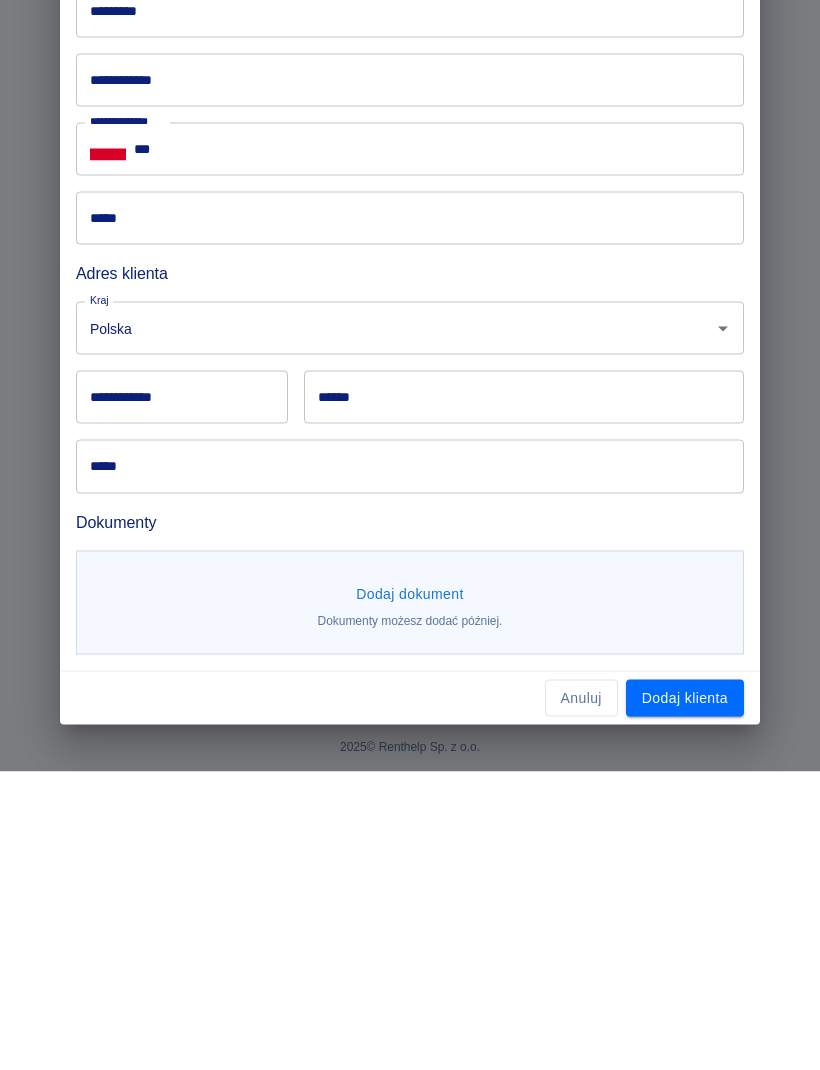 click on "Klient firmowy" at bounding box center [577, 141] 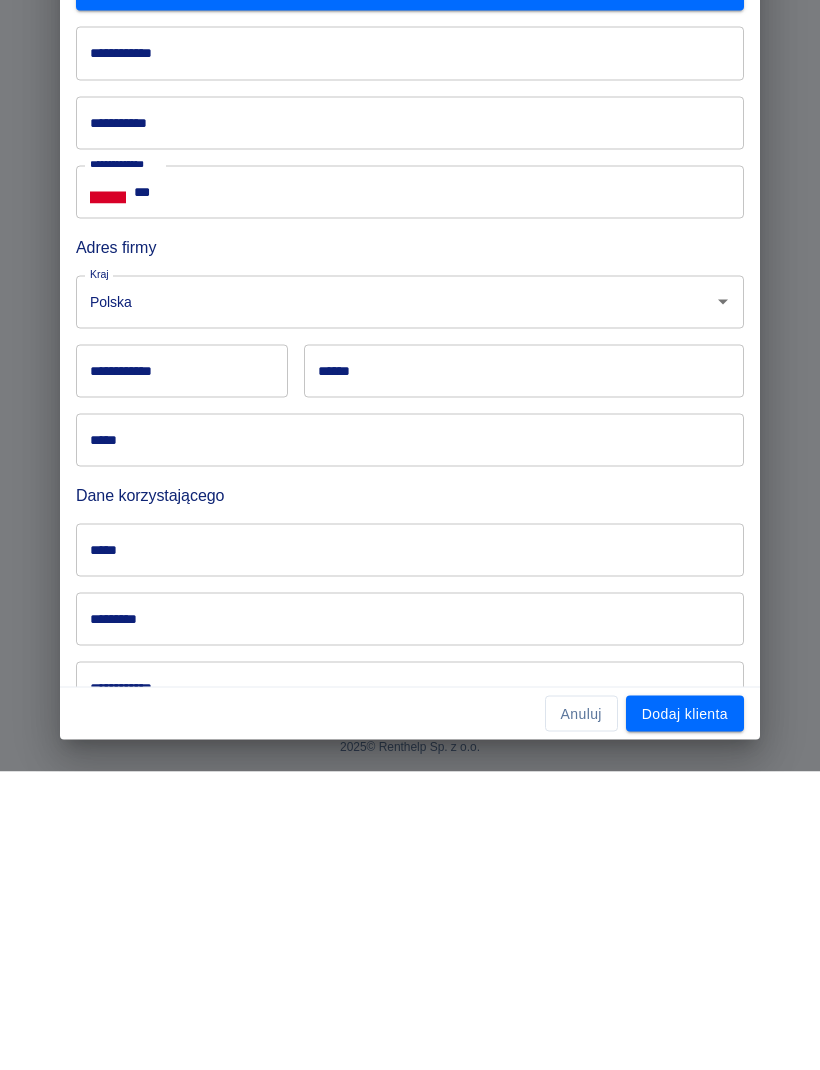 click on "****" at bounding box center [410, 224] 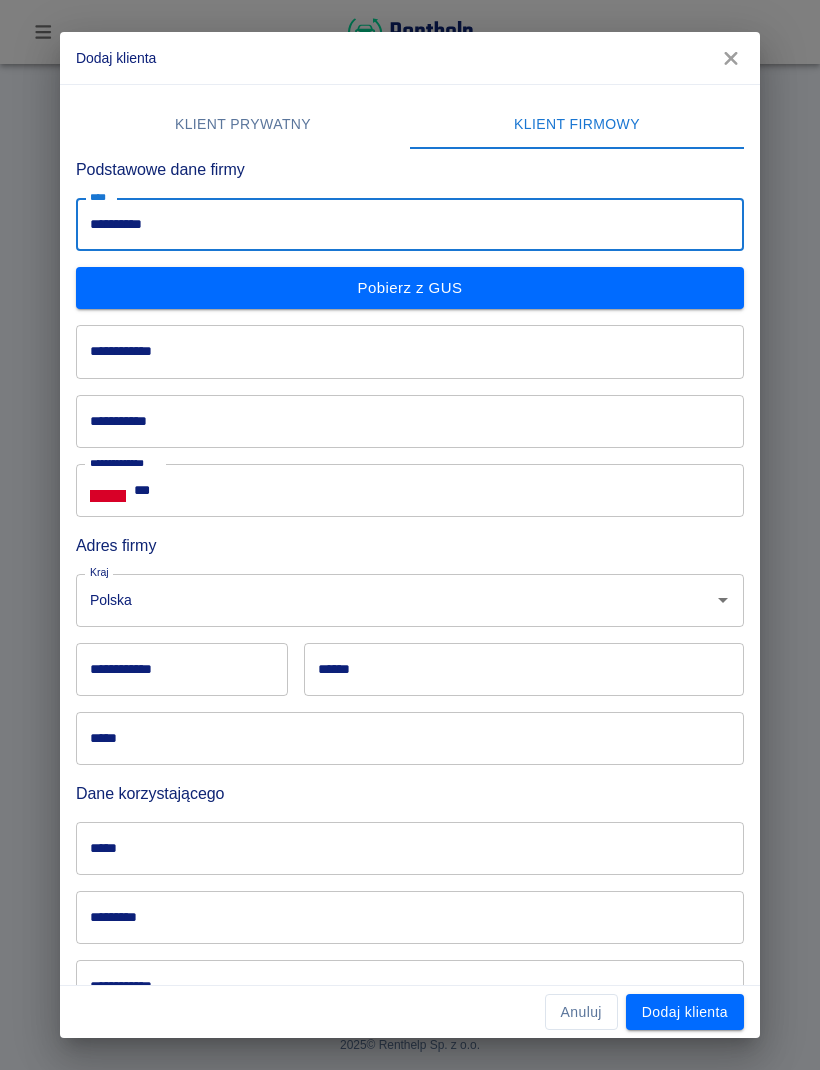 scroll, scrollTop: 0, scrollLeft: 0, axis: both 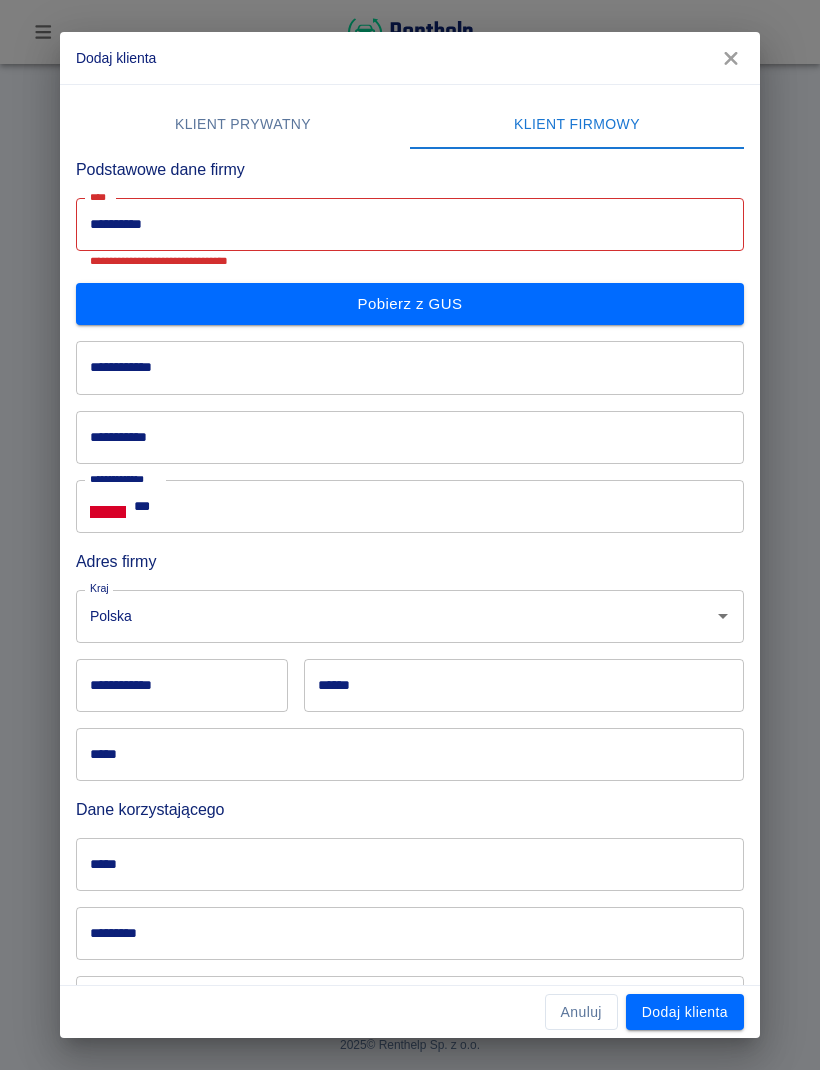 click on "**********" at bounding box center [402, 224] 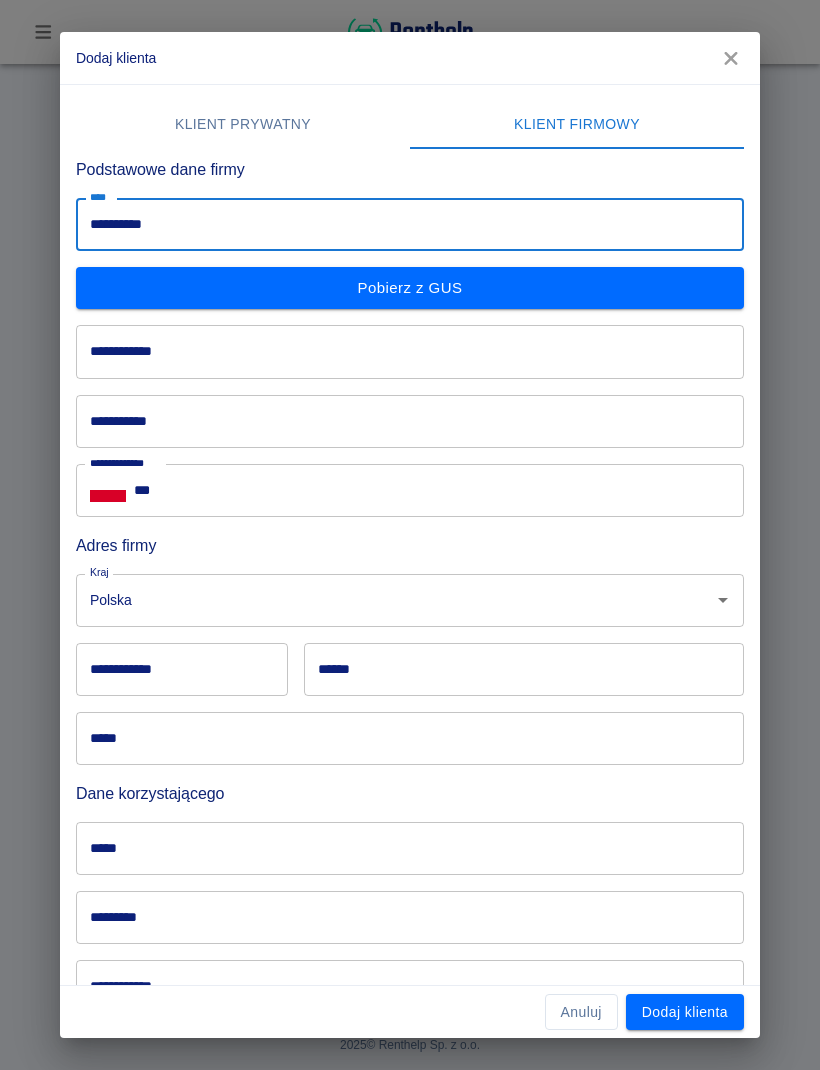 scroll, scrollTop: 0, scrollLeft: 0, axis: both 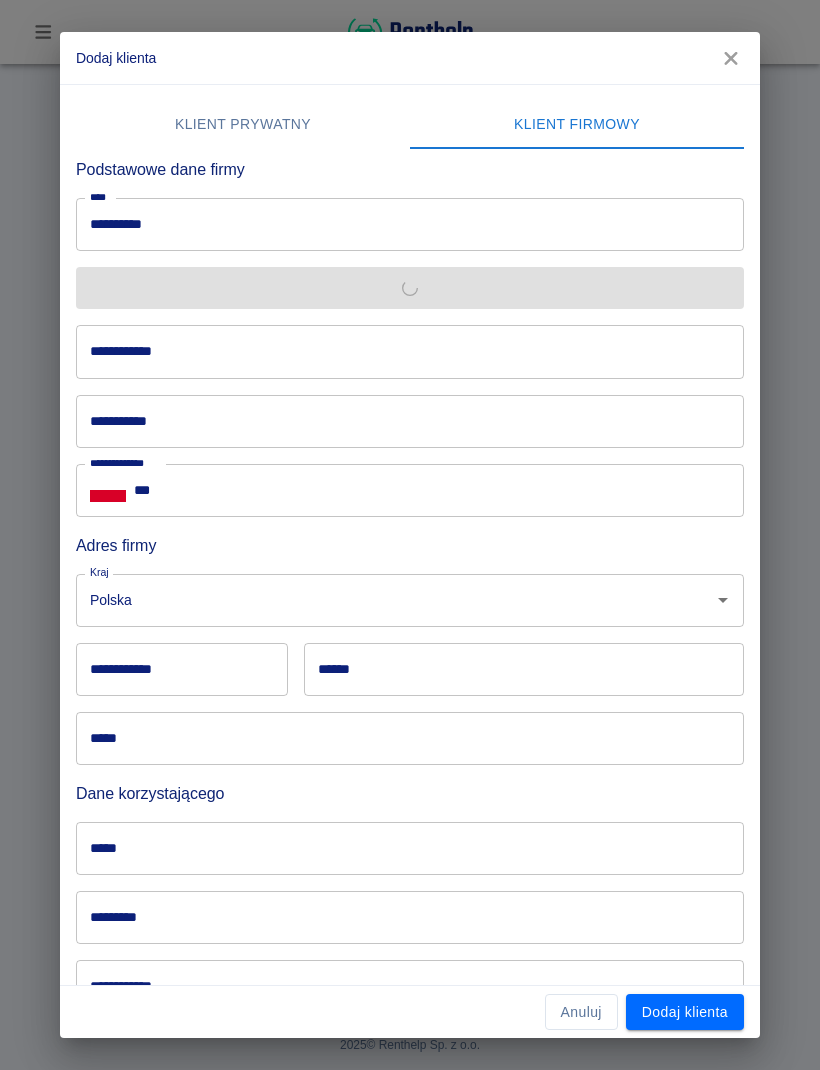 type on "**********" 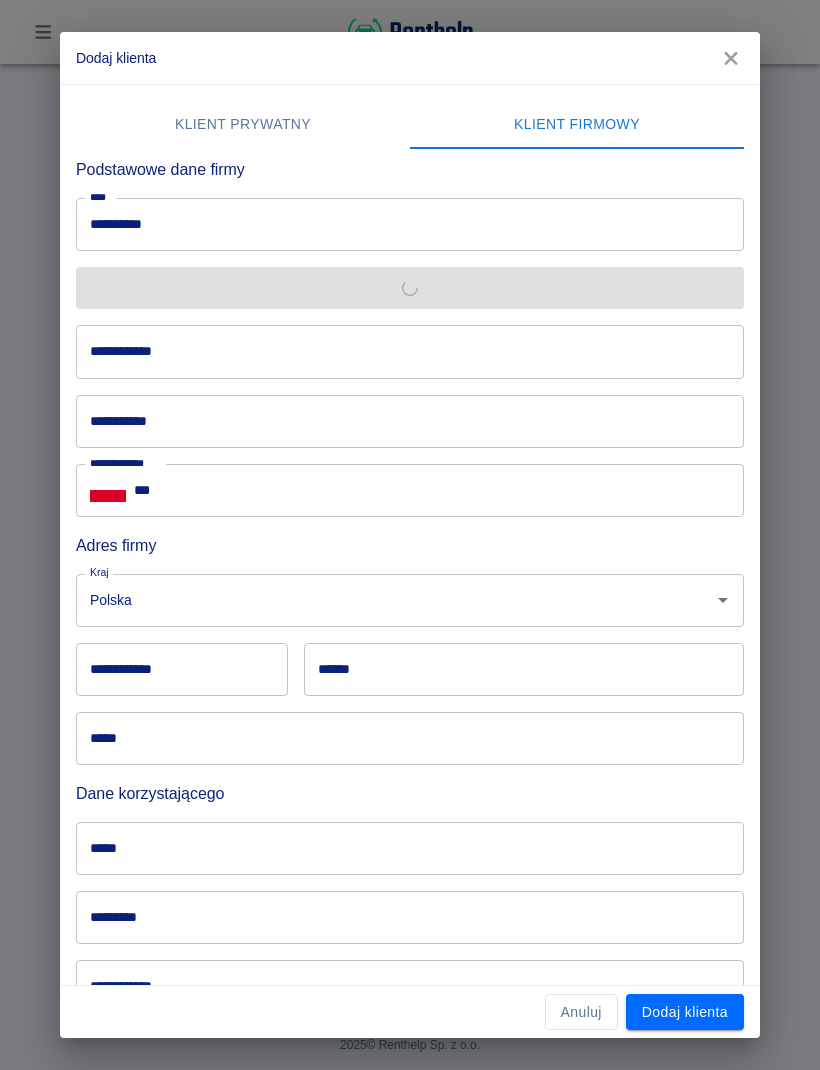 type on "******" 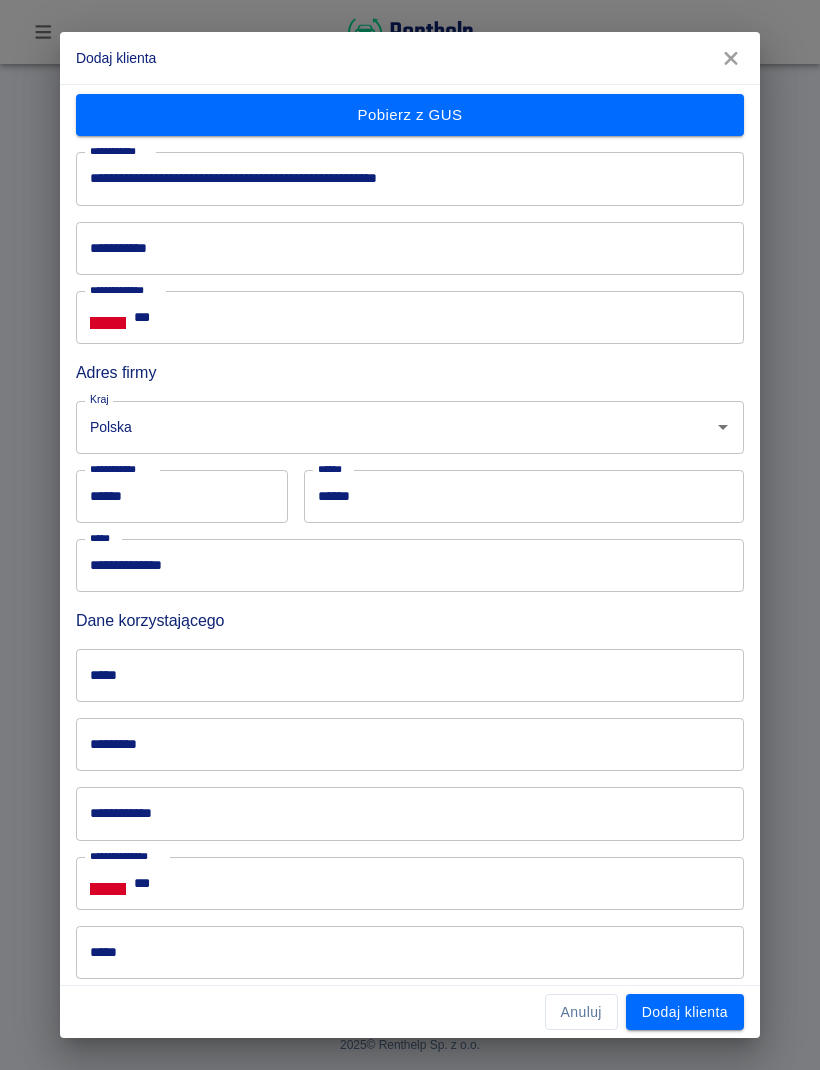 scroll, scrollTop: 172, scrollLeft: 0, axis: vertical 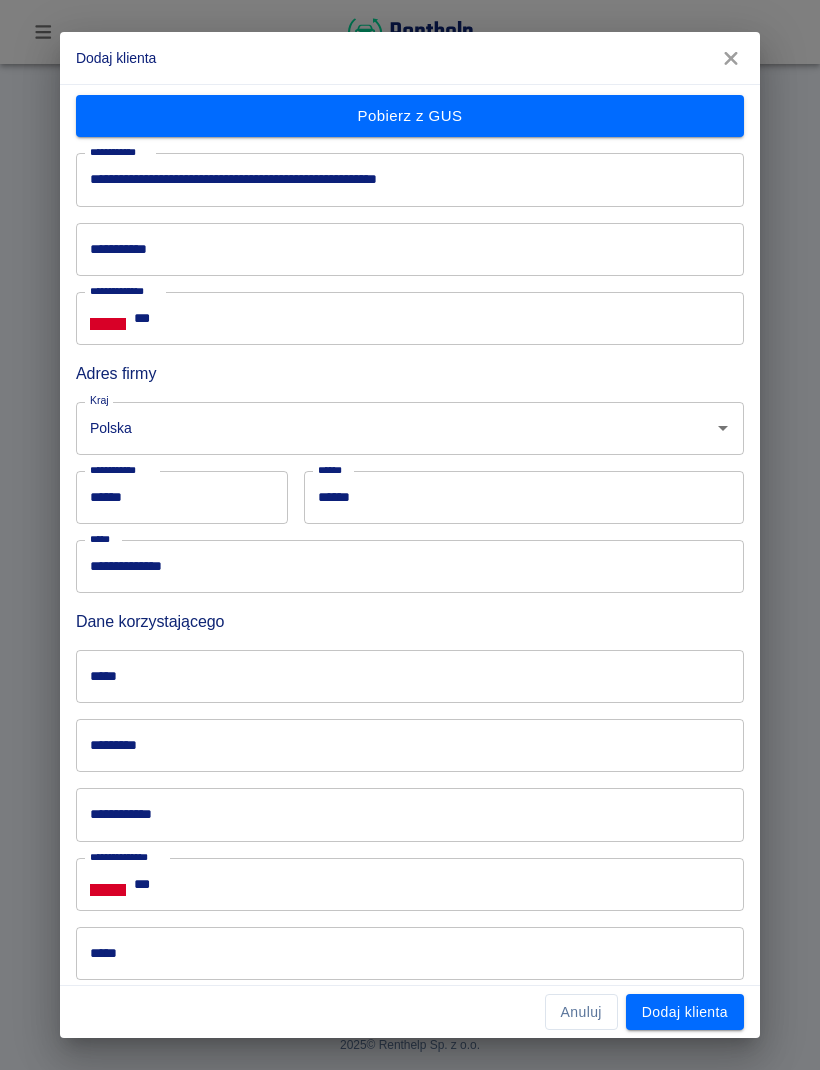 click on "**********" at bounding box center [410, 249] 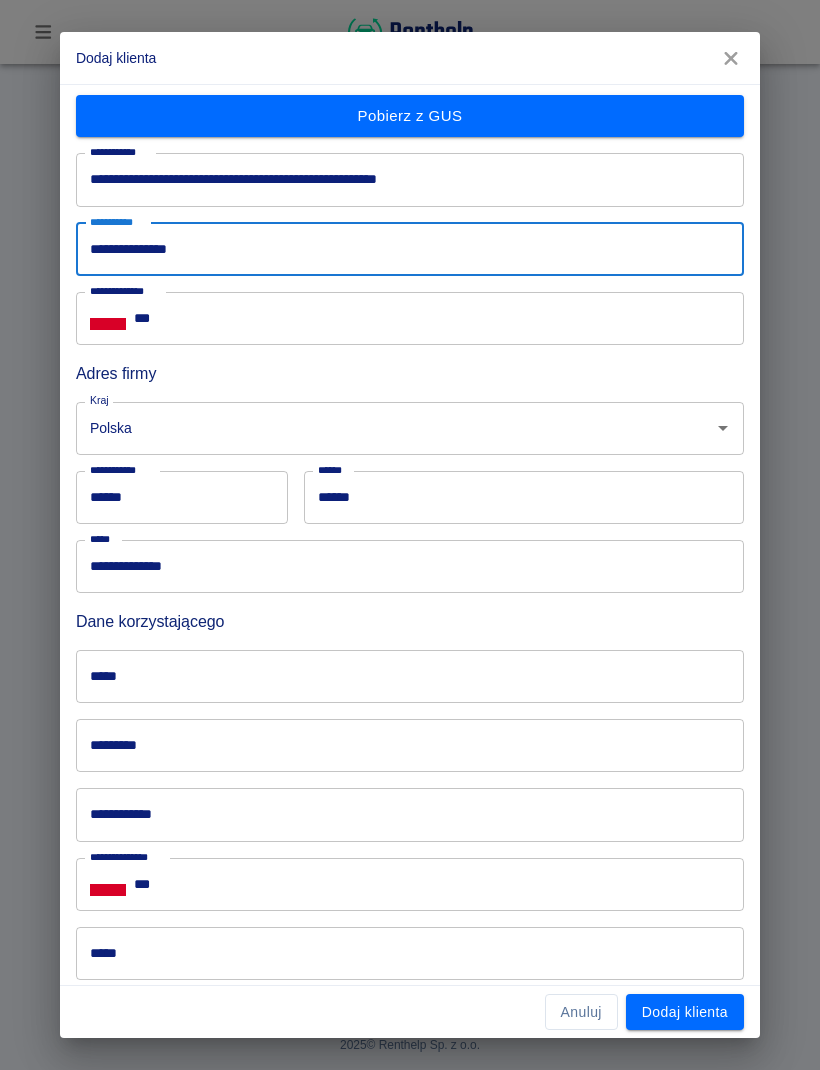 type on "**********" 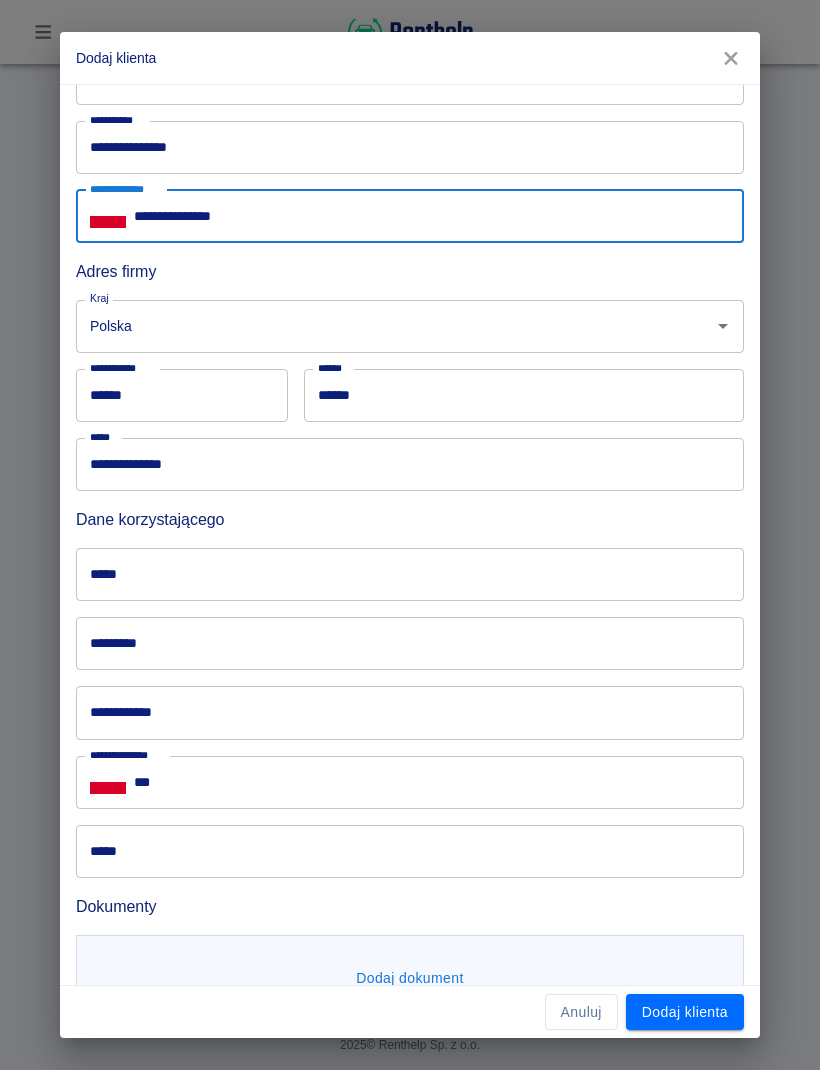 scroll, scrollTop: 322, scrollLeft: 0, axis: vertical 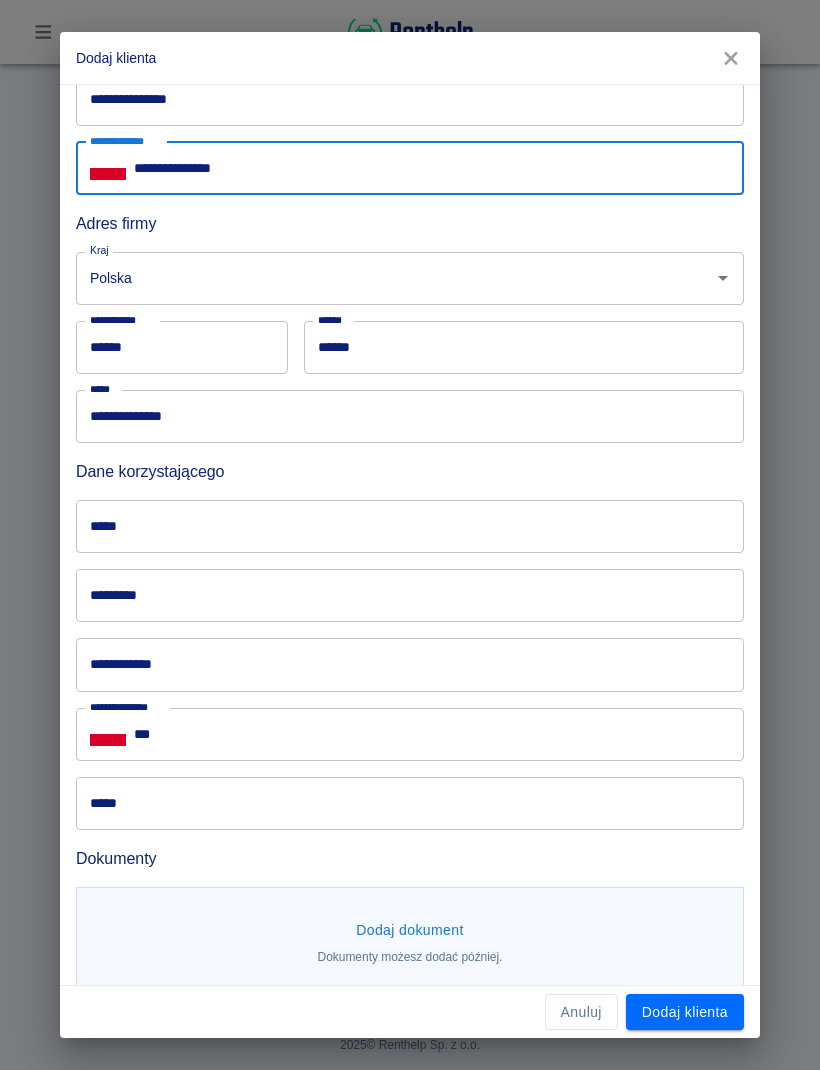 type on "**********" 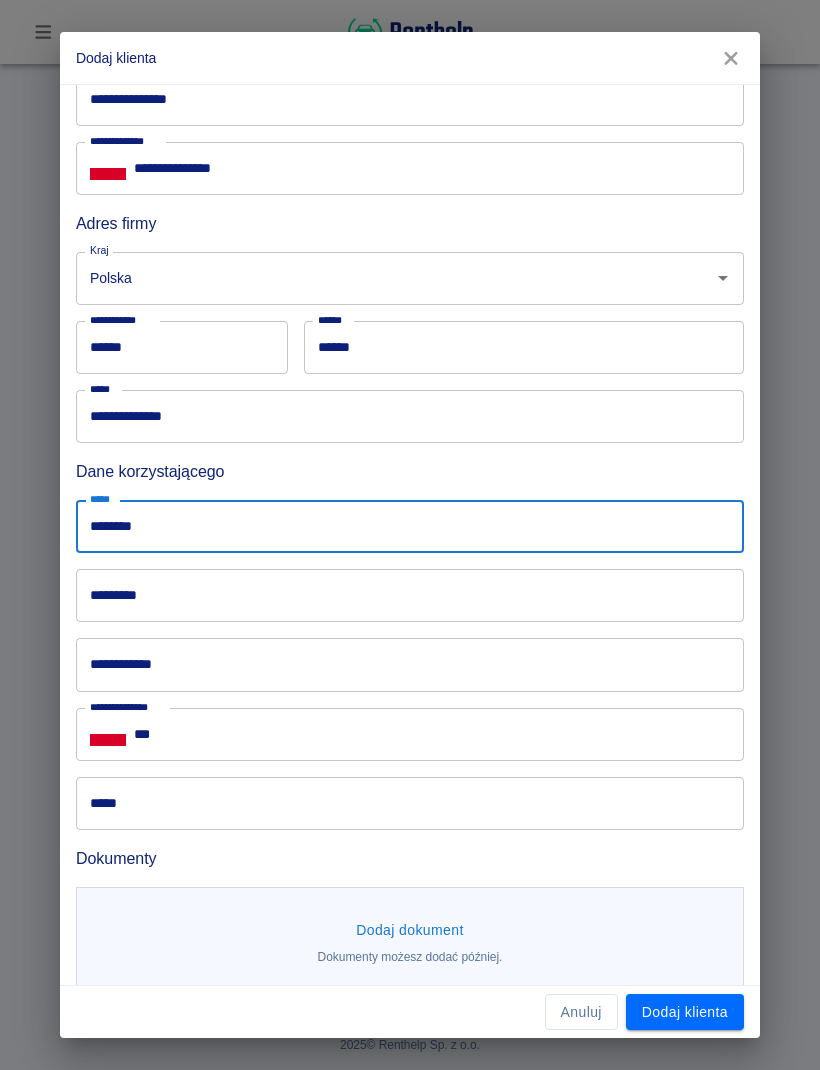 type on "*******" 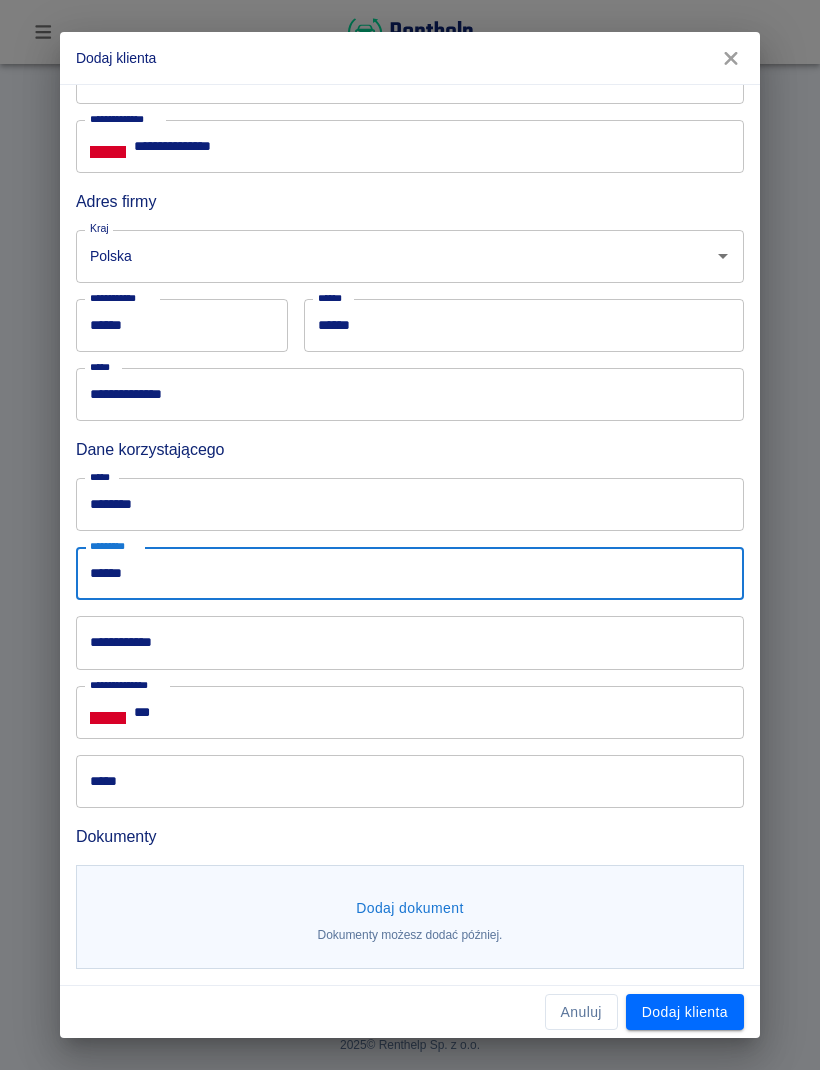 scroll, scrollTop: 344, scrollLeft: 0, axis: vertical 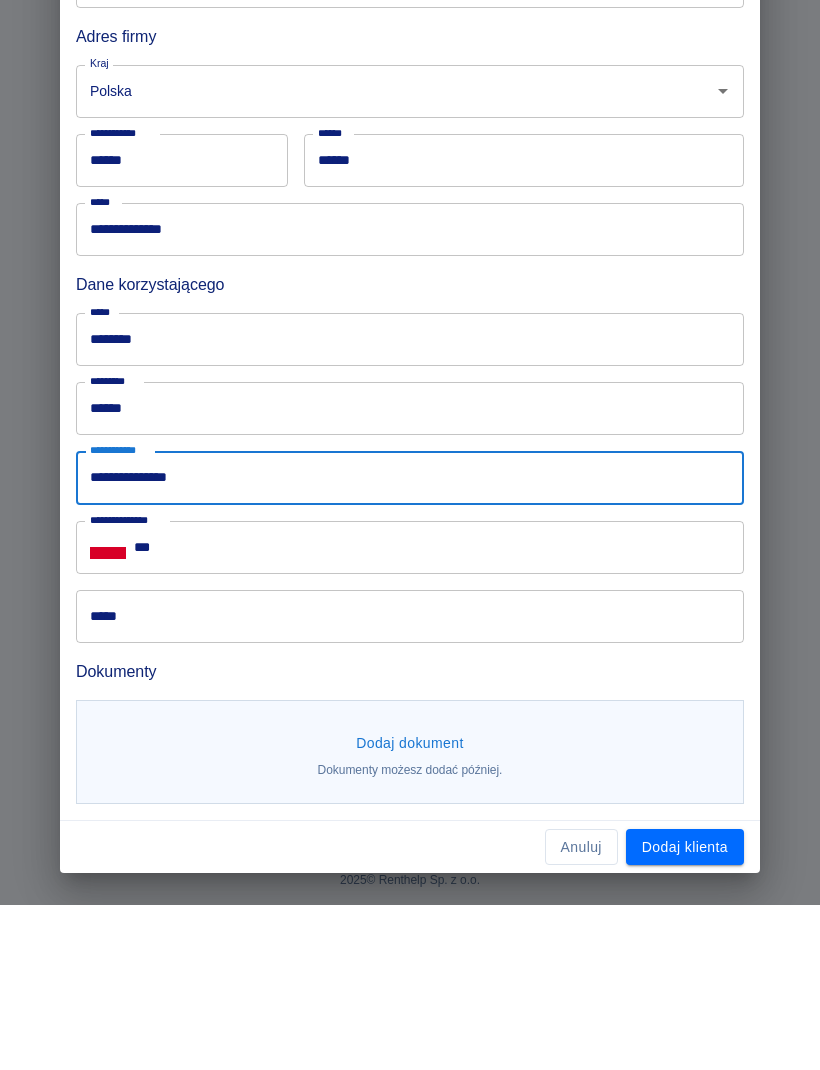 type on "**********" 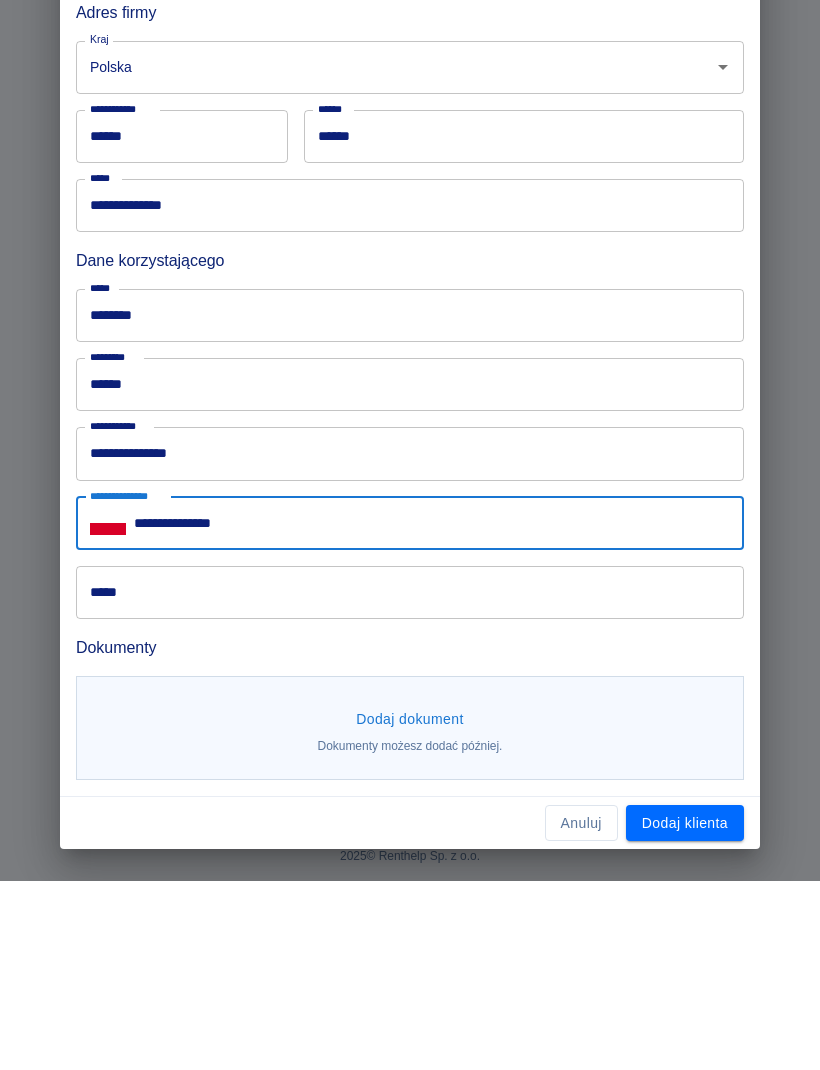 scroll, scrollTop: 344, scrollLeft: 0, axis: vertical 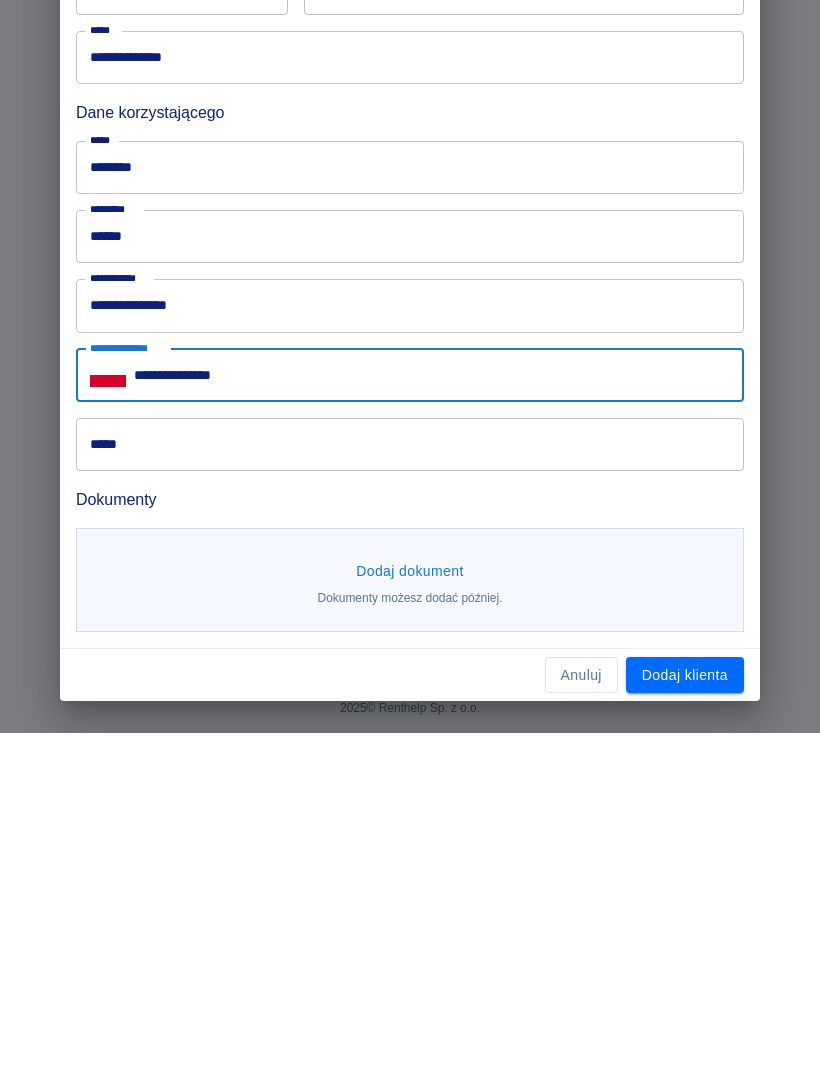 type on "**********" 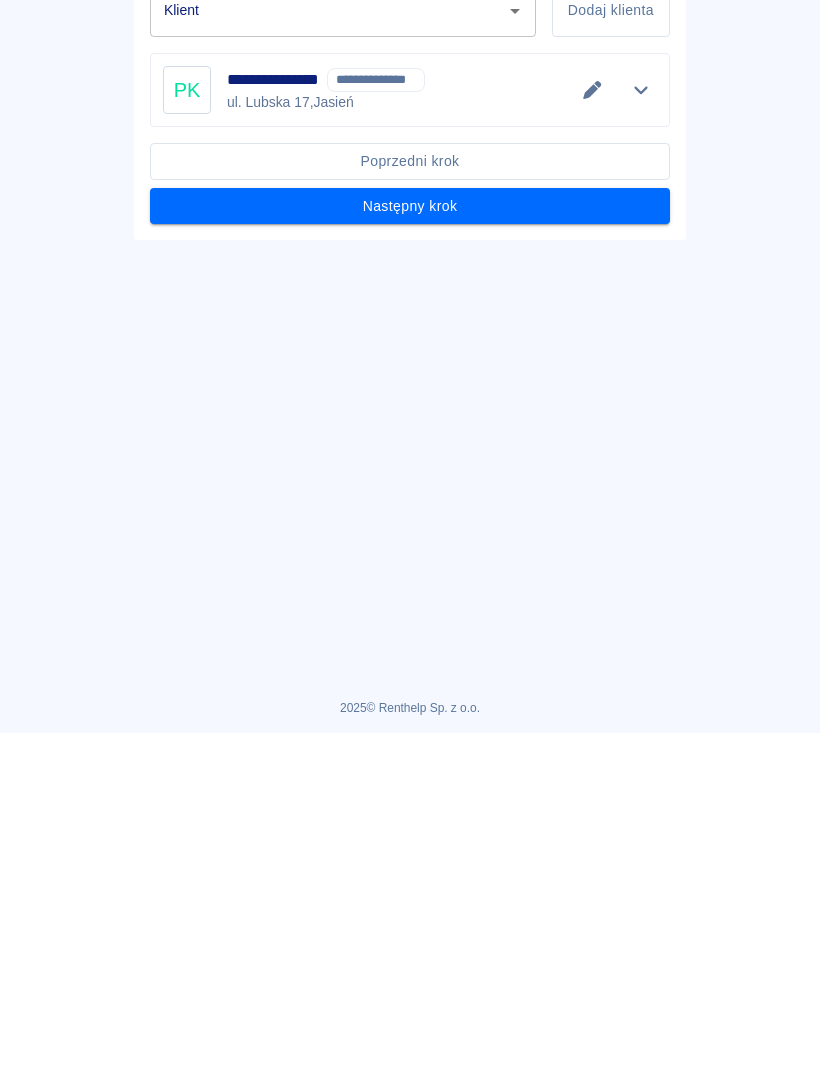 type on "[PERSON_NAME] - "WINNCARE POLSKA SPÓŁKA Z OGRANICZONĄ ODPOWIEDZIALNOŚCIĄ" (NIP: 9281993580) ([PHONE_NUMBER])" 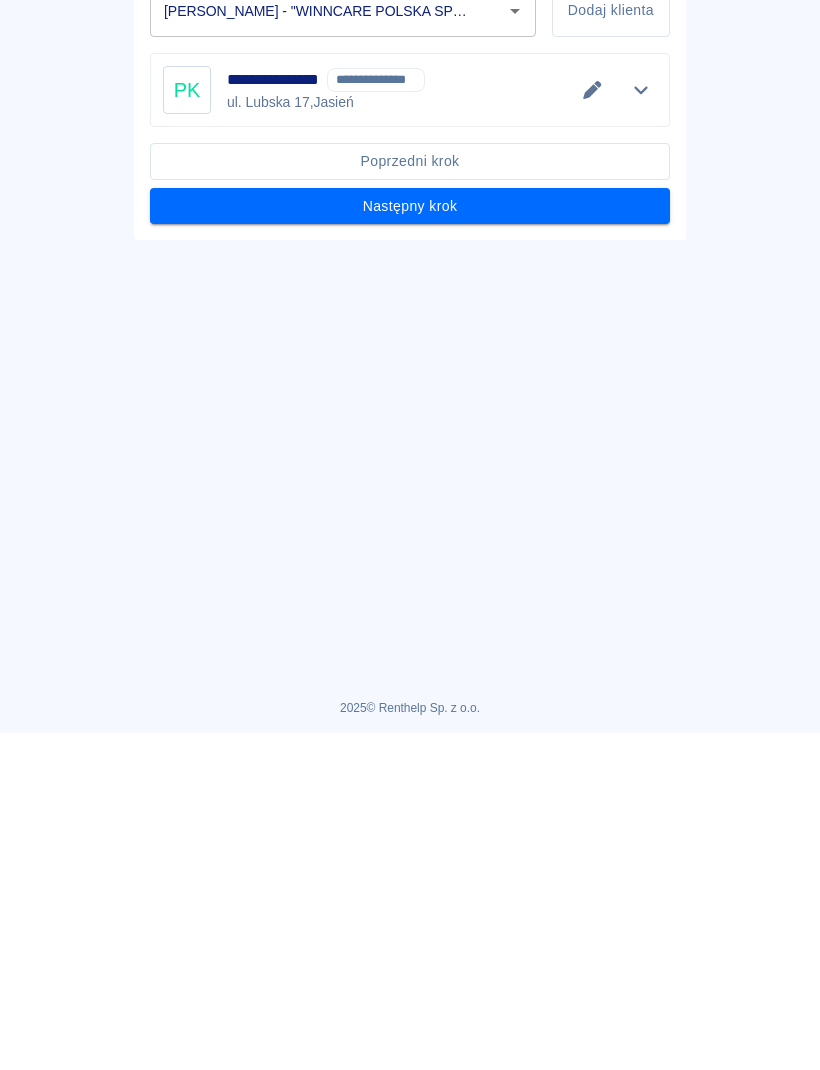click on "Następny krok" at bounding box center (410, 543) 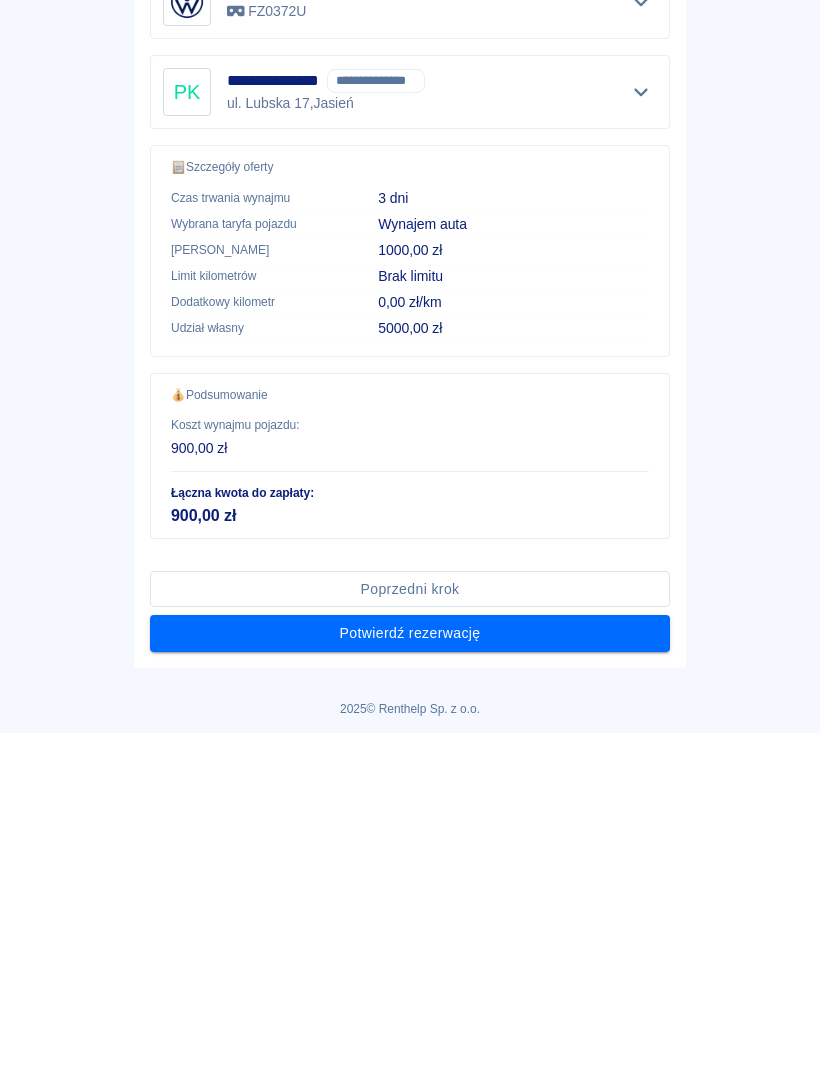 scroll, scrollTop: 326, scrollLeft: 0, axis: vertical 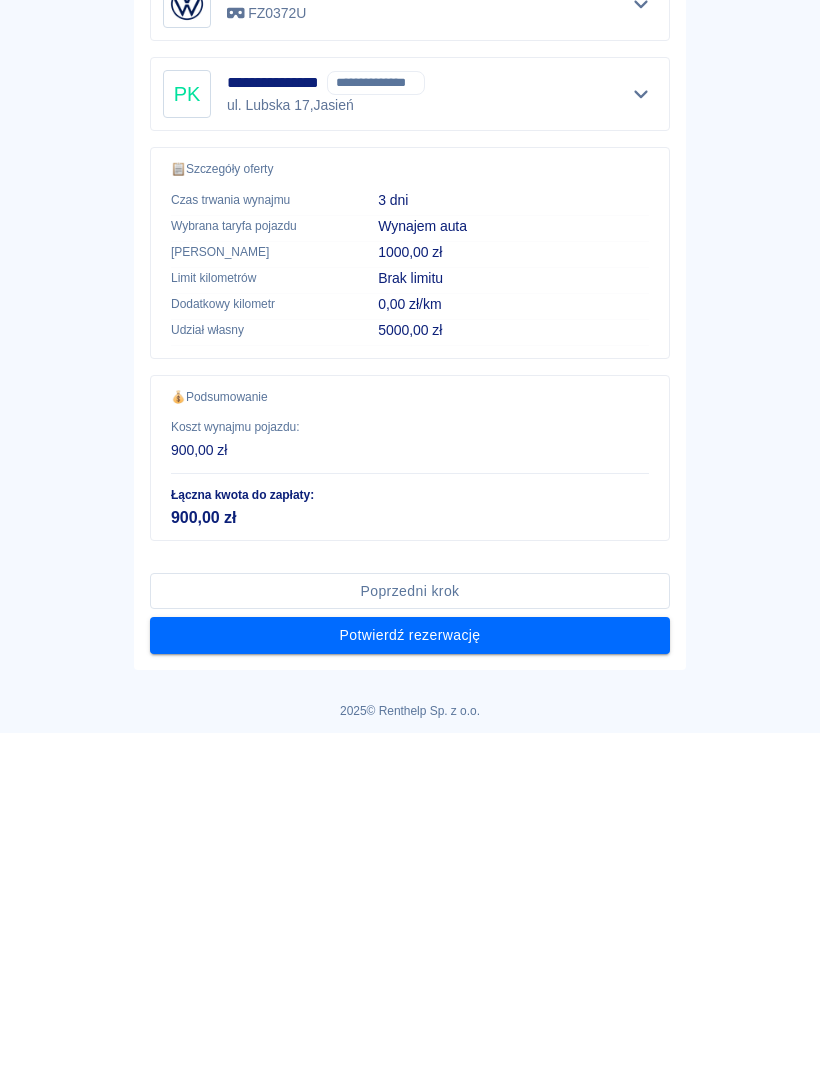 click on "Potwierdź rezerwację" at bounding box center (410, 972) 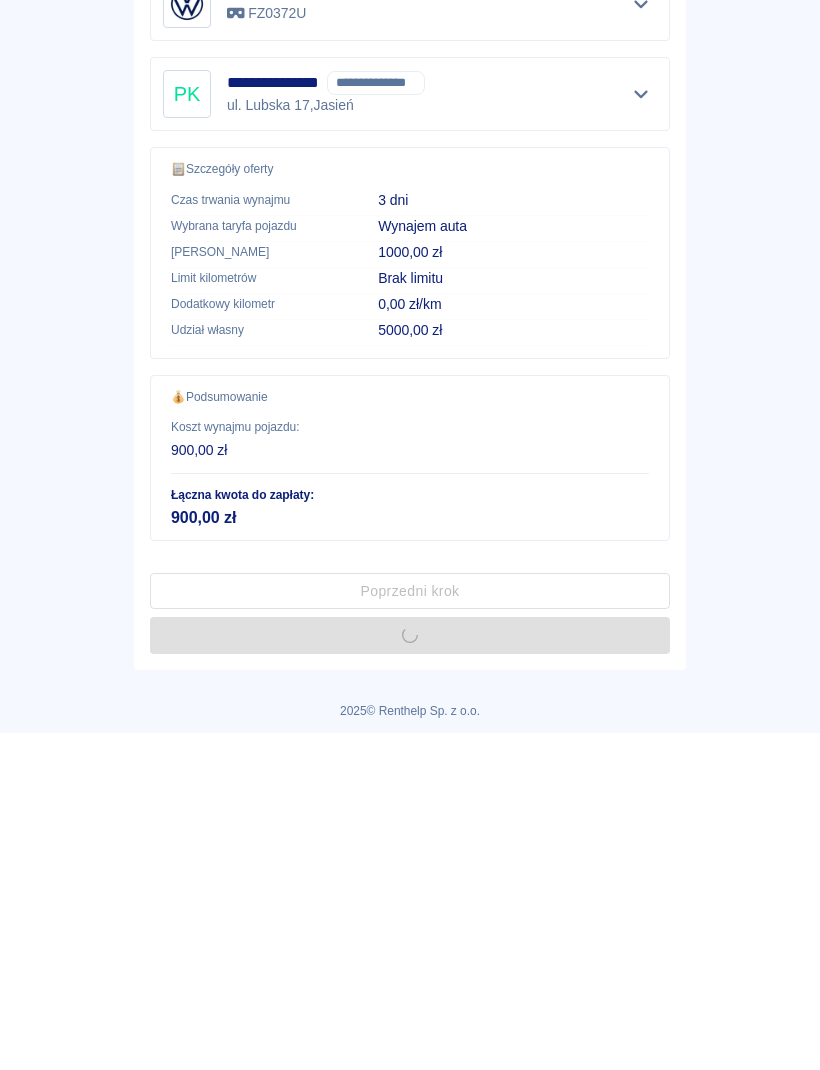 scroll, scrollTop: 0, scrollLeft: 0, axis: both 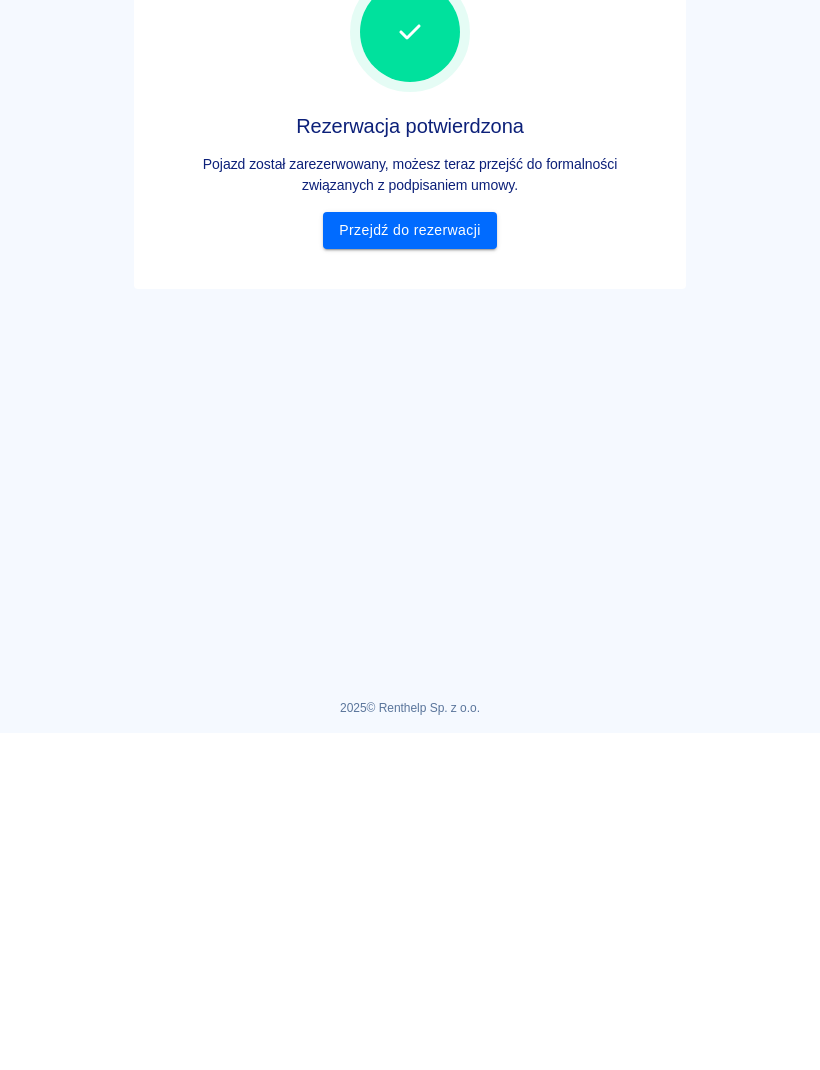 click on "Rezerwacja potwierdzona Pojazd został zarezerwowany, możesz teraz przejść do formalności związanych z podpisaniem umowy. Przejdź do rezerwacji" at bounding box center (410, 447) 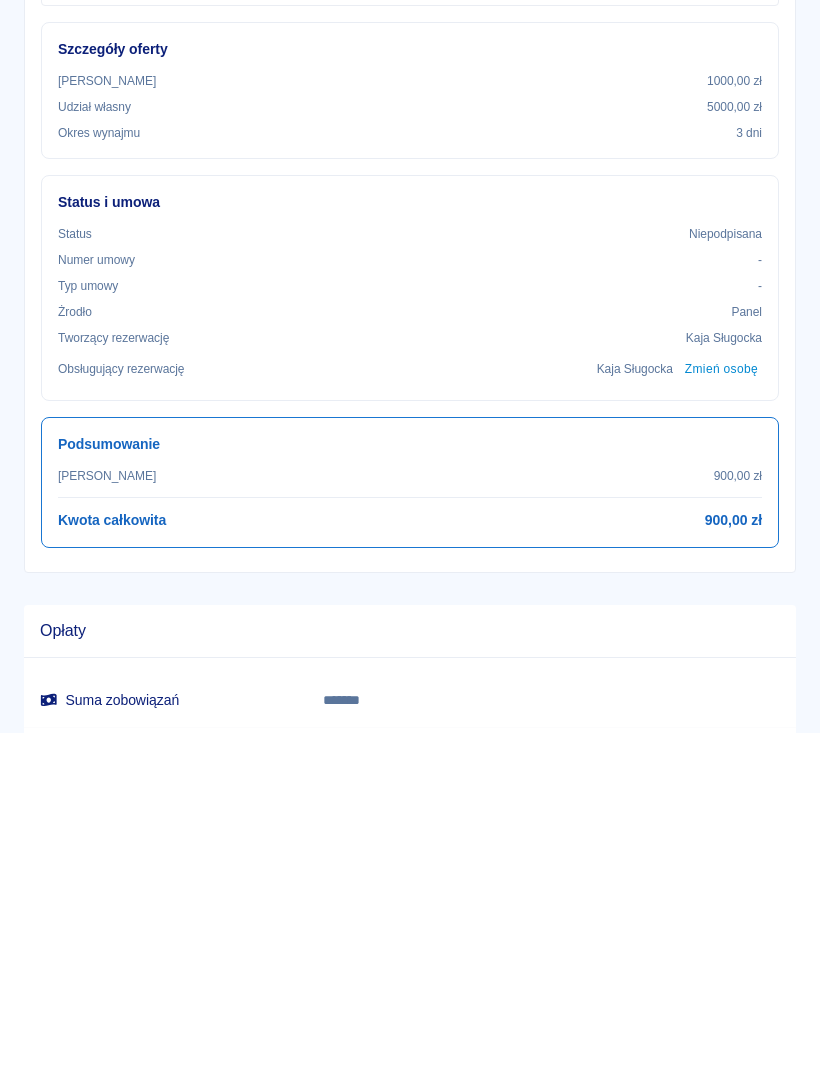 scroll, scrollTop: 155, scrollLeft: 0, axis: vertical 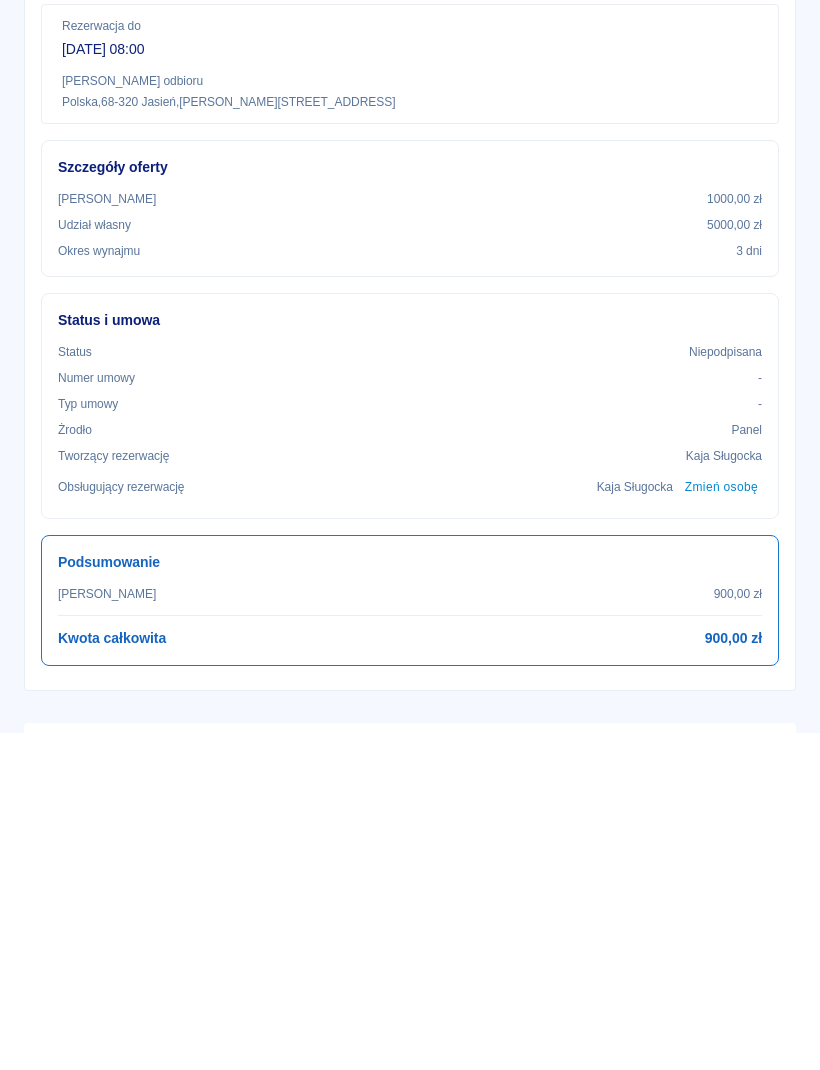 click at bounding box center (43, 32) 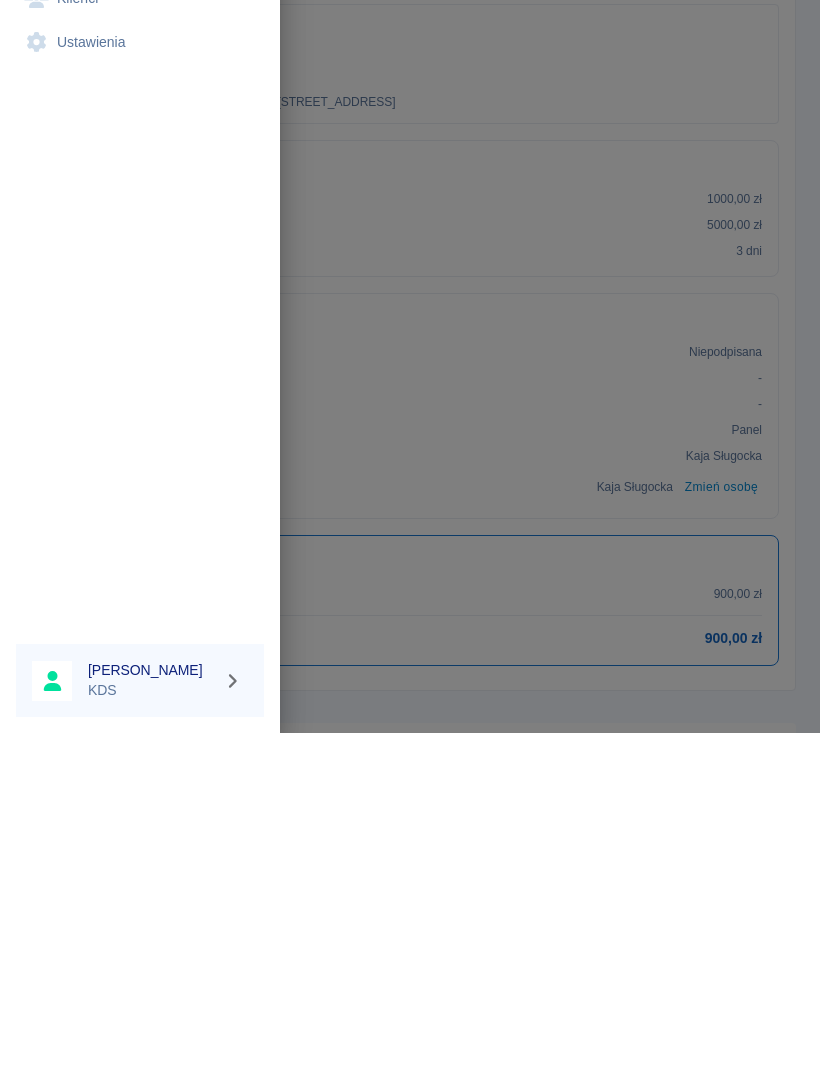 click on "Kalendarz" at bounding box center [140, 157] 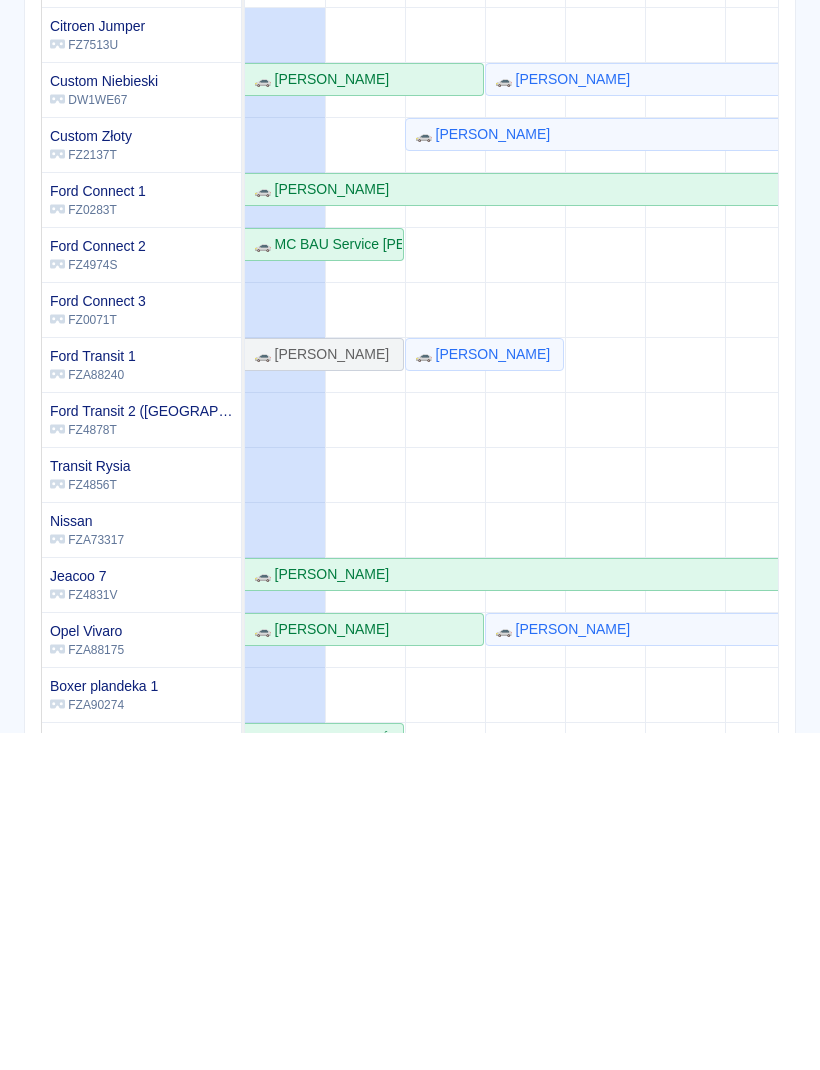 scroll, scrollTop: 323, scrollLeft: -13, axis: both 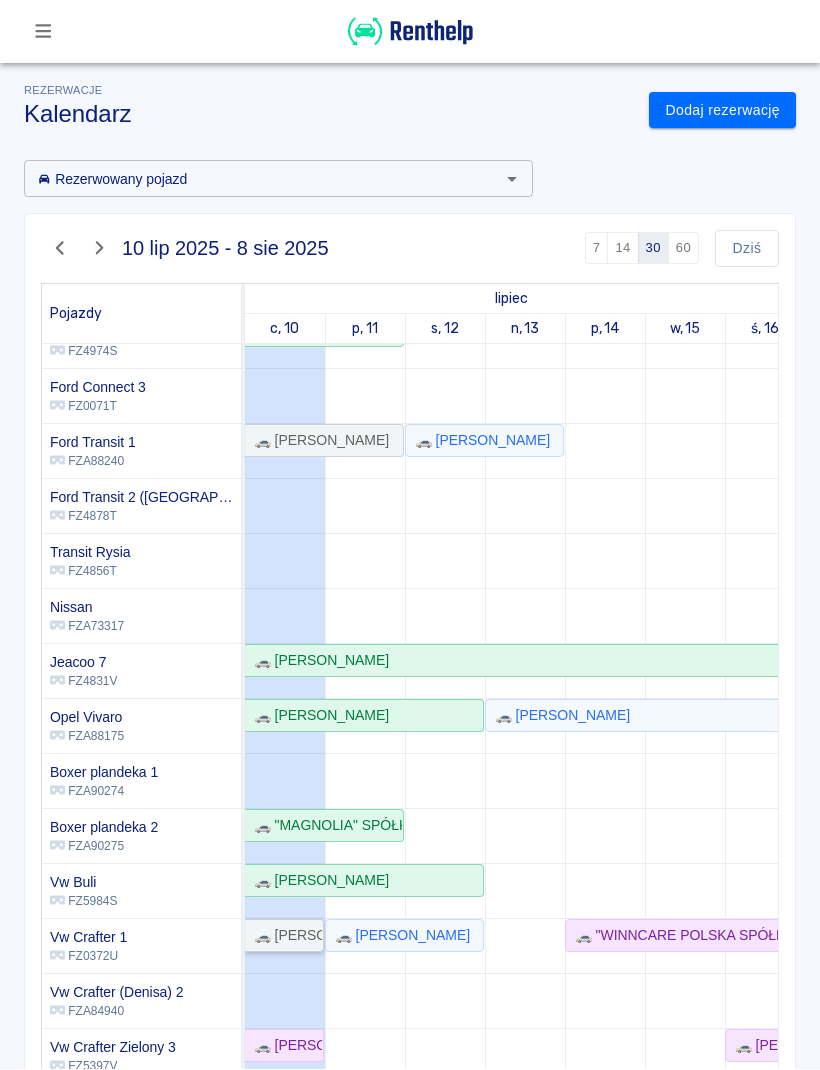 click on "🚗 [PERSON_NAME]" at bounding box center [284, 936] 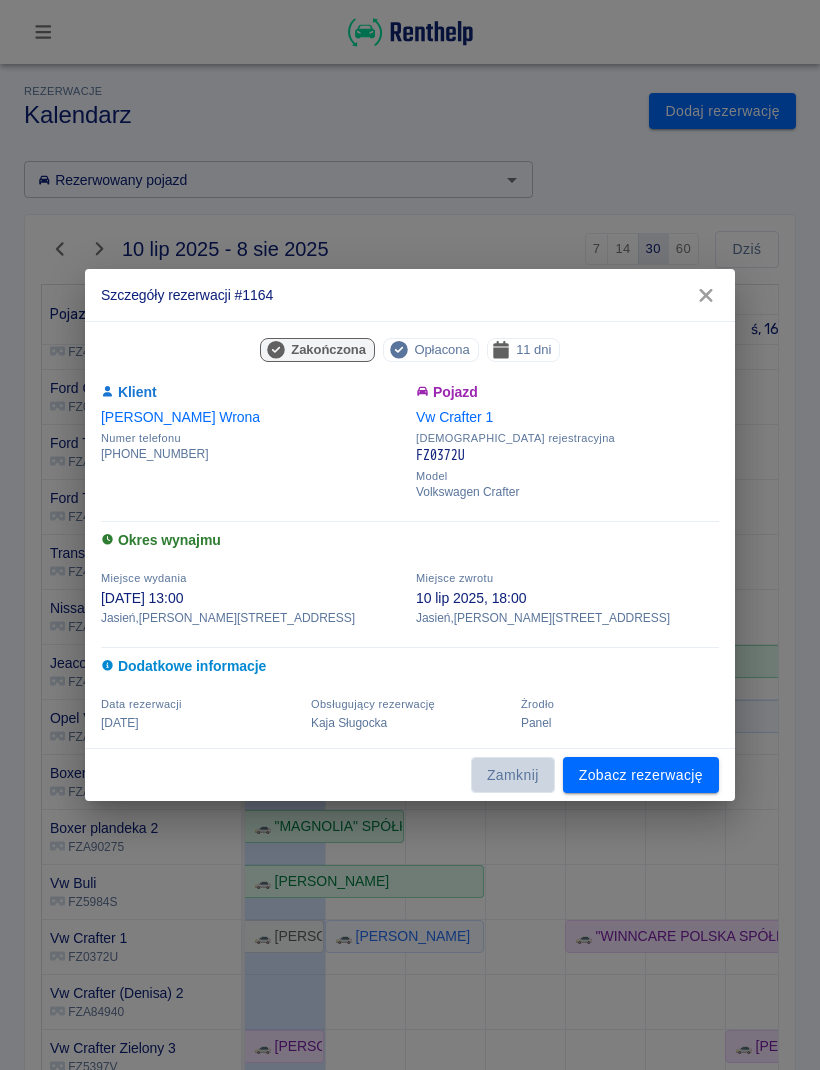 click on "Zamknij" at bounding box center [513, 775] 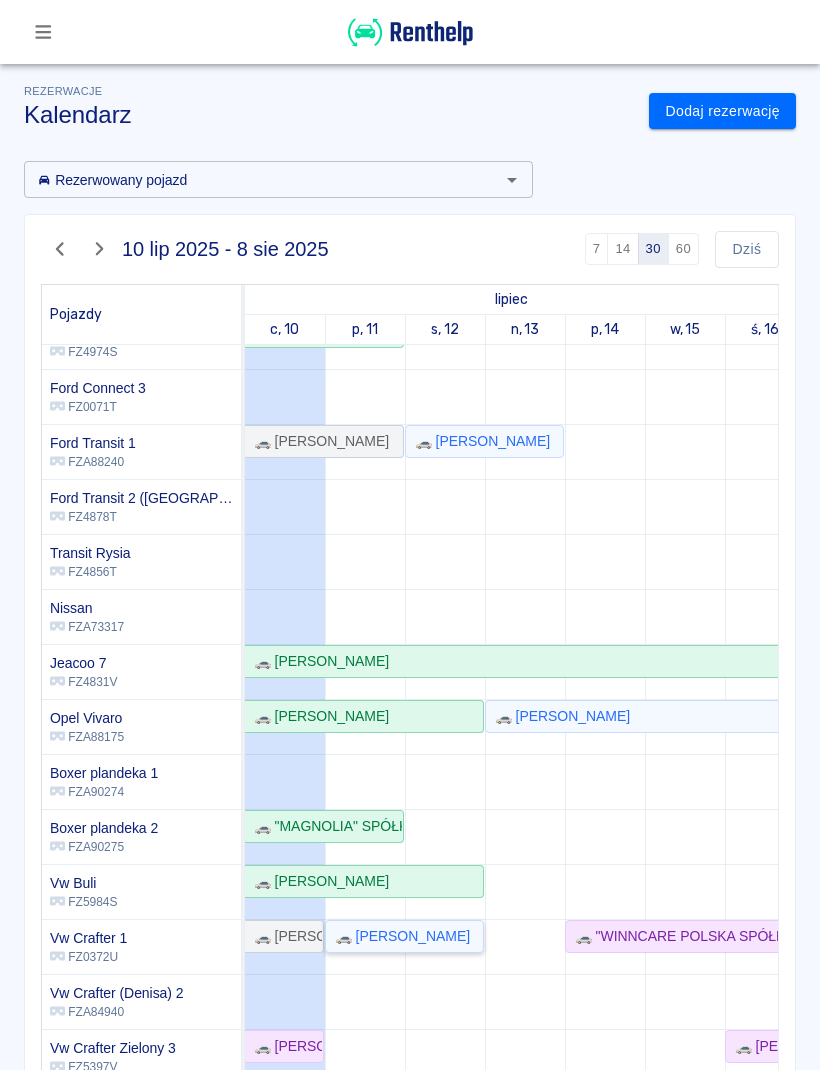 click on "🚗 [PERSON_NAME]" 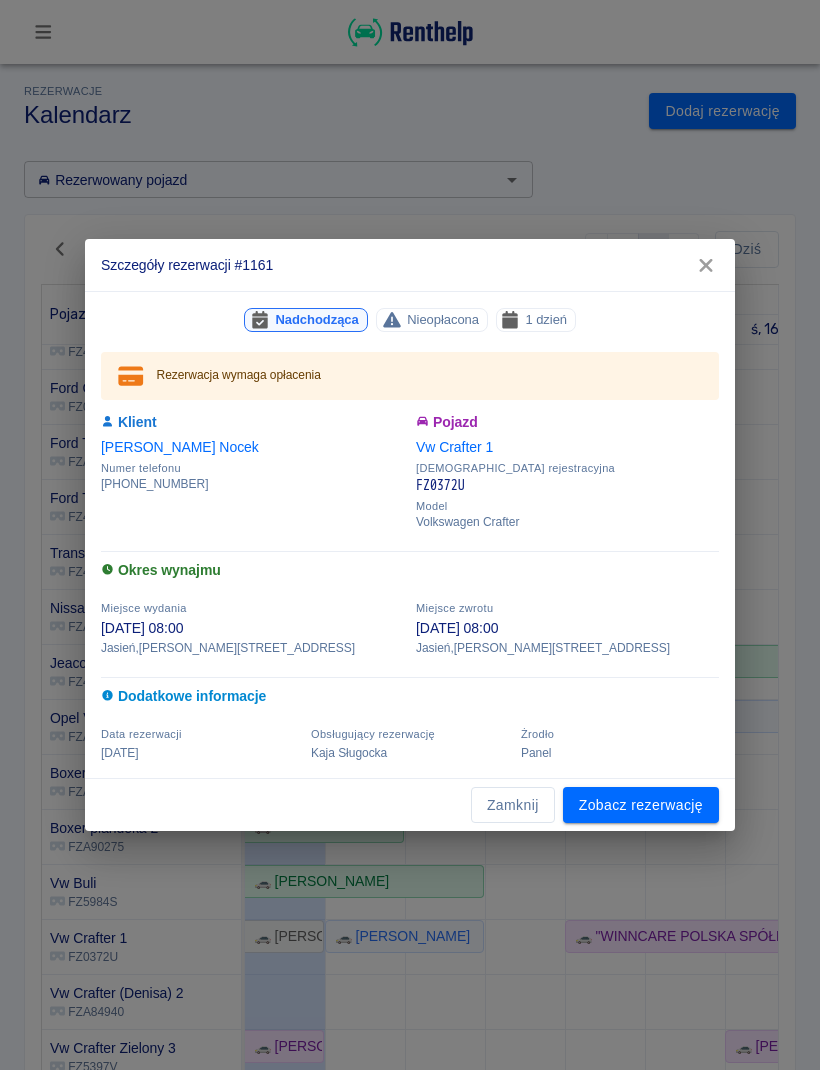 click on "Zamknij" at bounding box center (513, 805) 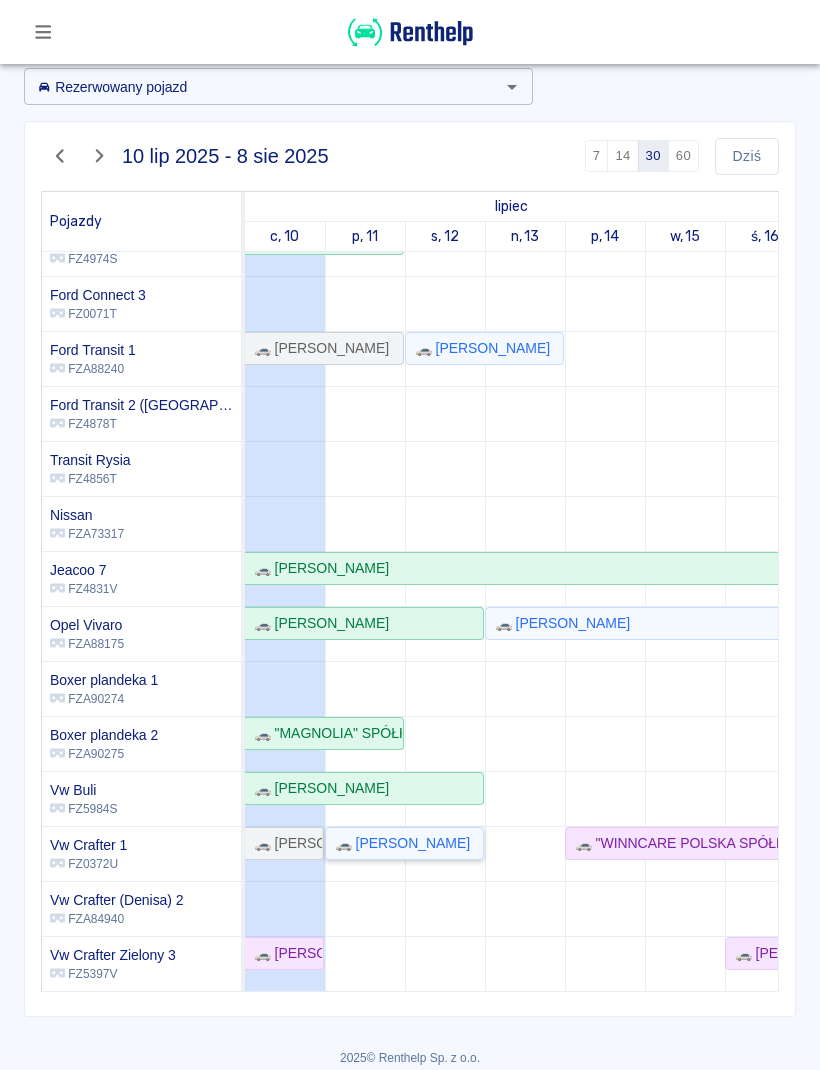 scroll, scrollTop: 102, scrollLeft: 0, axis: vertical 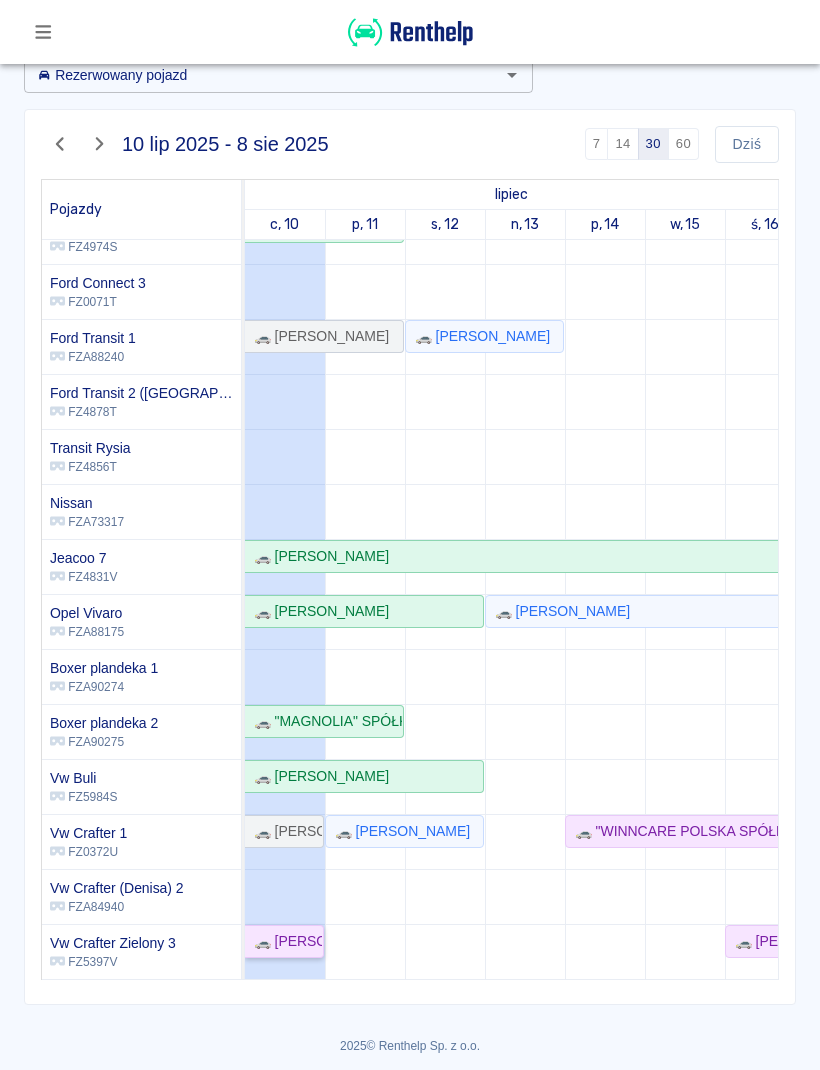 click on "🚗 [PERSON_NAME]" at bounding box center [284, 941] 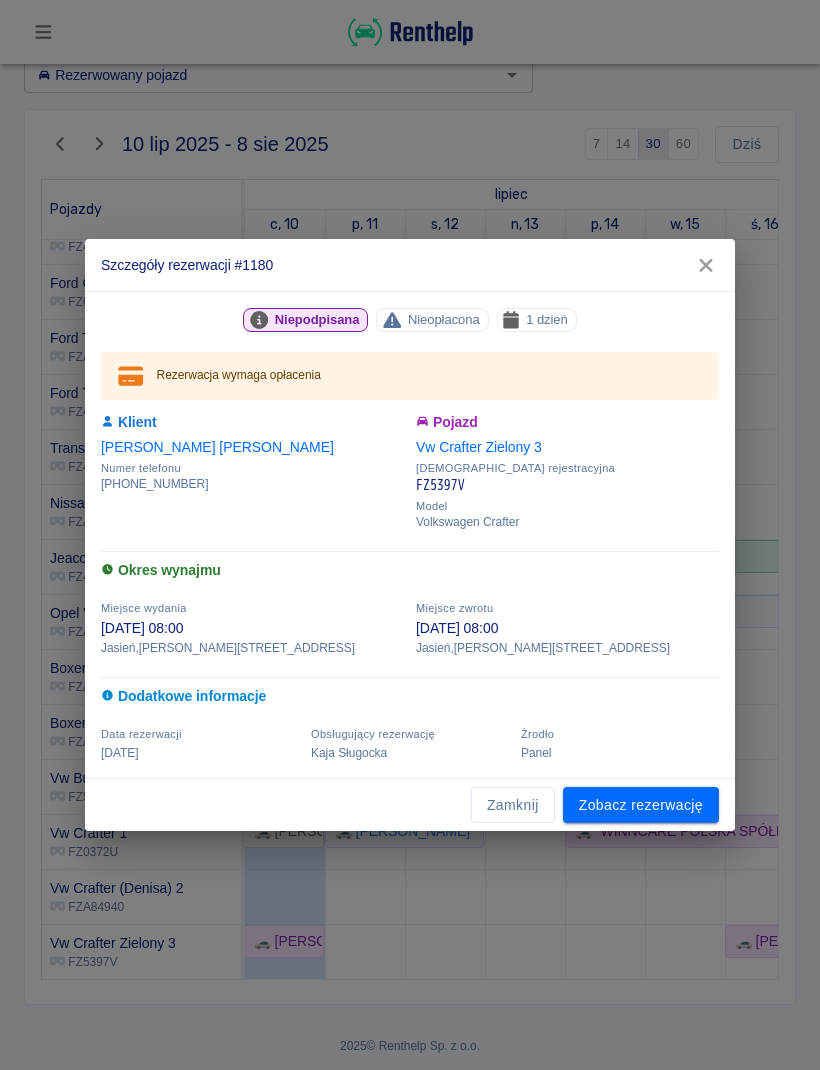 click on "Zobacz rezerwację" at bounding box center [641, 805] 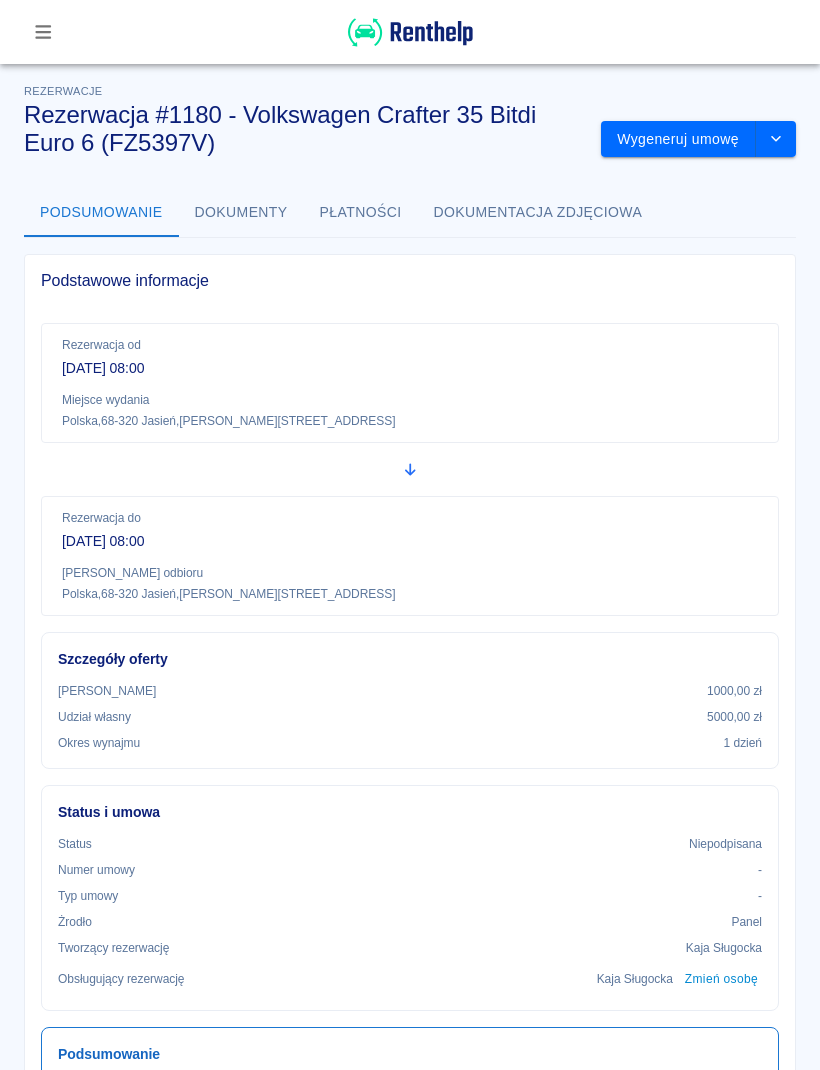 click 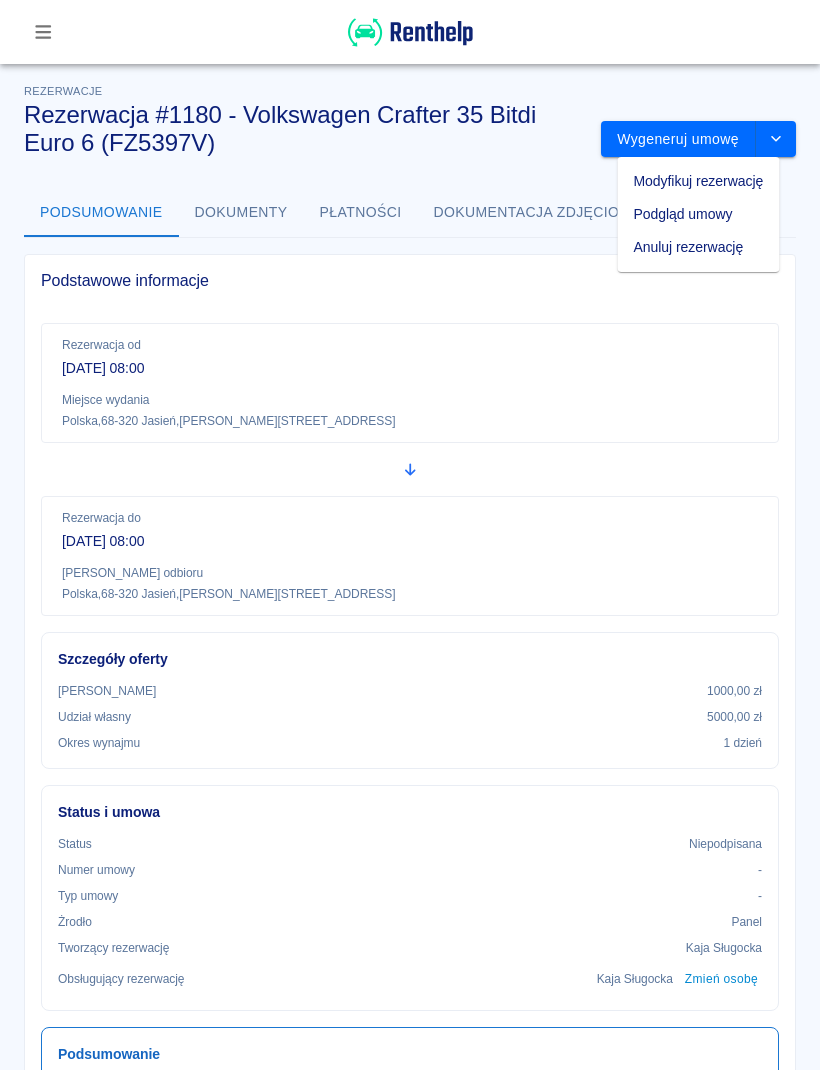 click on "Anuluj rezerwację" at bounding box center (699, 247) 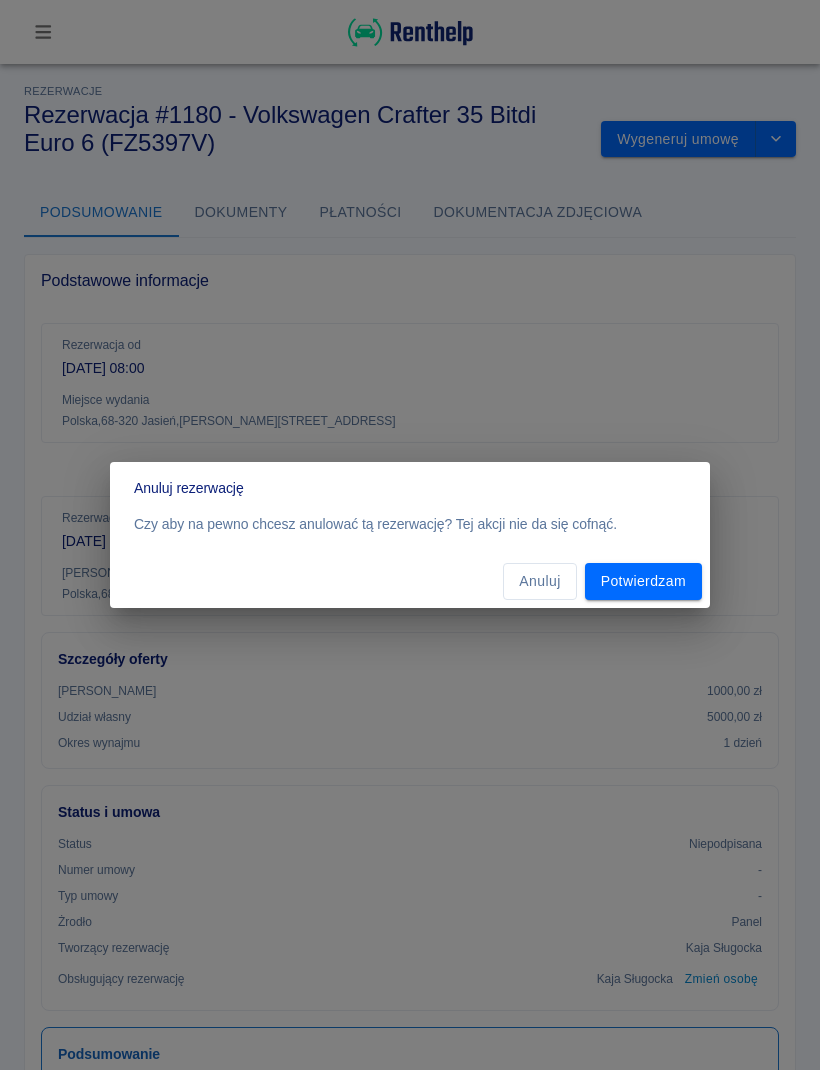 click on "Potwierdzam" at bounding box center [643, 581] 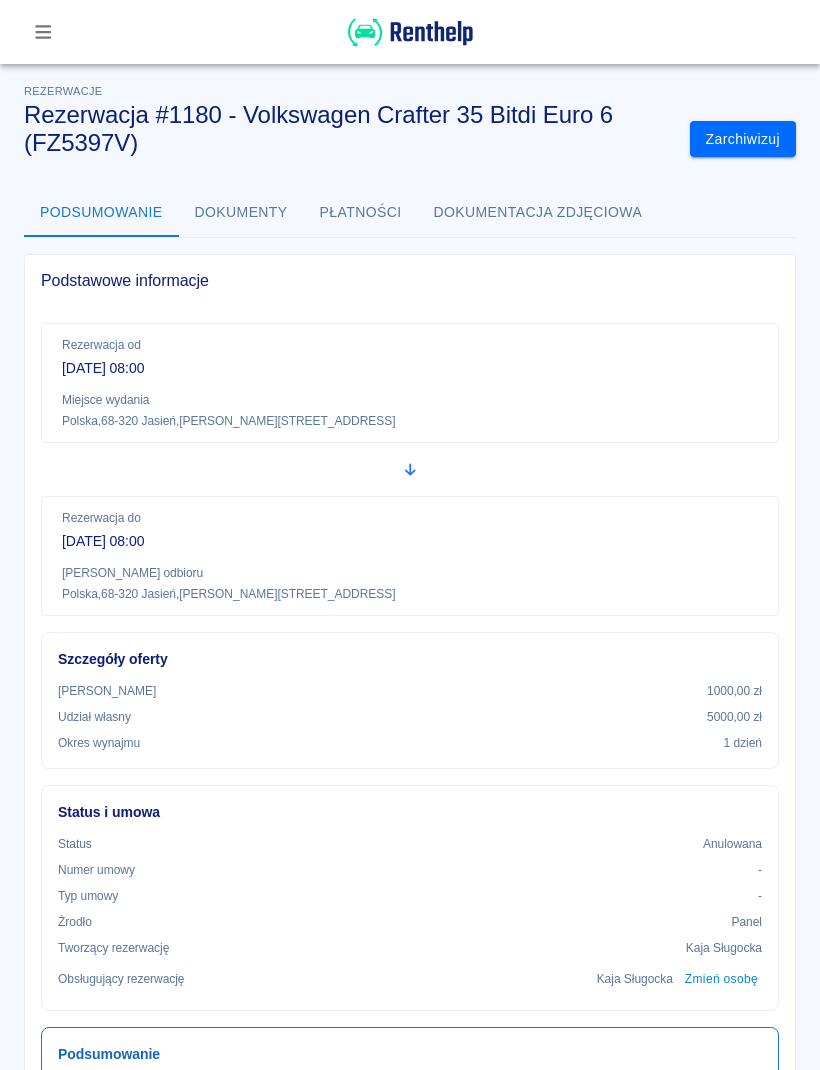scroll, scrollTop: 0, scrollLeft: 0, axis: both 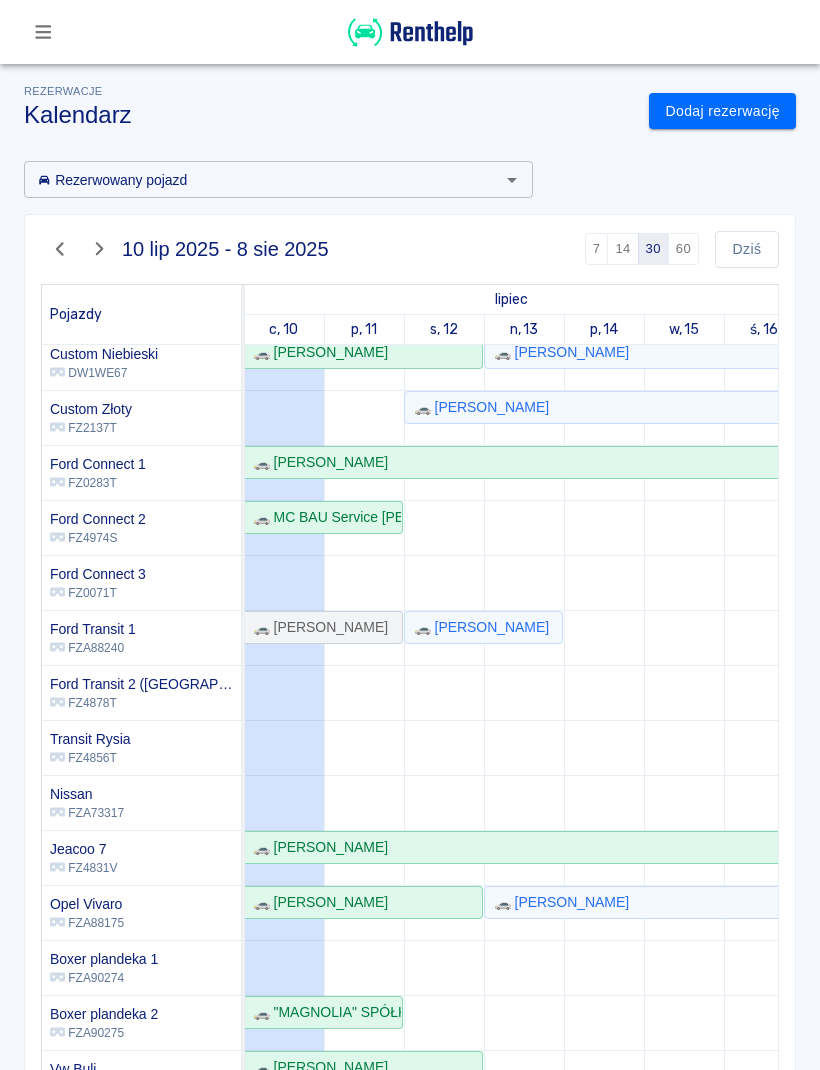 click on "Dodaj rezerwację" at bounding box center (722, 111) 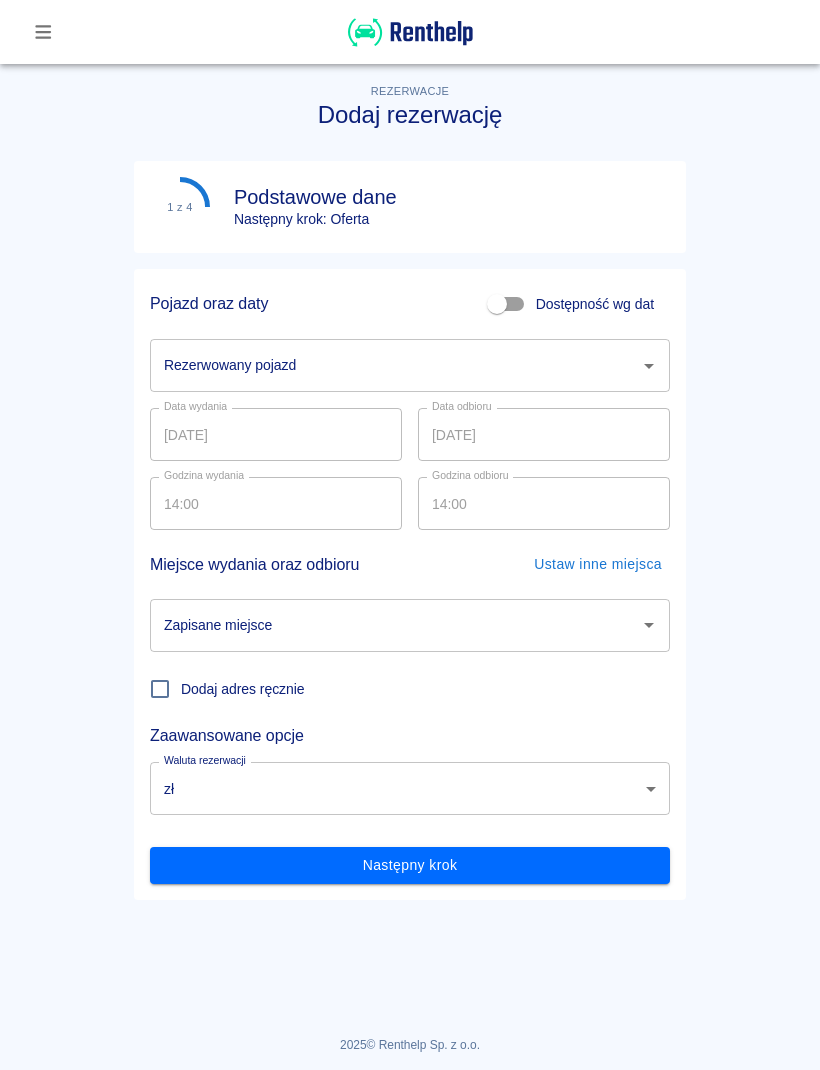 click on "Rezerwowany pojazd" at bounding box center (410, 365) 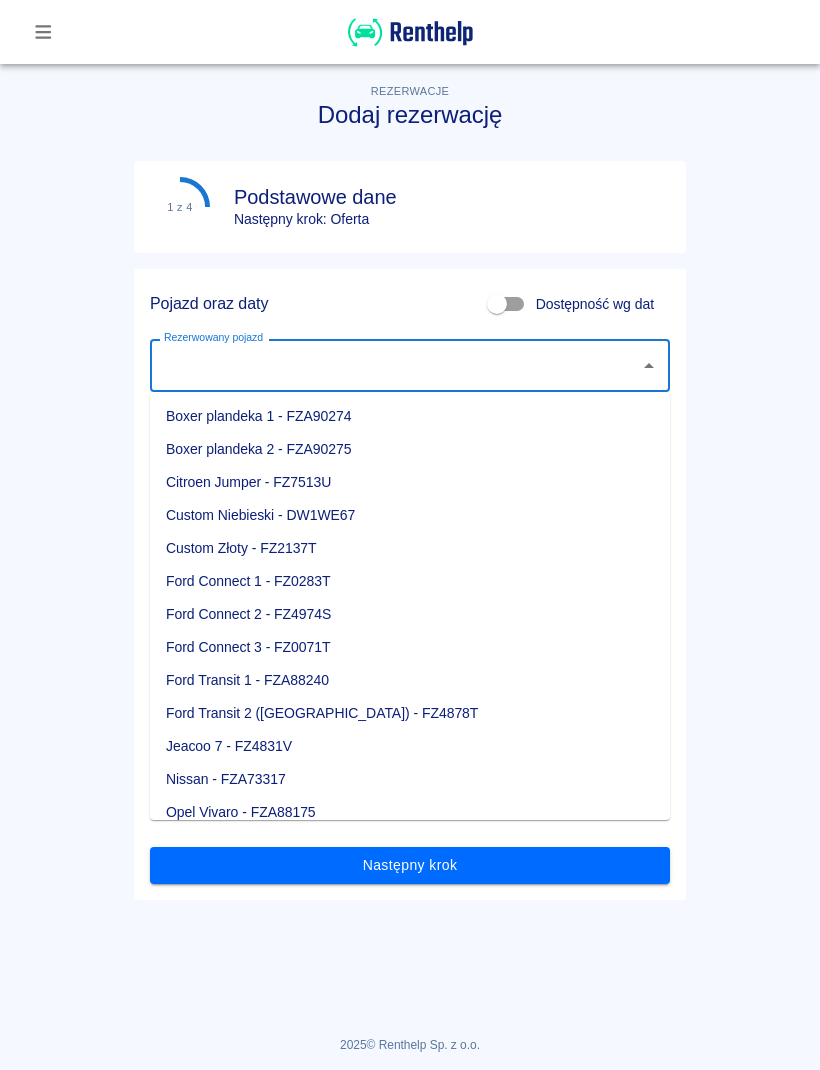 click on "Rezerwowany pojazd" at bounding box center [395, 365] 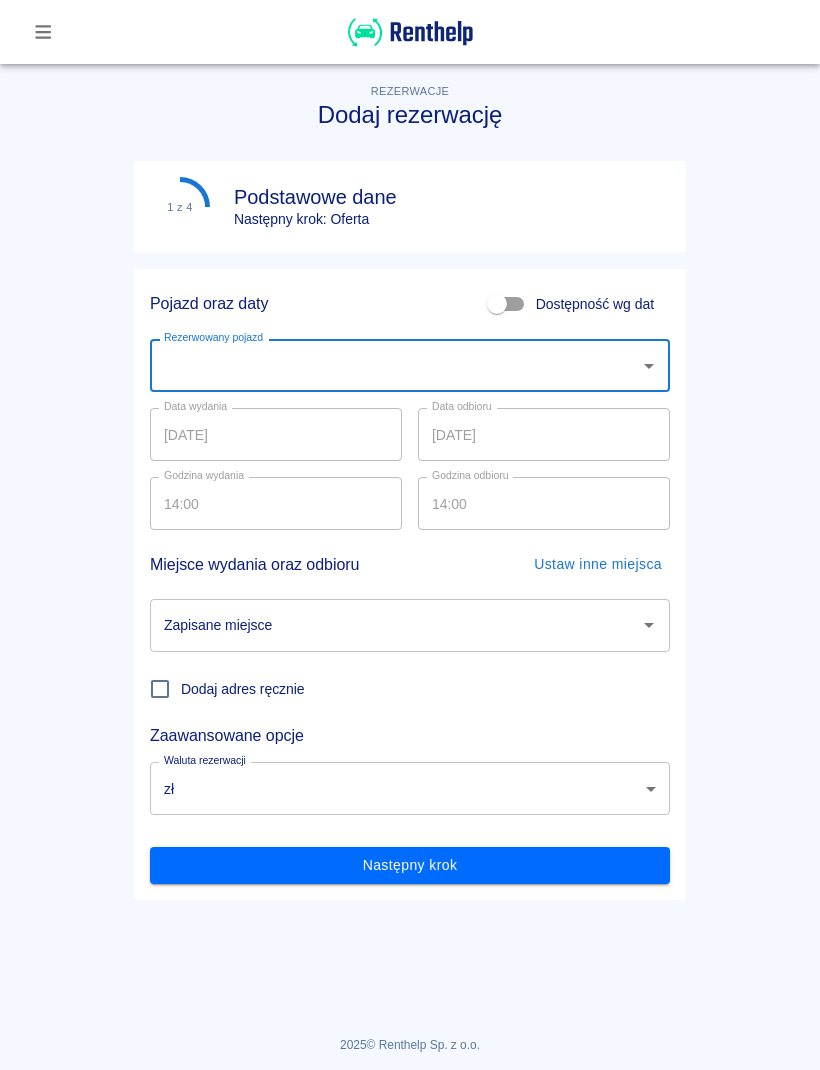 click on "Rezerwowany pojazd" at bounding box center [410, 365] 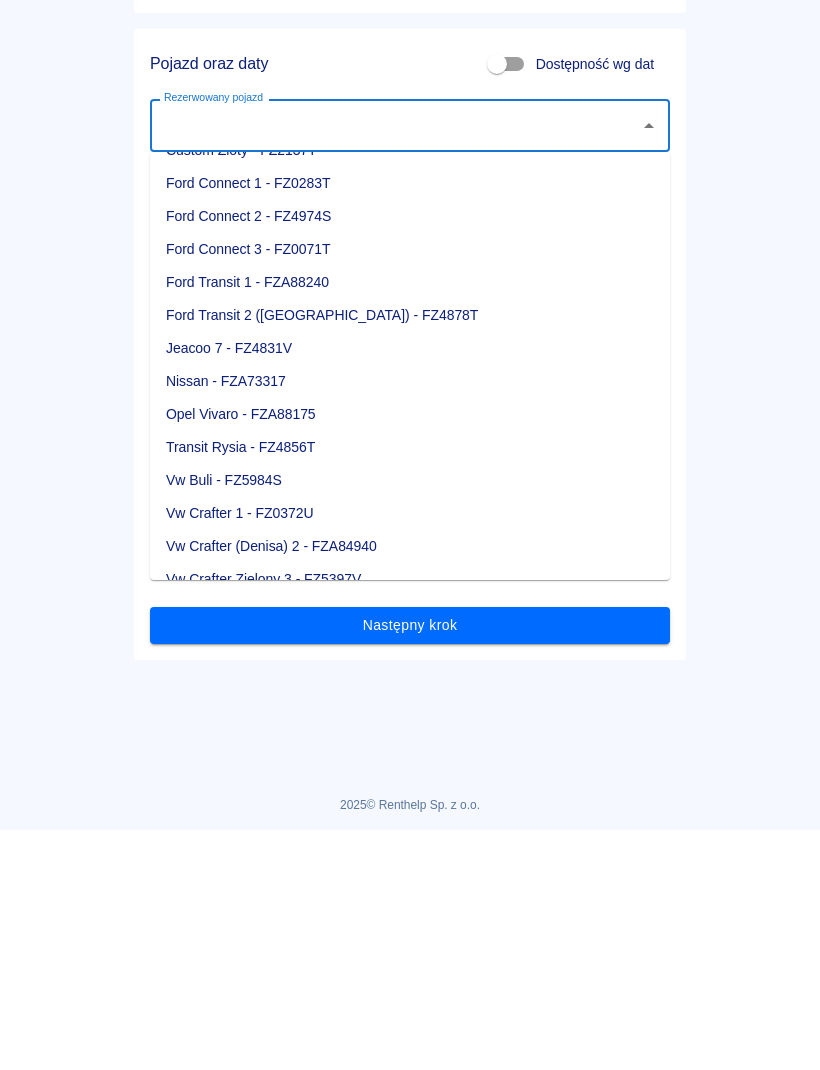 scroll, scrollTop: 156, scrollLeft: 0, axis: vertical 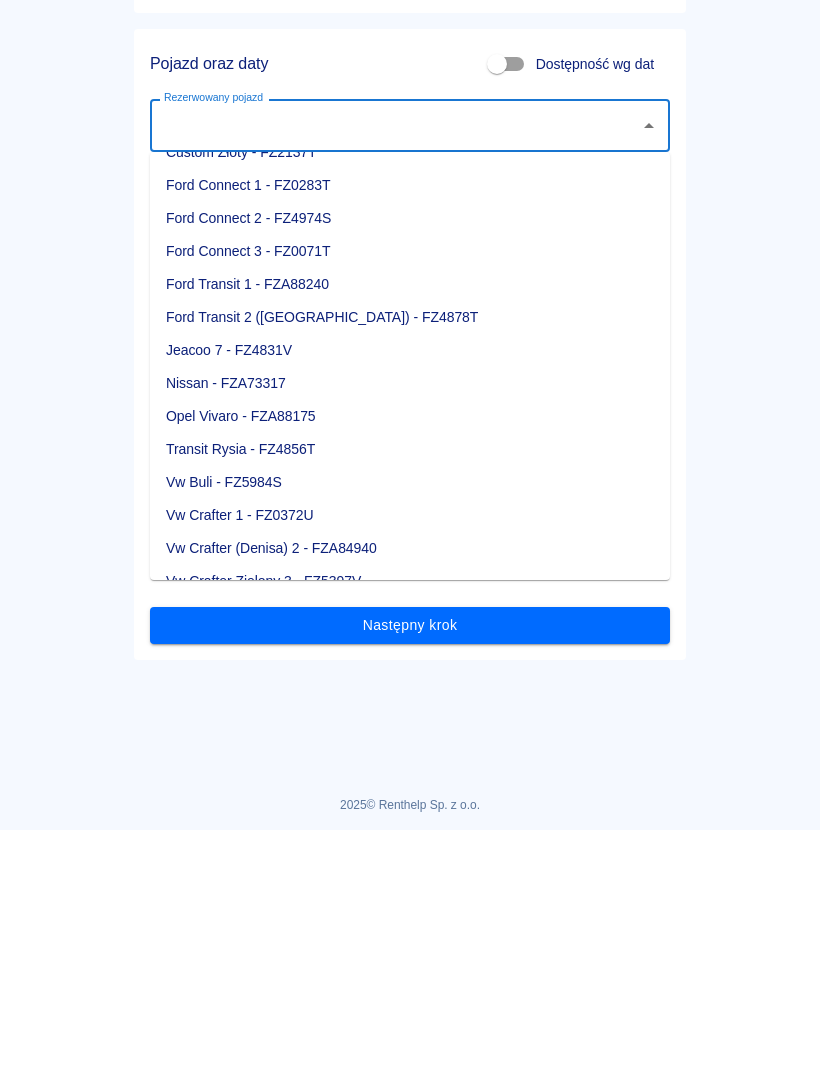 click on "Vw Crafter Zielony 3 - FZ5397V" at bounding box center (410, 821) 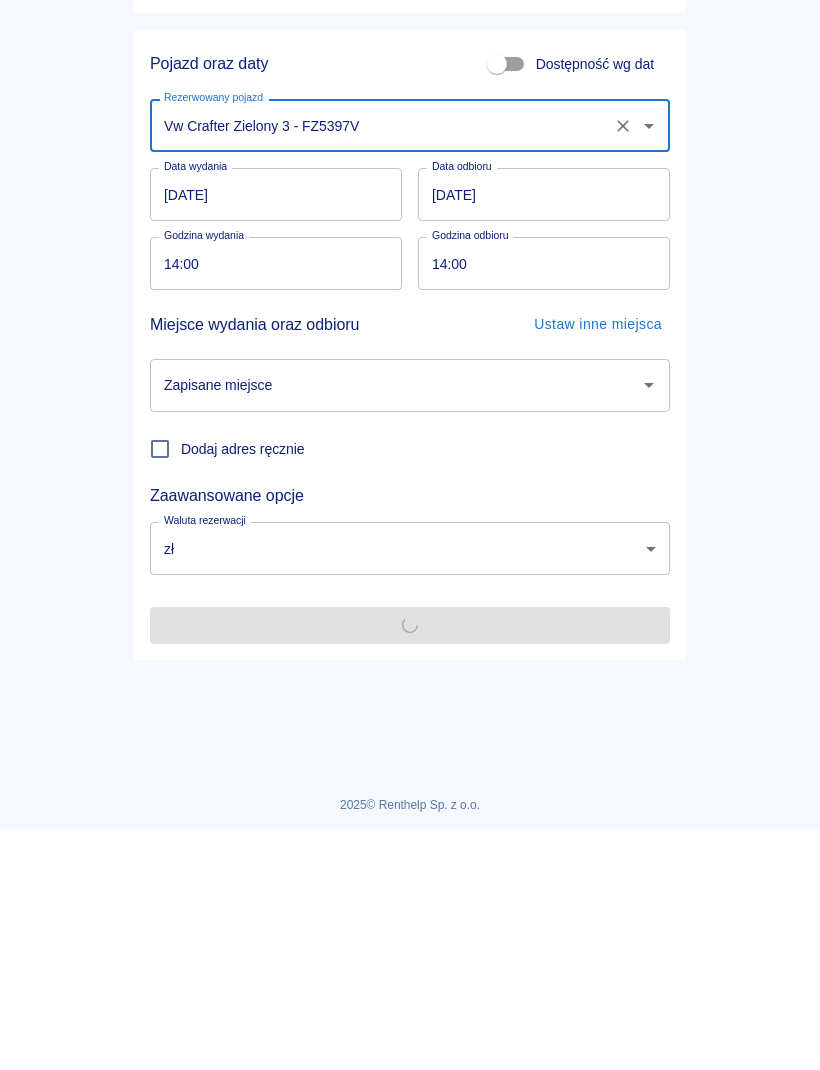 type on "Vw Crafter Zielony 3 - FZ5397V" 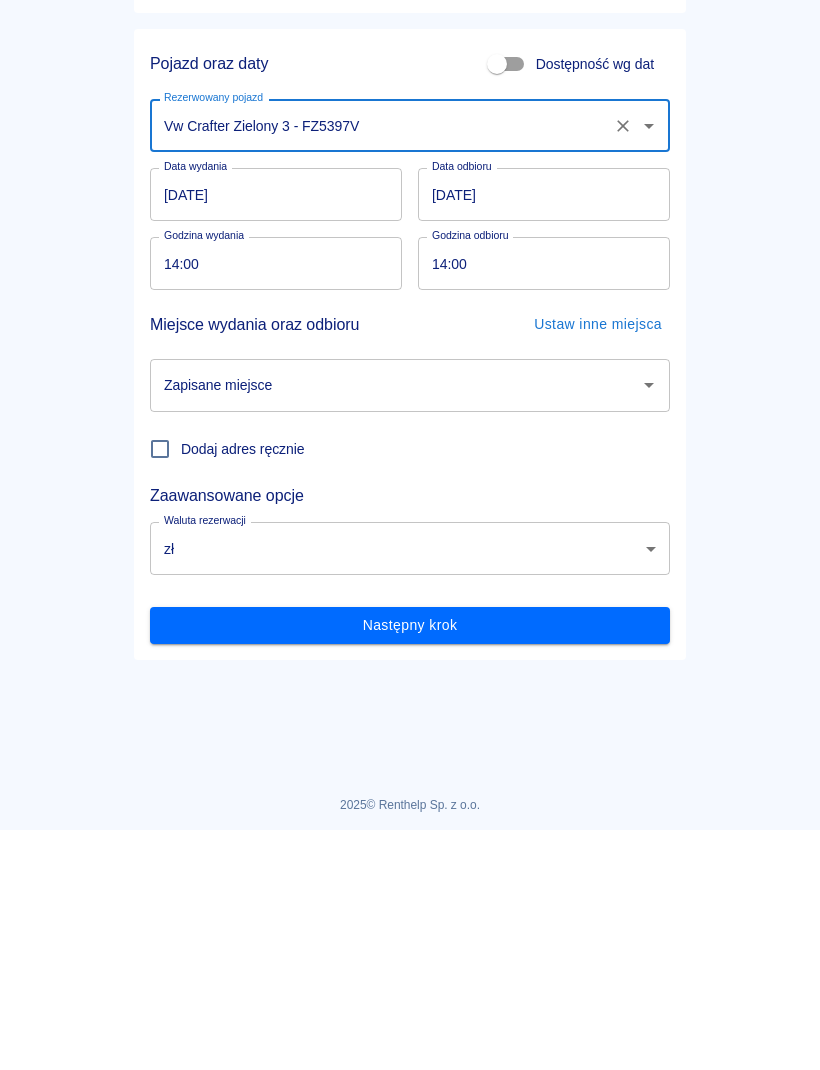 click on "[DATE]" at bounding box center (276, 434) 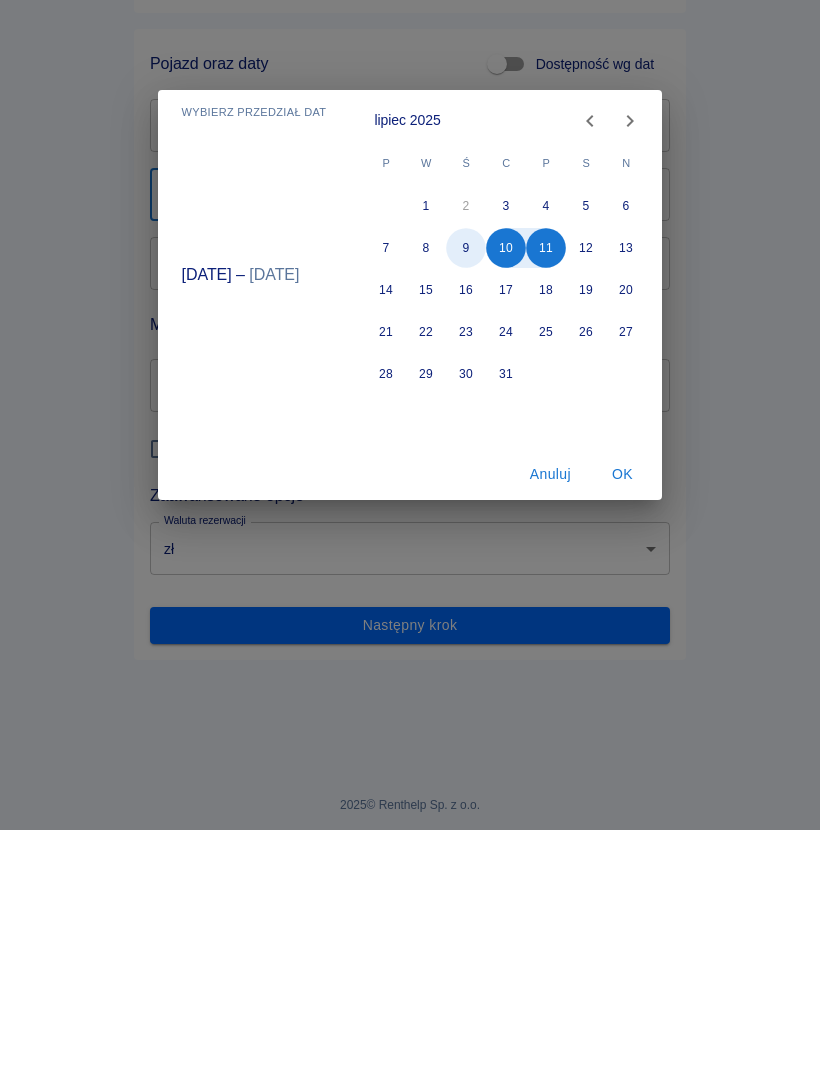 click on "9" at bounding box center [467, 488] 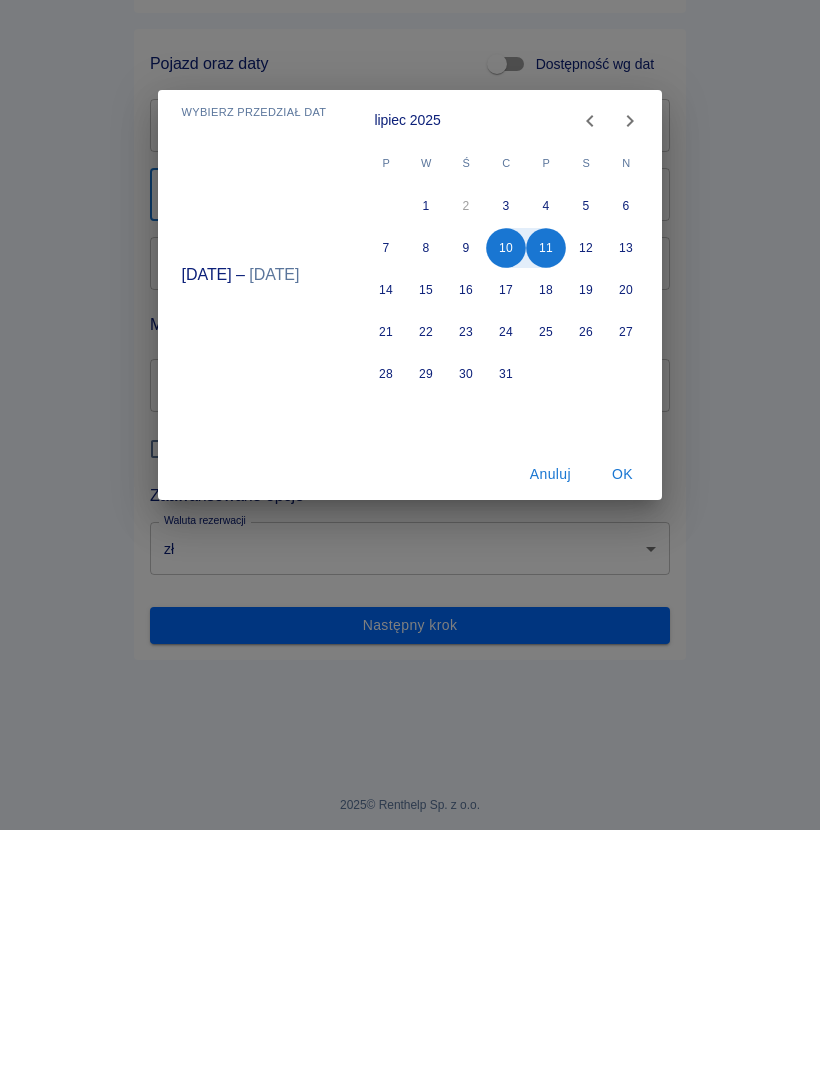 type on "[DATE]" 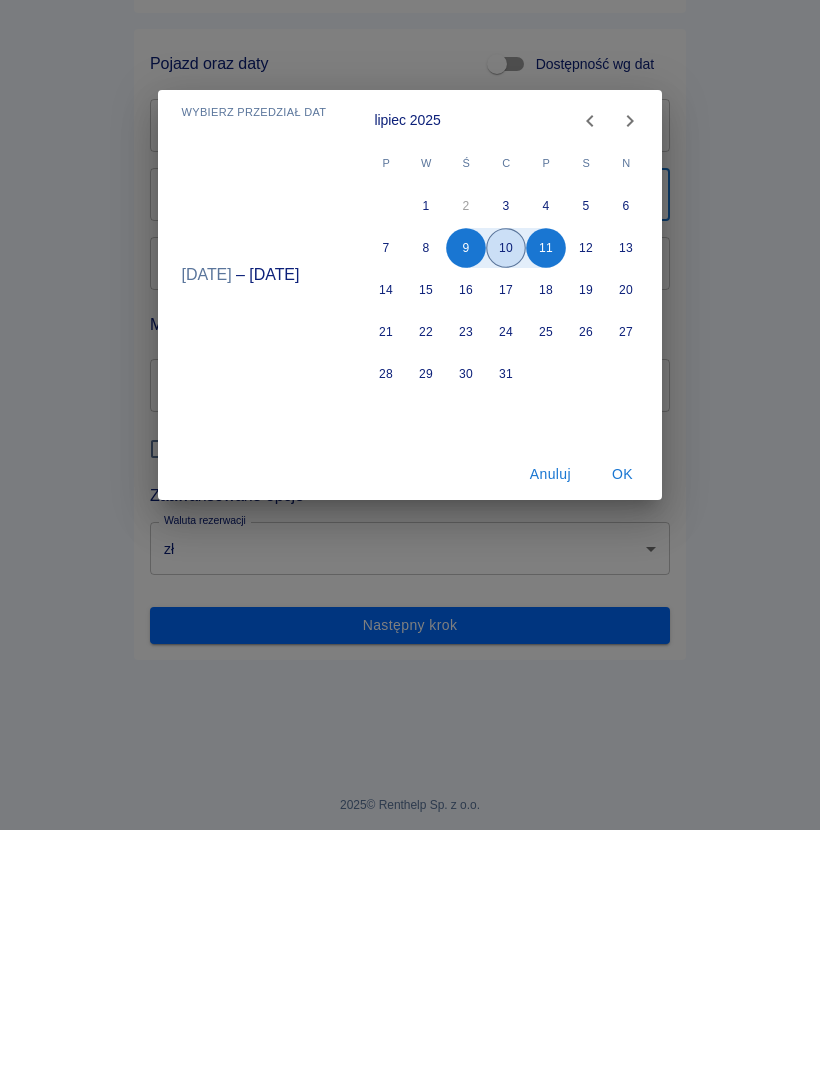 click on "10" at bounding box center [507, 488] 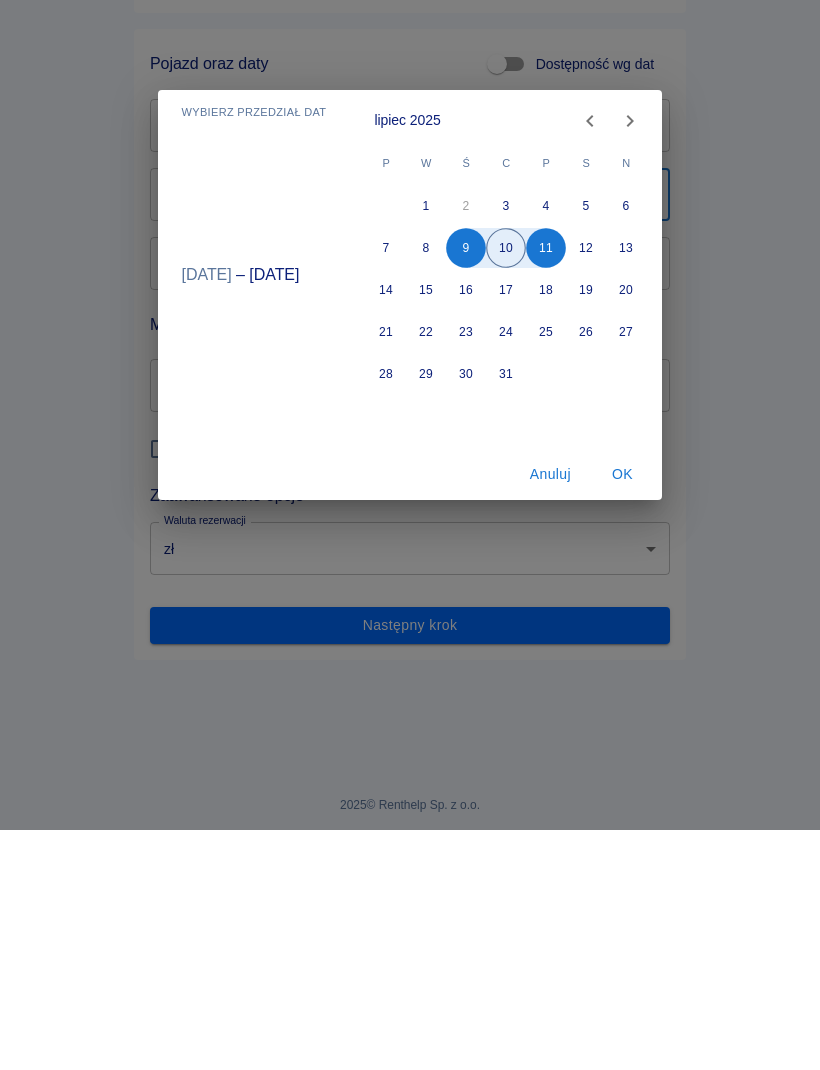 type on "[DATE]" 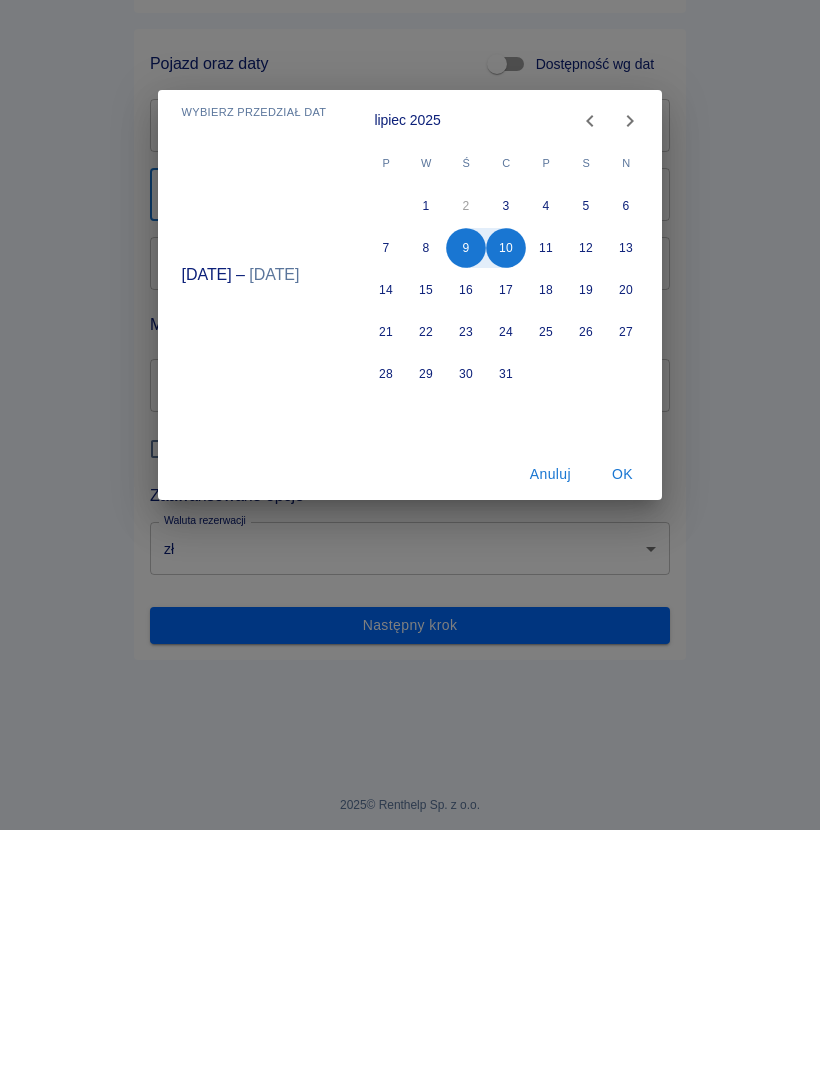 click on "OK" at bounding box center (622, 714) 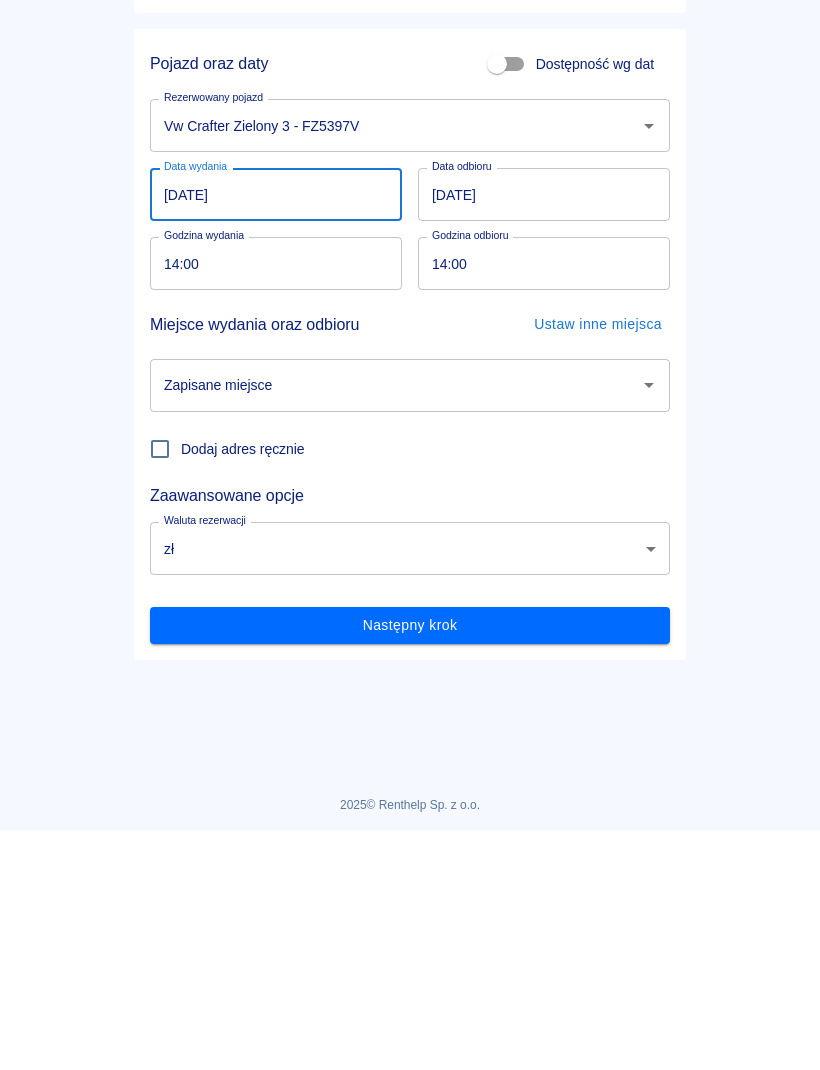 click on "Zapisane miejsce" at bounding box center [395, 625] 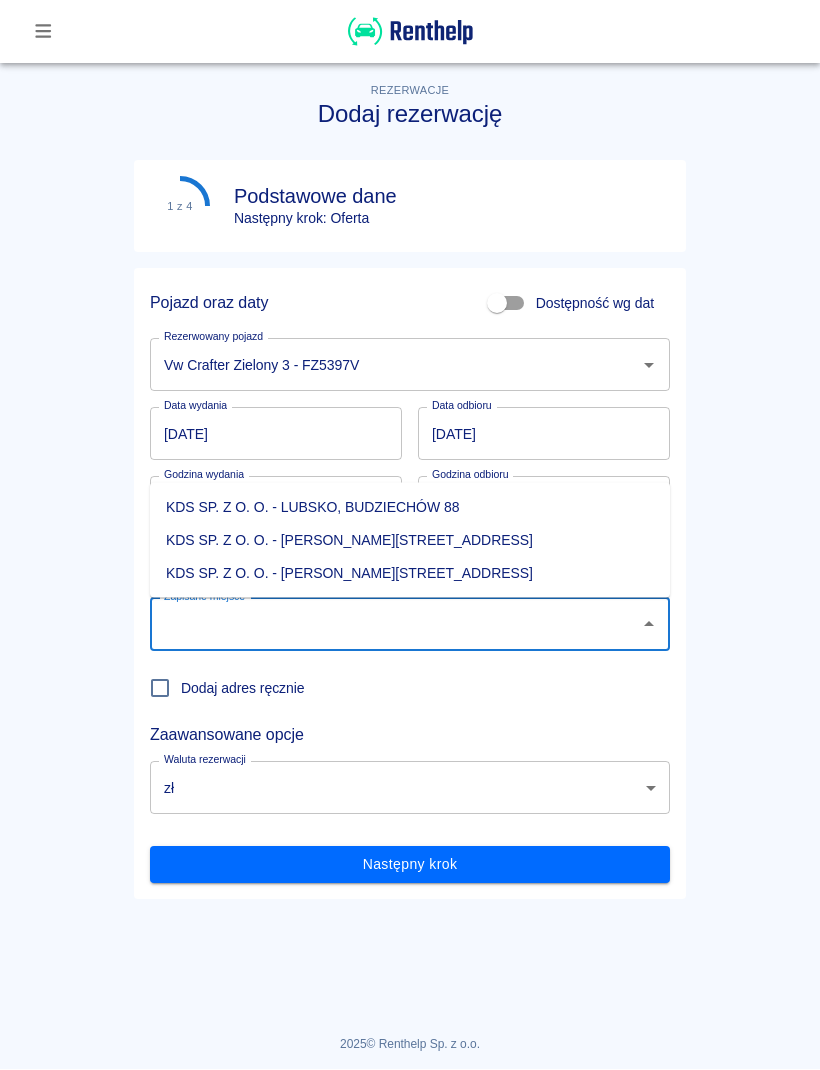 click on "KDS SP. Z O. O. - [PERSON_NAME][STREET_ADDRESS]" at bounding box center [410, 574] 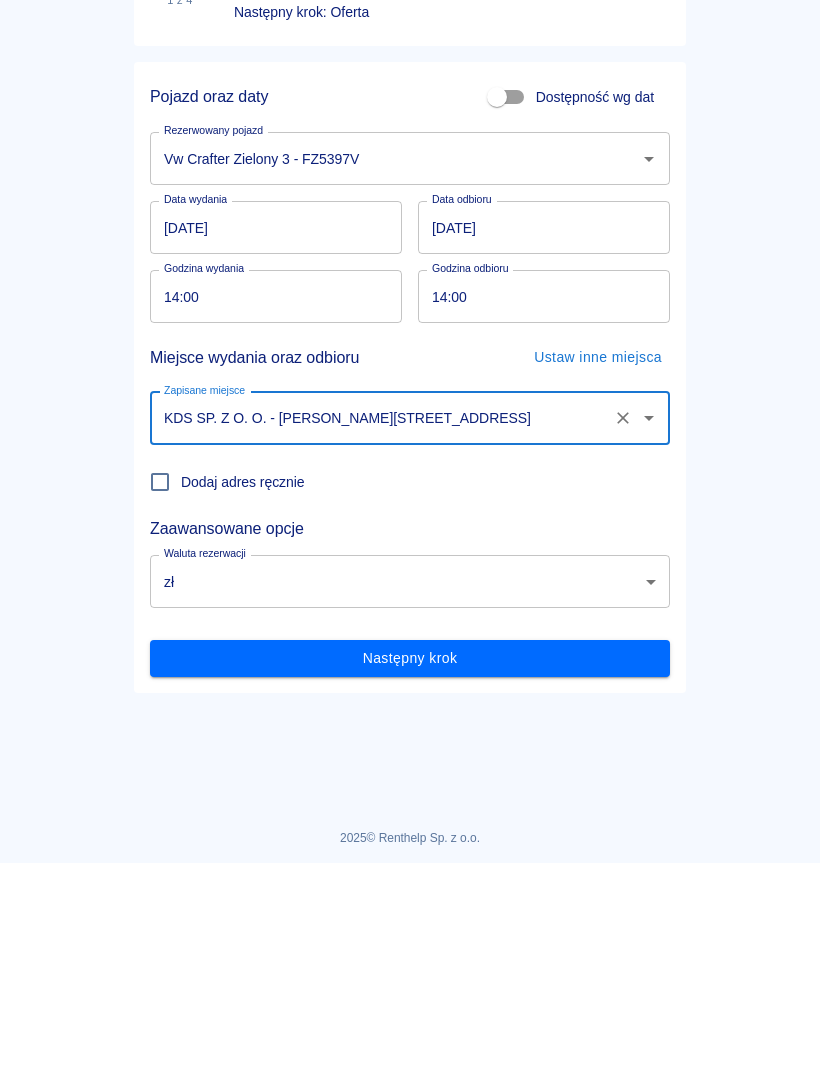 click on "Następny krok" at bounding box center [410, 865] 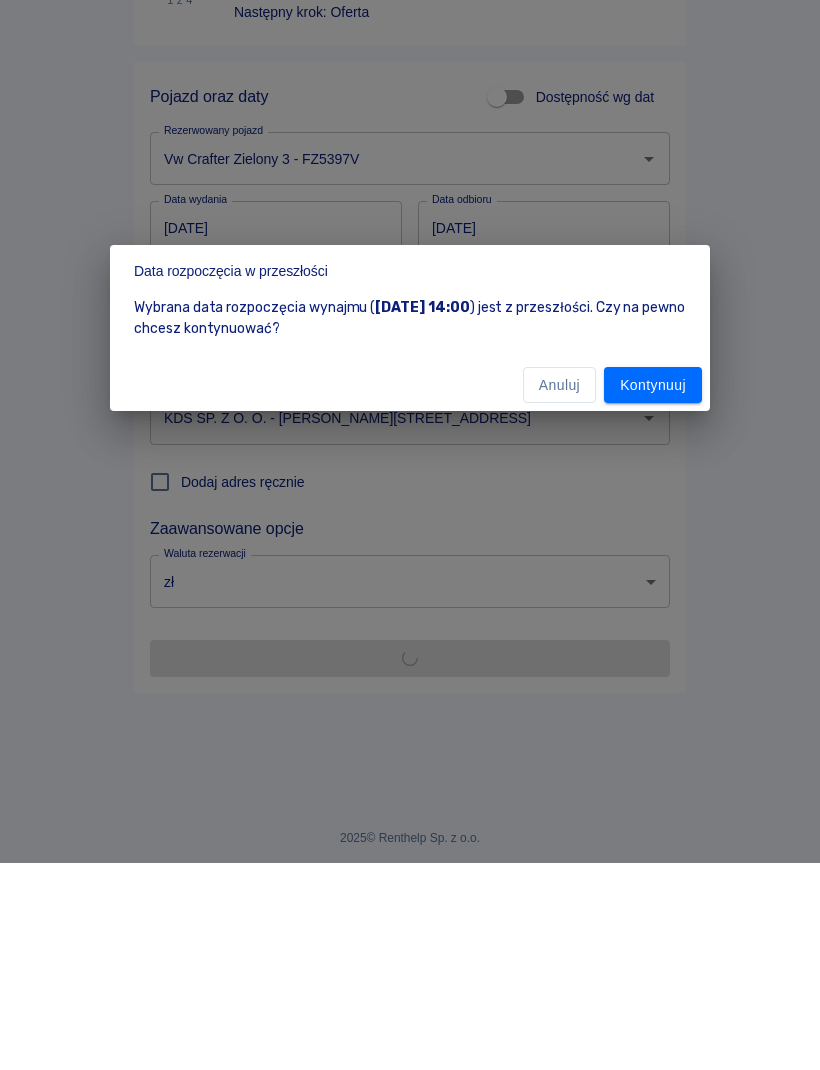 click on "Kontynuuj" at bounding box center (653, 592) 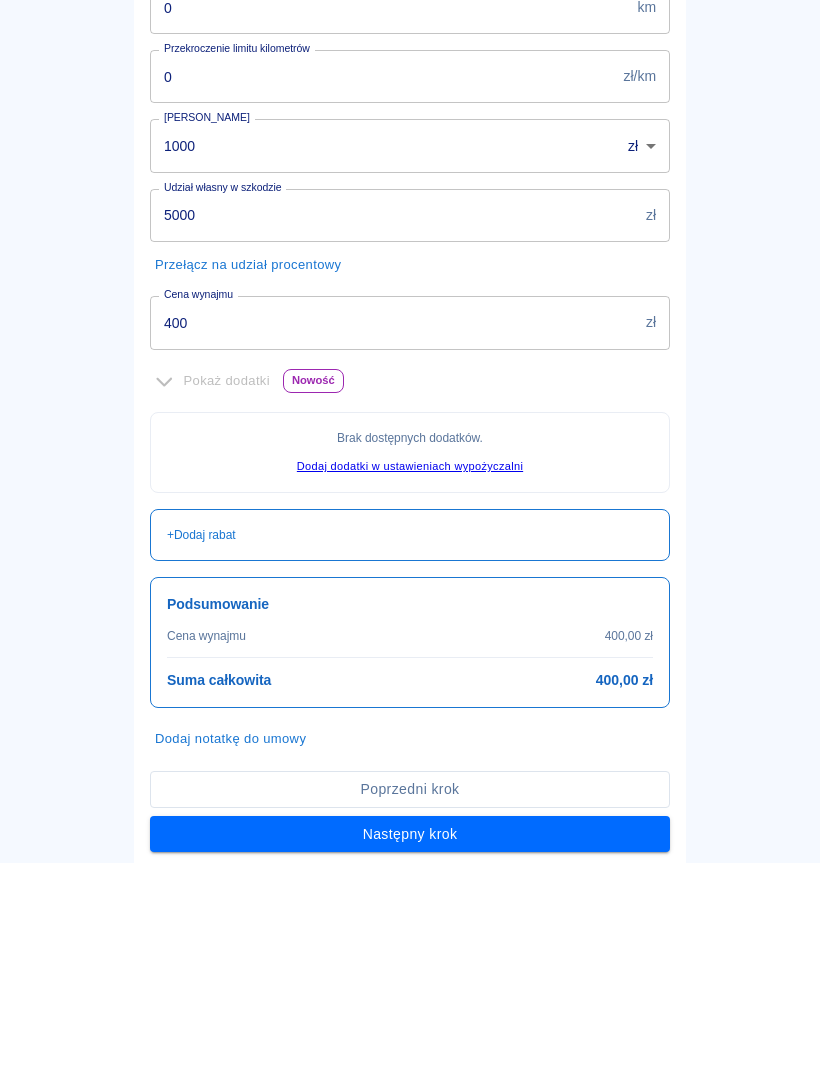 scroll, scrollTop: 272, scrollLeft: 0, axis: vertical 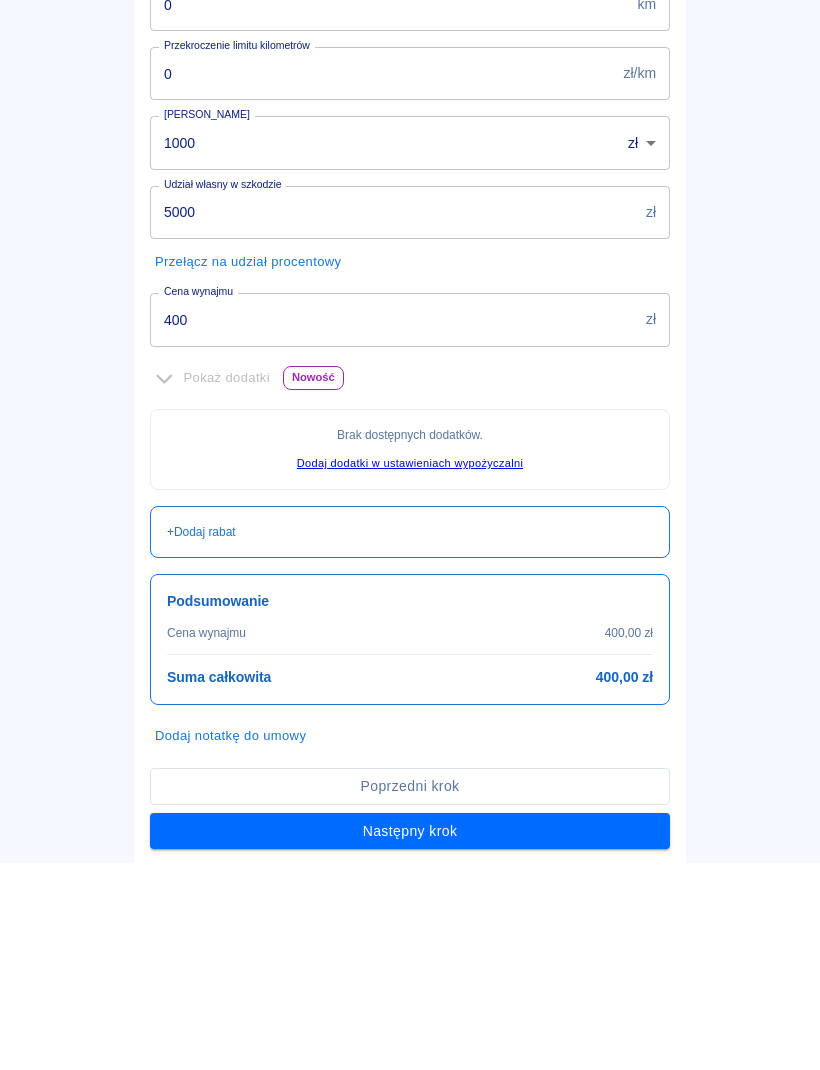 click on "400" at bounding box center (394, 526) 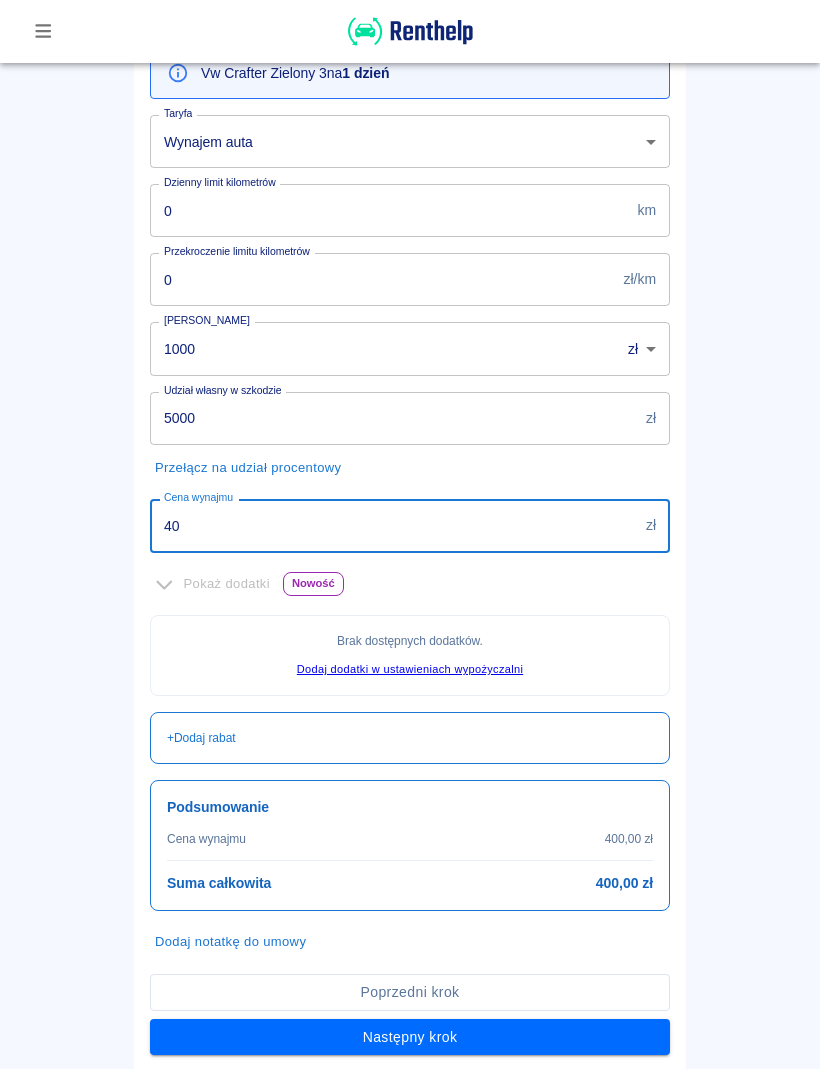 type on "4" 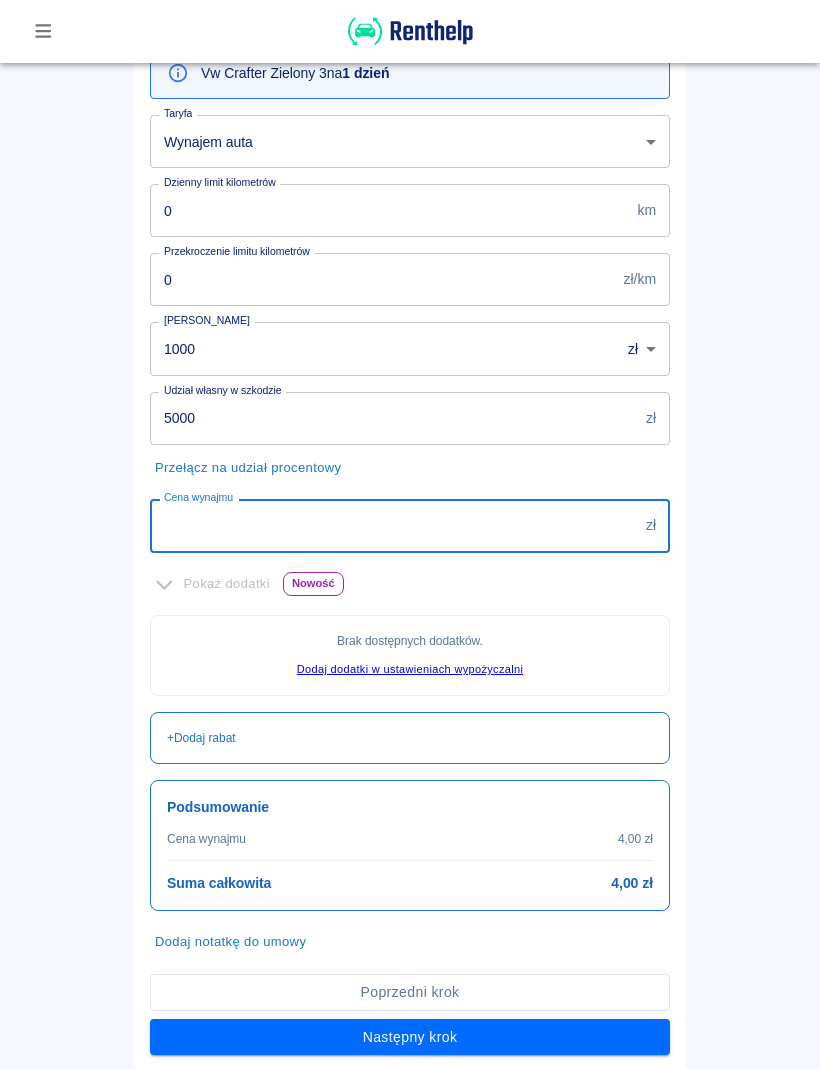 scroll, scrollTop: 190, scrollLeft: 0, axis: vertical 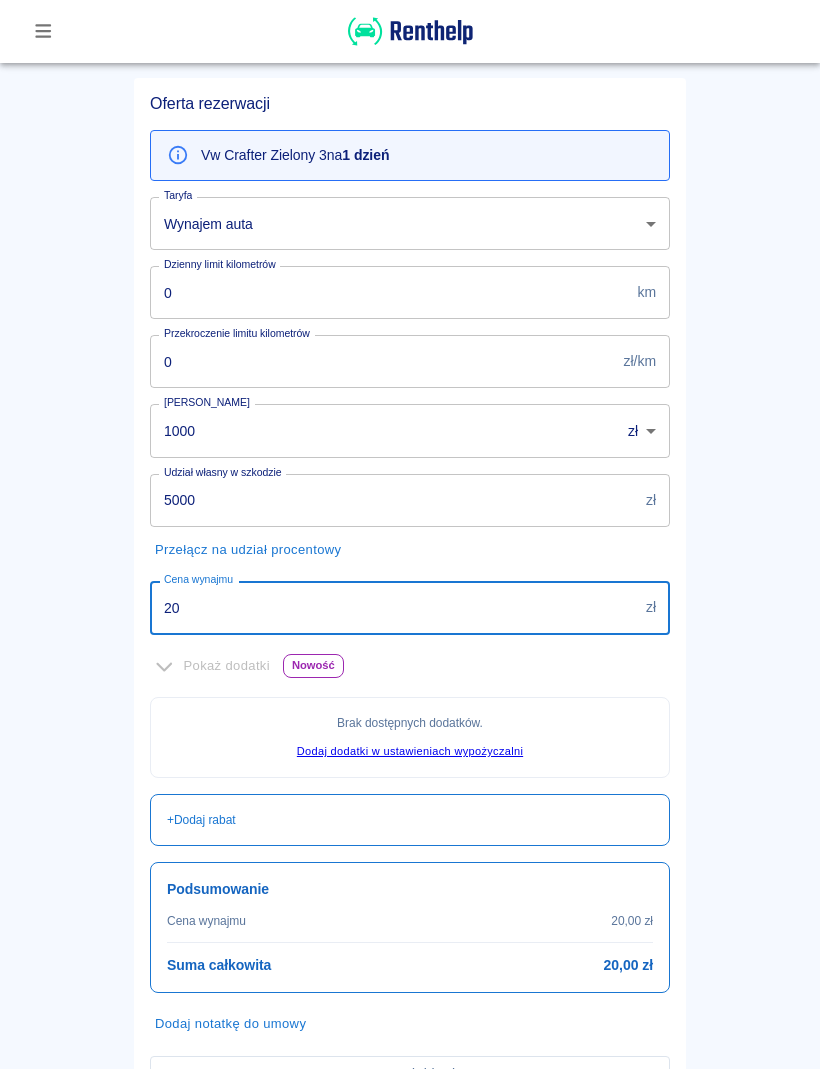 type on "200" 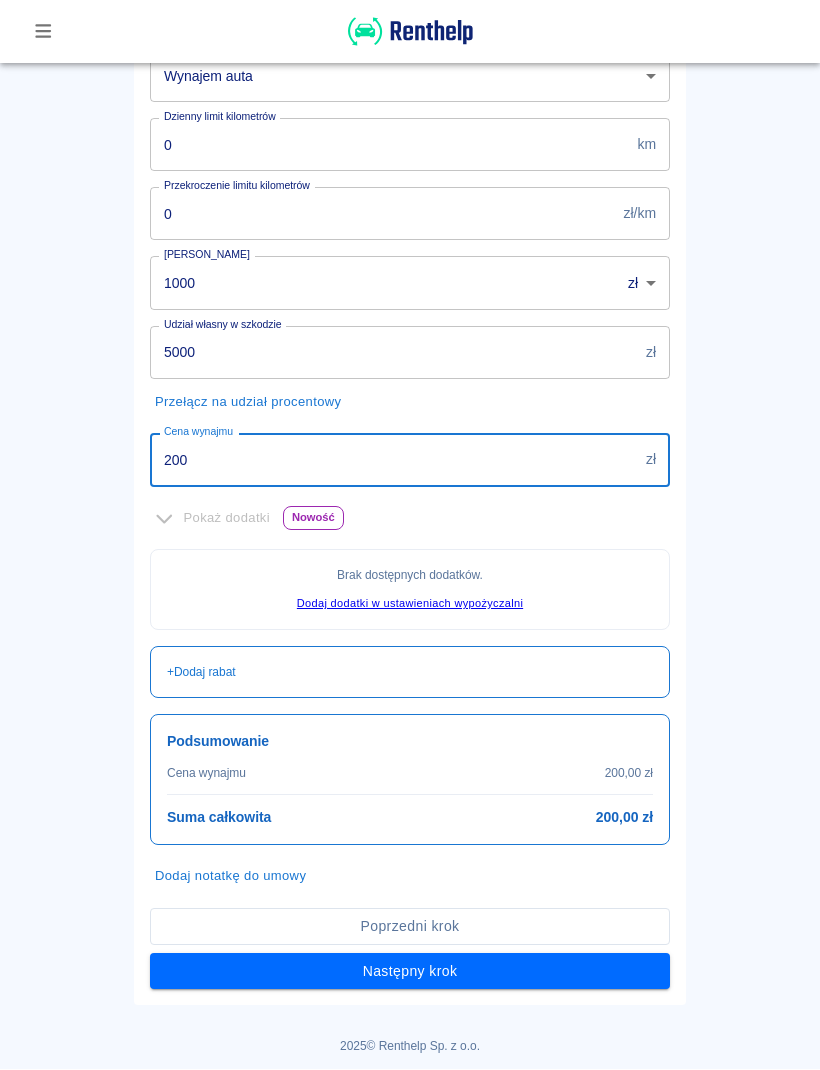 scroll, scrollTop: 337, scrollLeft: 0, axis: vertical 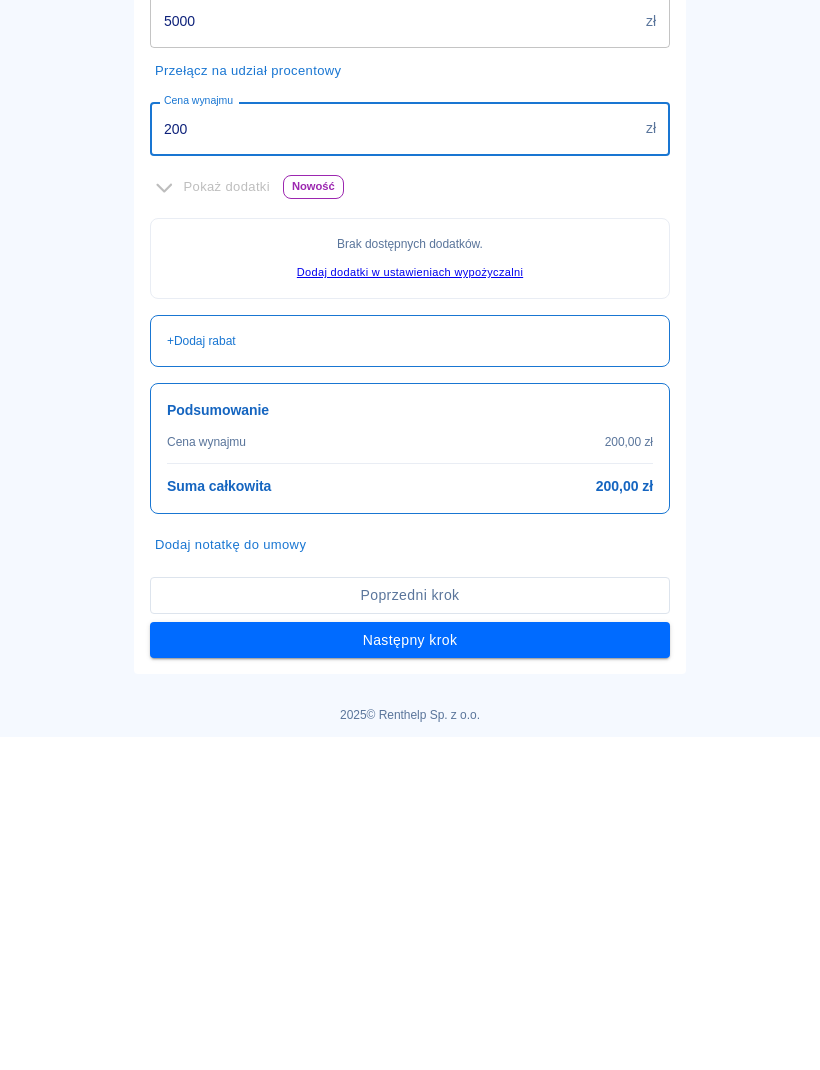 click on "Następny krok" at bounding box center [410, 973] 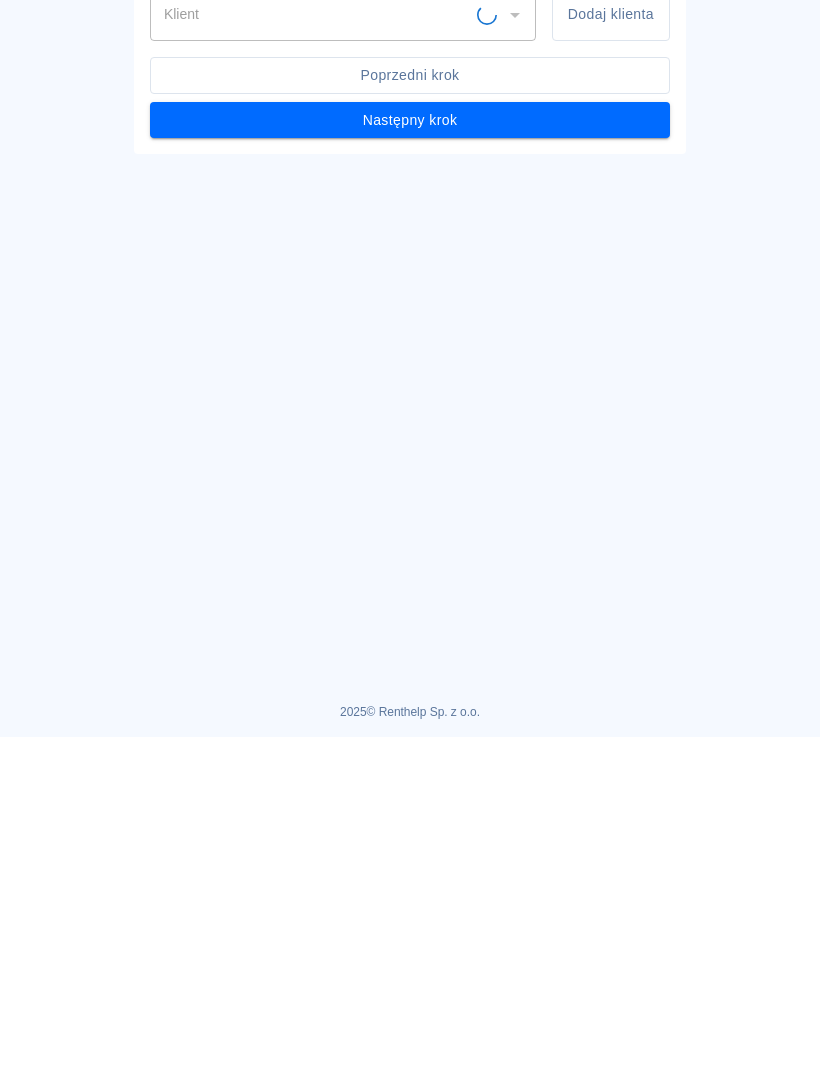 scroll, scrollTop: 0, scrollLeft: 0, axis: both 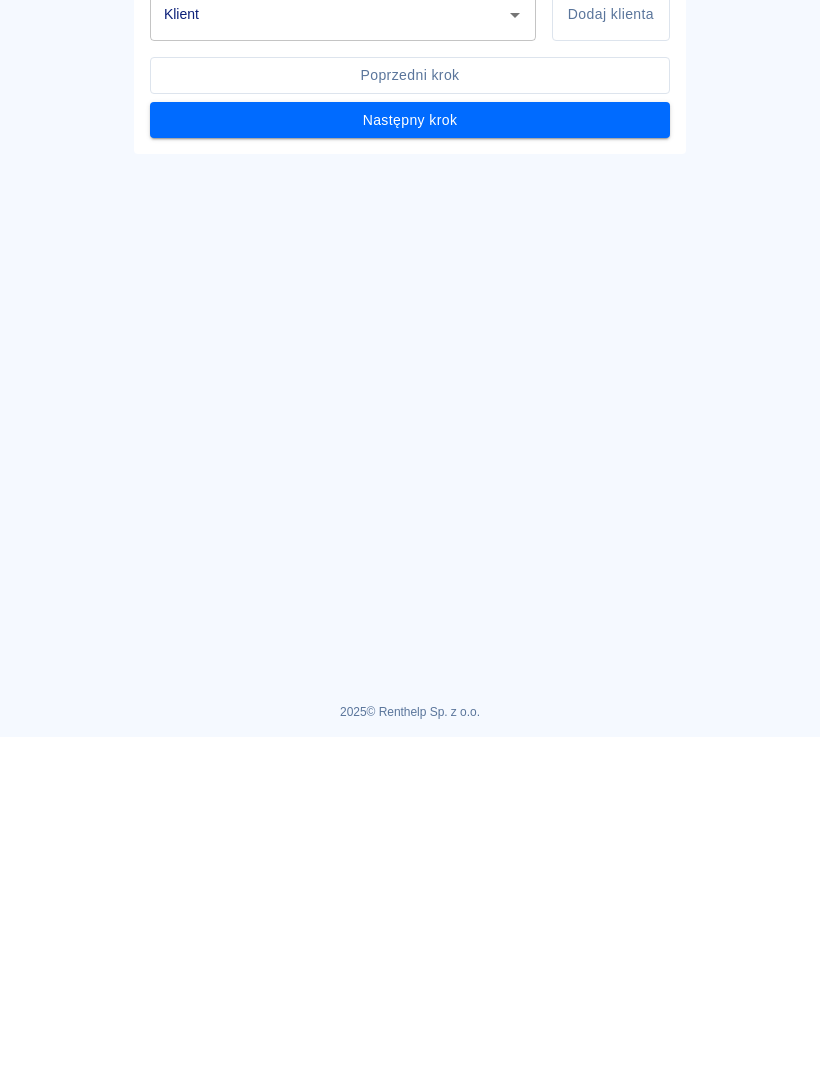 click on "Dodaj klienta" at bounding box center (611, 347) 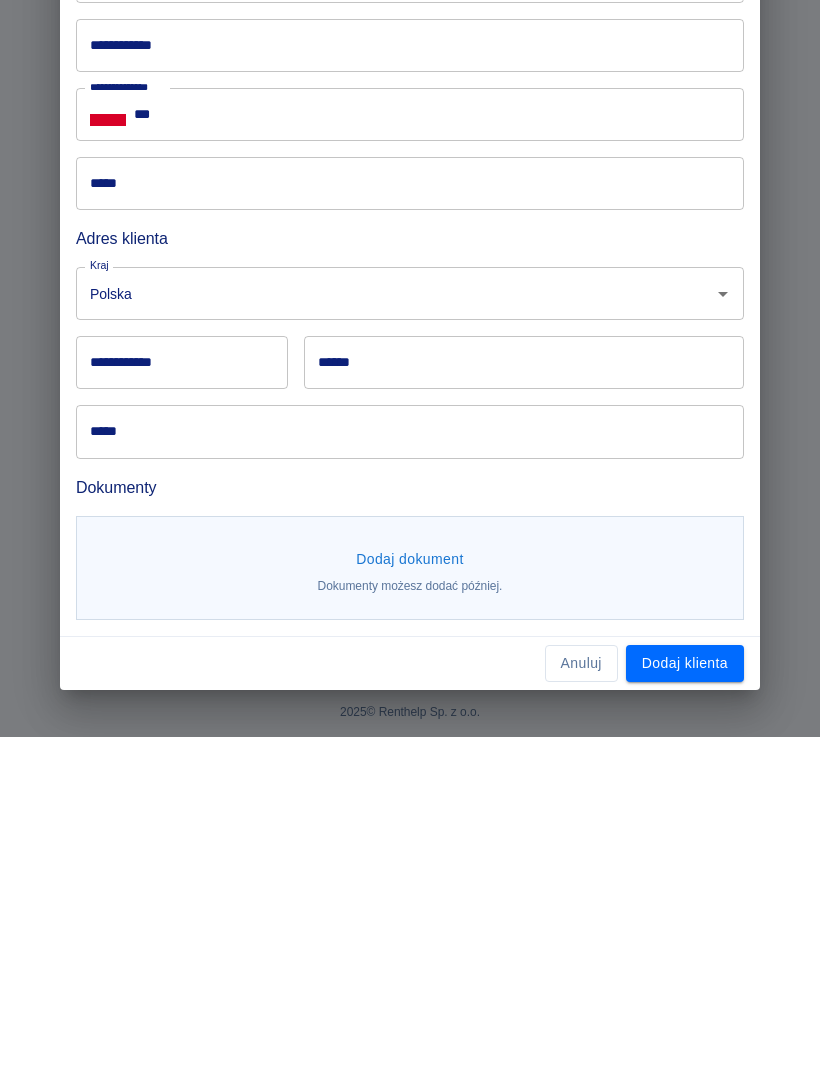 click on "*****" at bounding box center (410, 240) 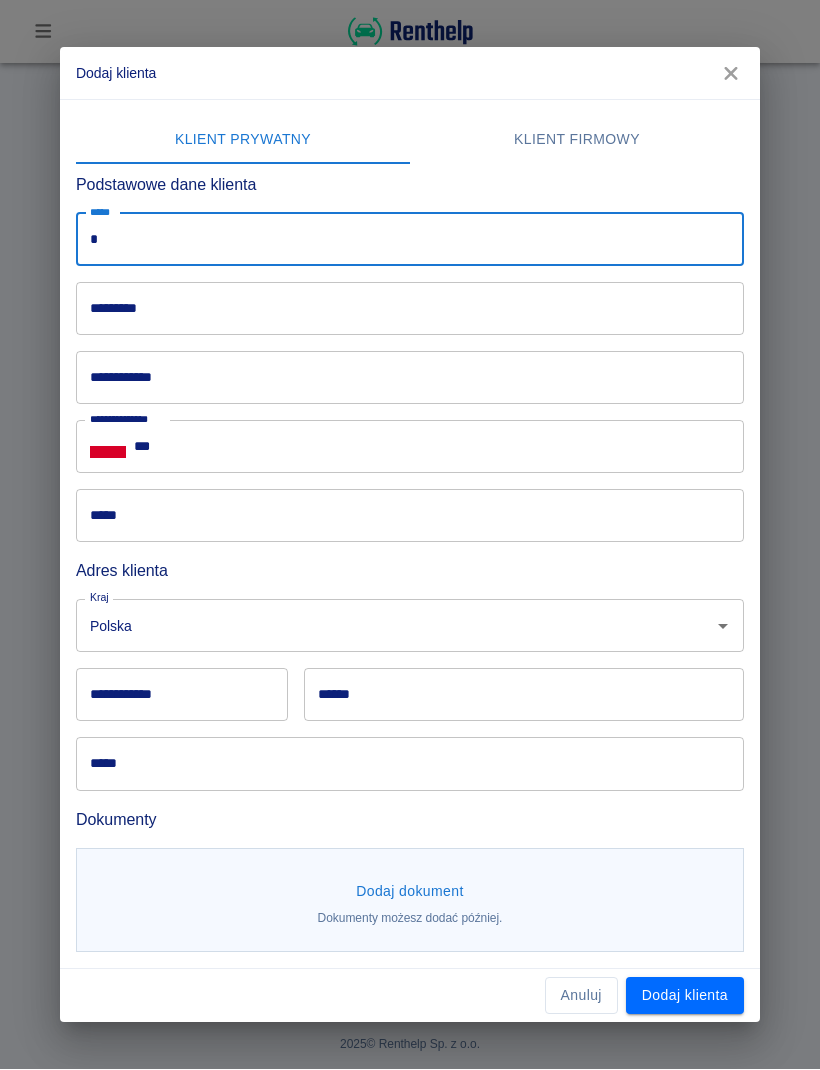 type on "*" 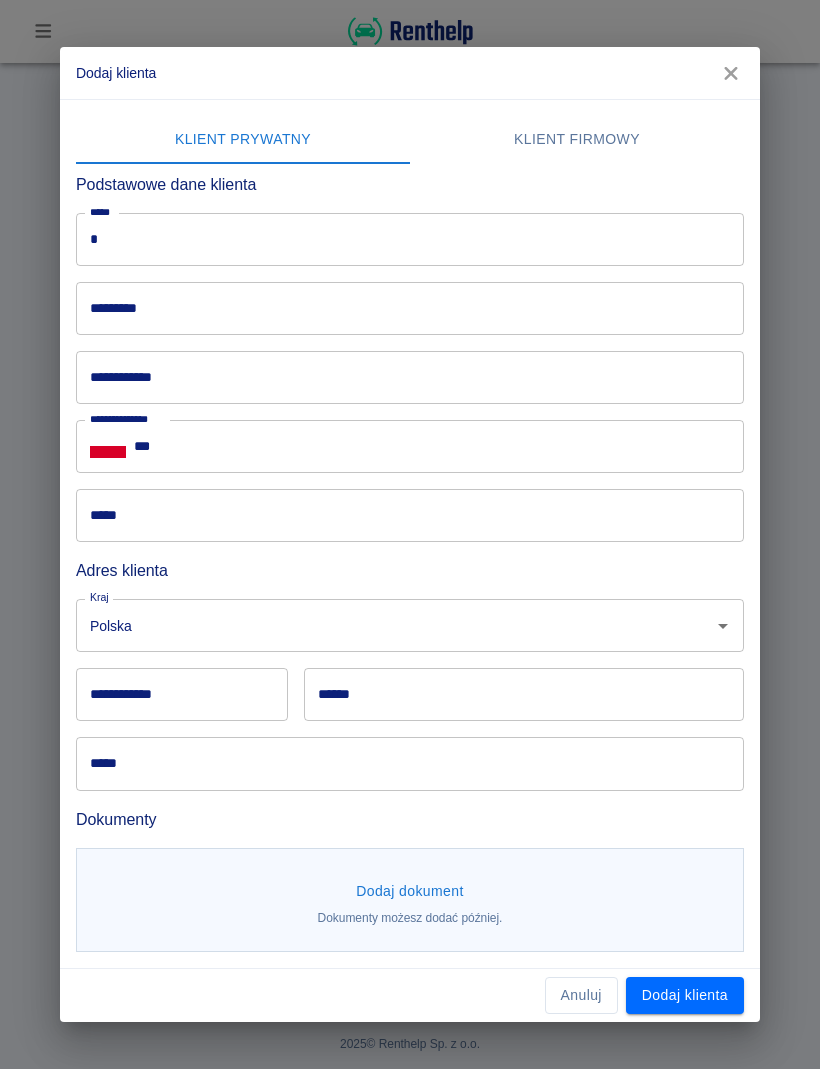click at bounding box center [731, 74] 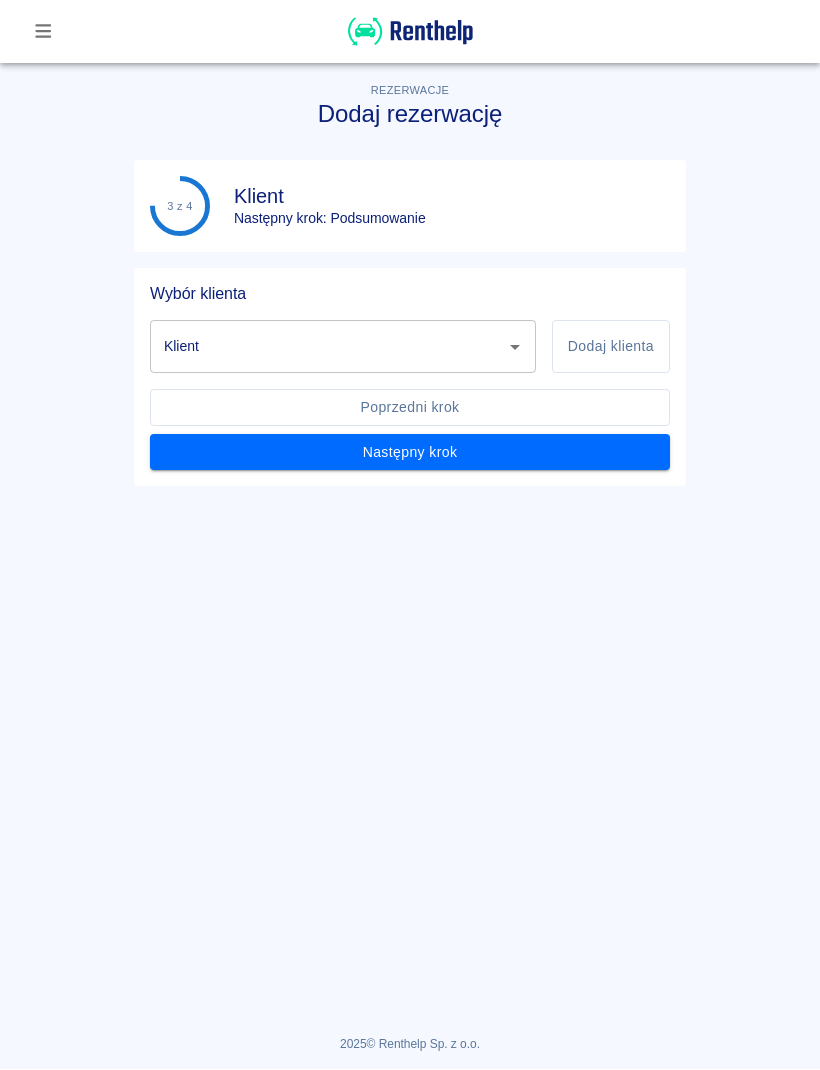 click on "Klient" at bounding box center (328, 347) 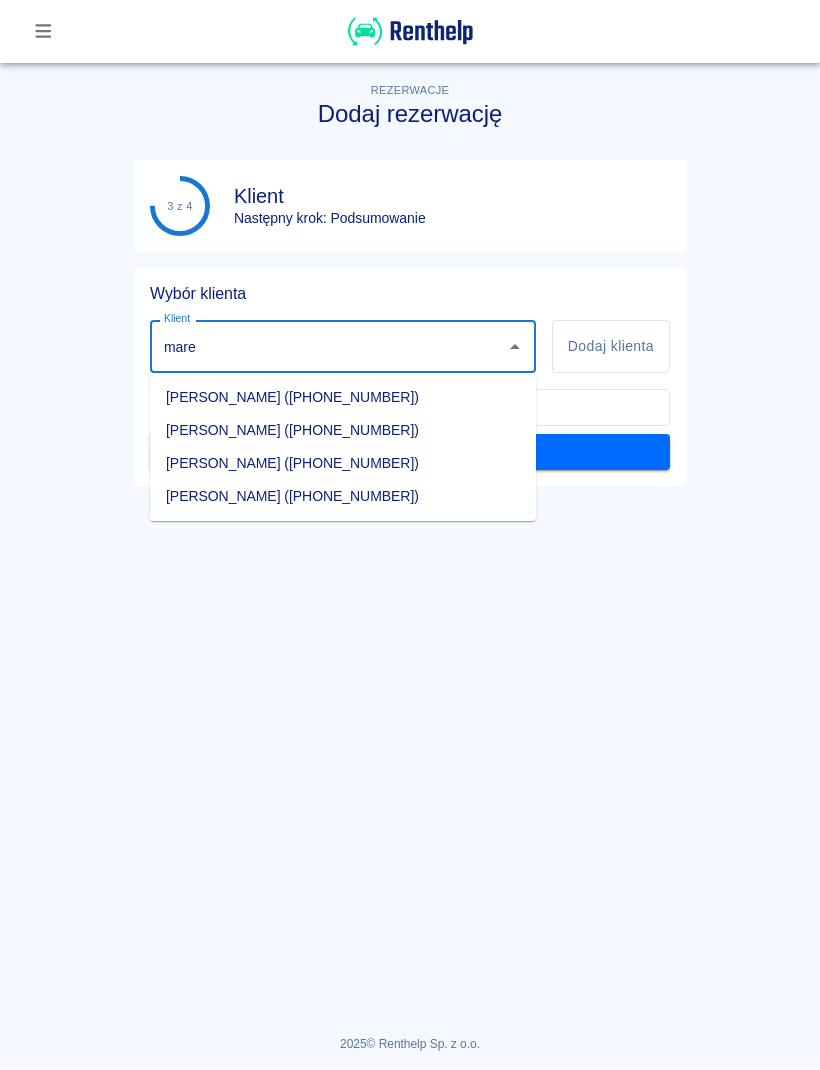 click on "[PERSON_NAME] ([PHONE_NUMBER])" at bounding box center [343, 497] 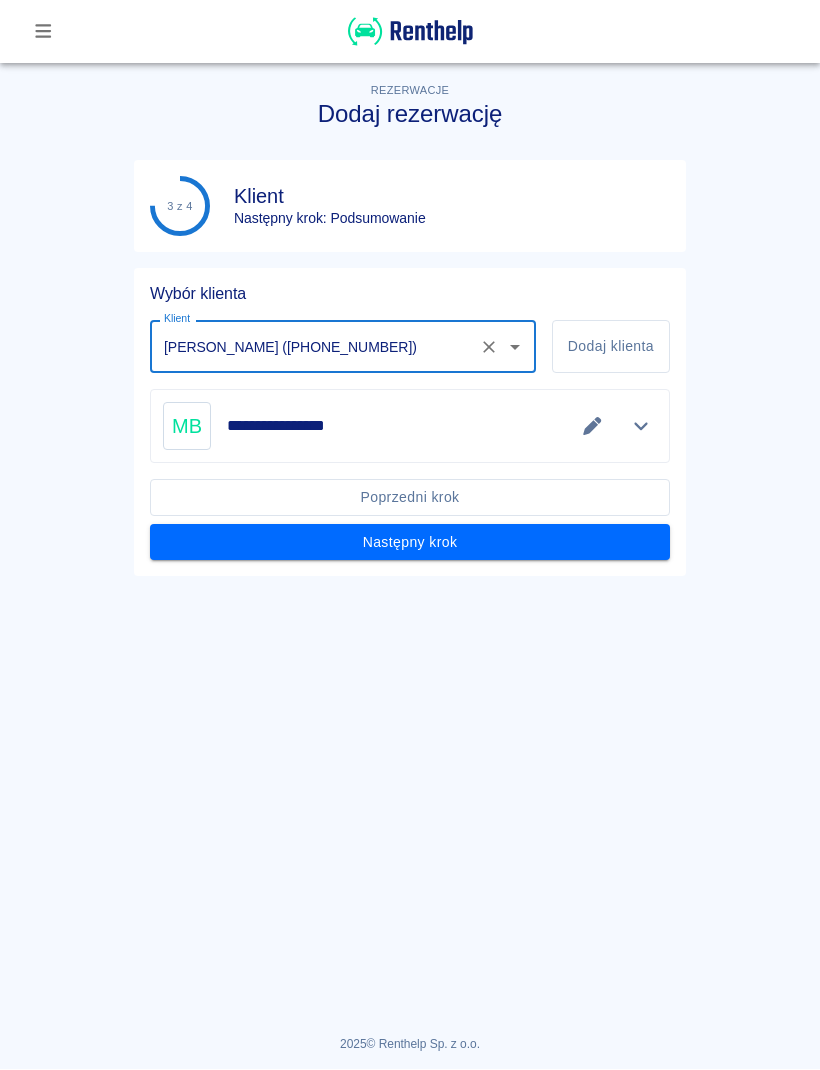 click on "Następny krok" at bounding box center (410, 543) 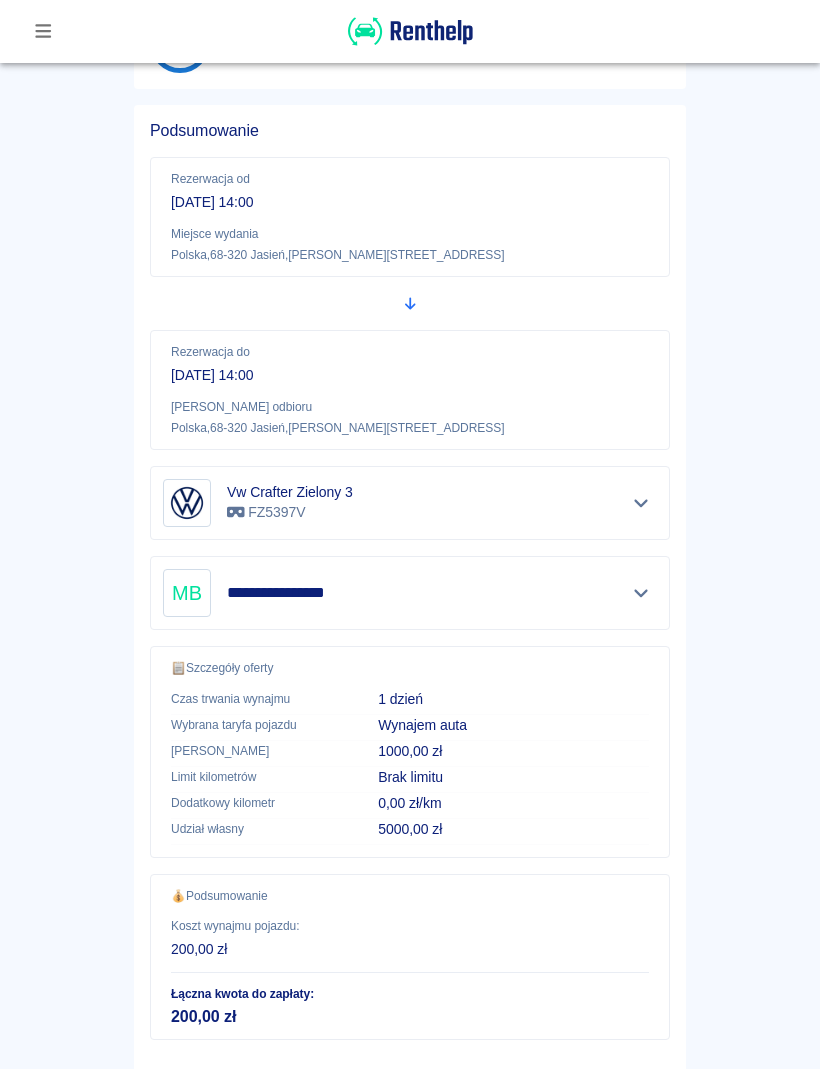 scroll, scrollTop: 280, scrollLeft: 0, axis: vertical 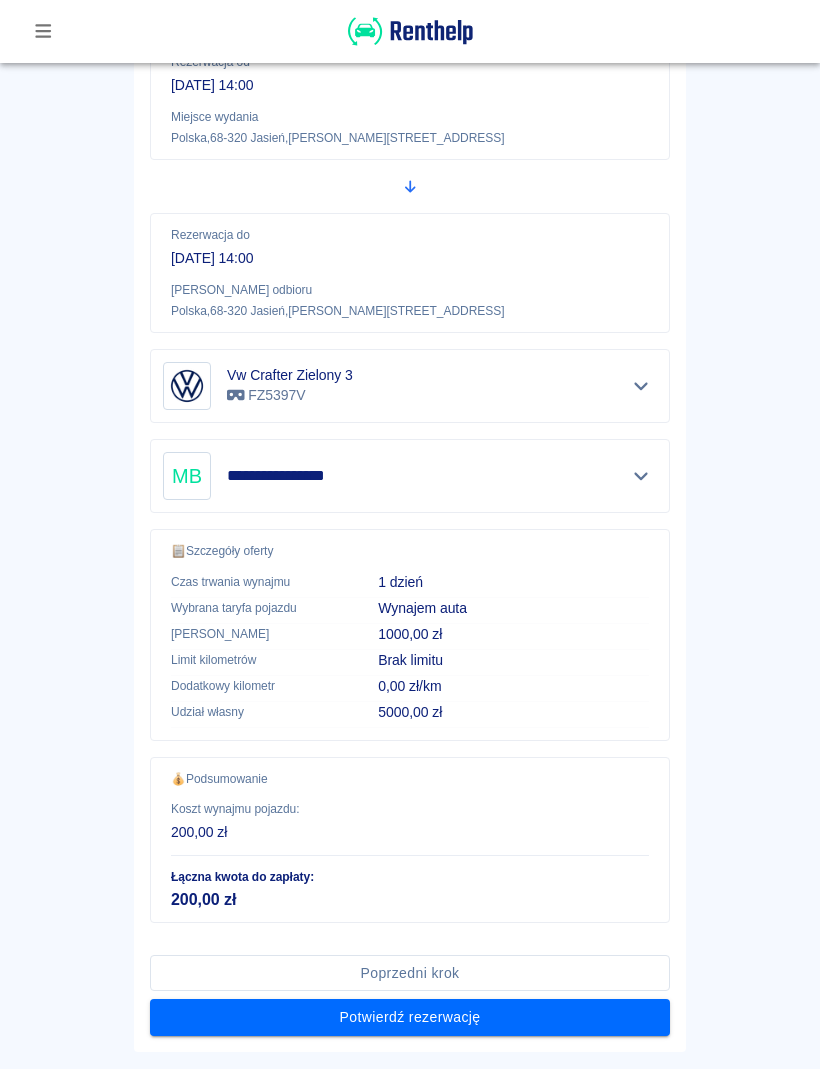 click on "Potwierdź rezerwację" at bounding box center [410, 1018] 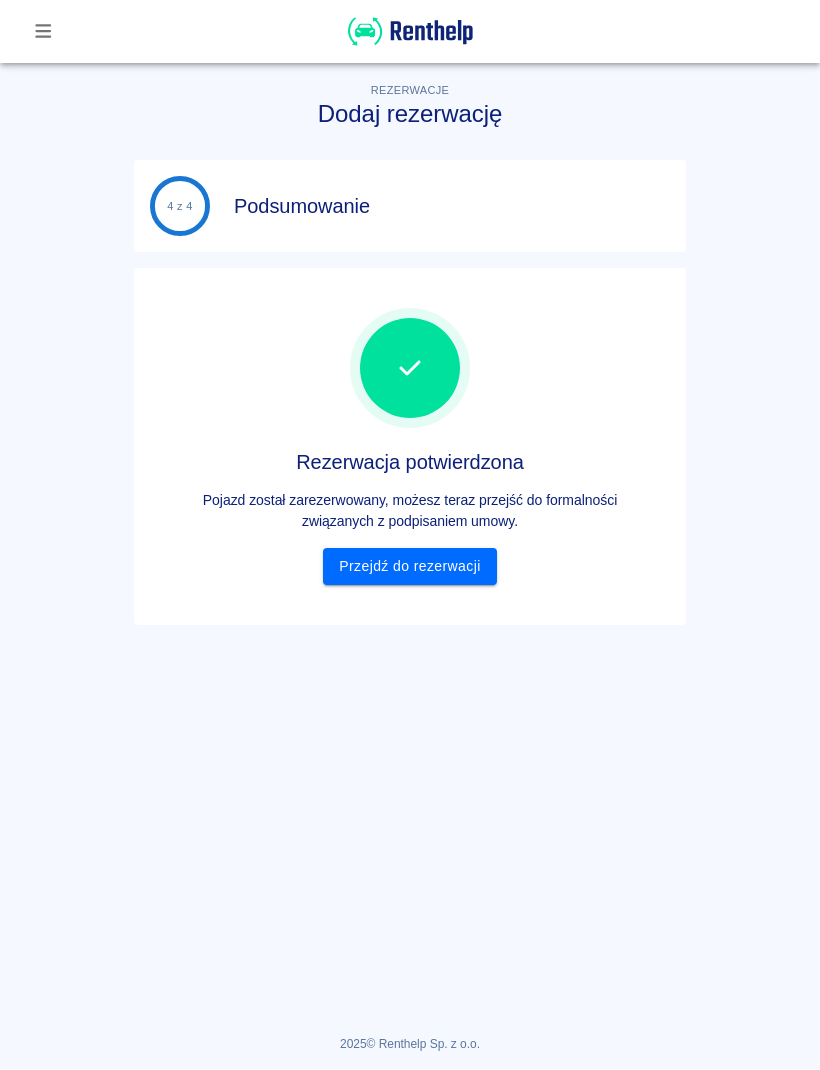 scroll, scrollTop: 0, scrollLeft: 0, axis: both 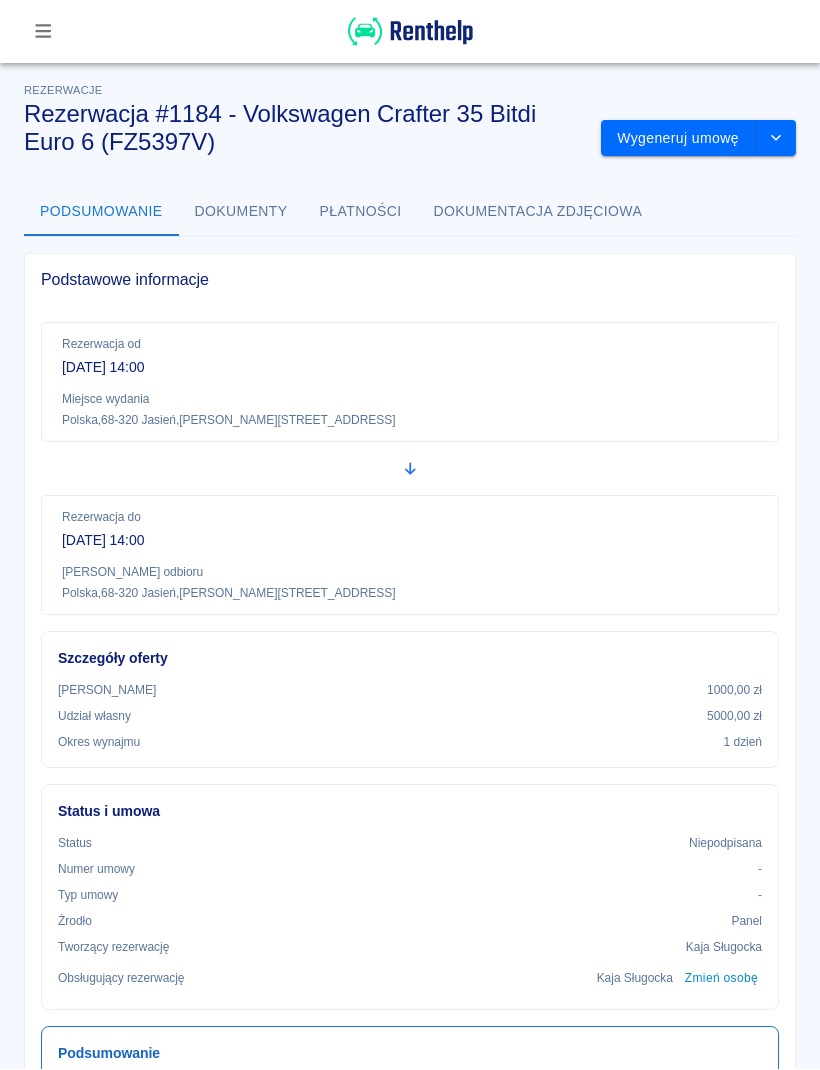 click at bounding box center [43, 32] 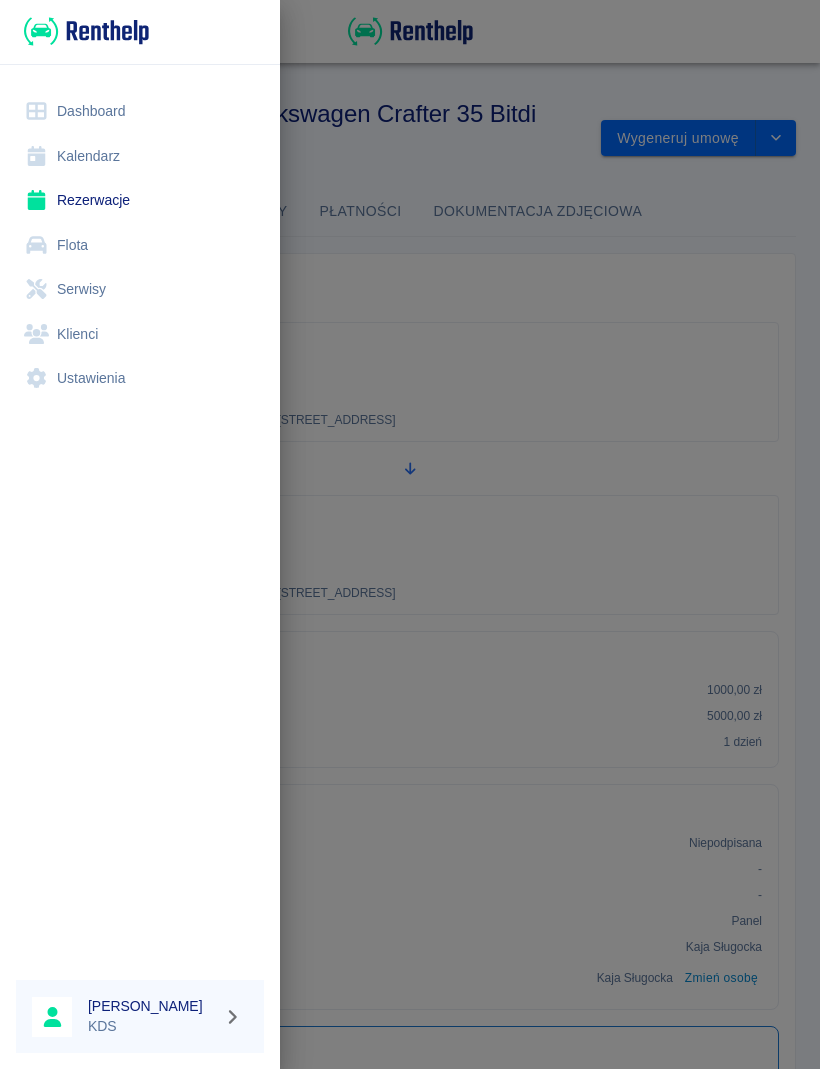 click on "Kalendarz" at bounding box center [140, 157] 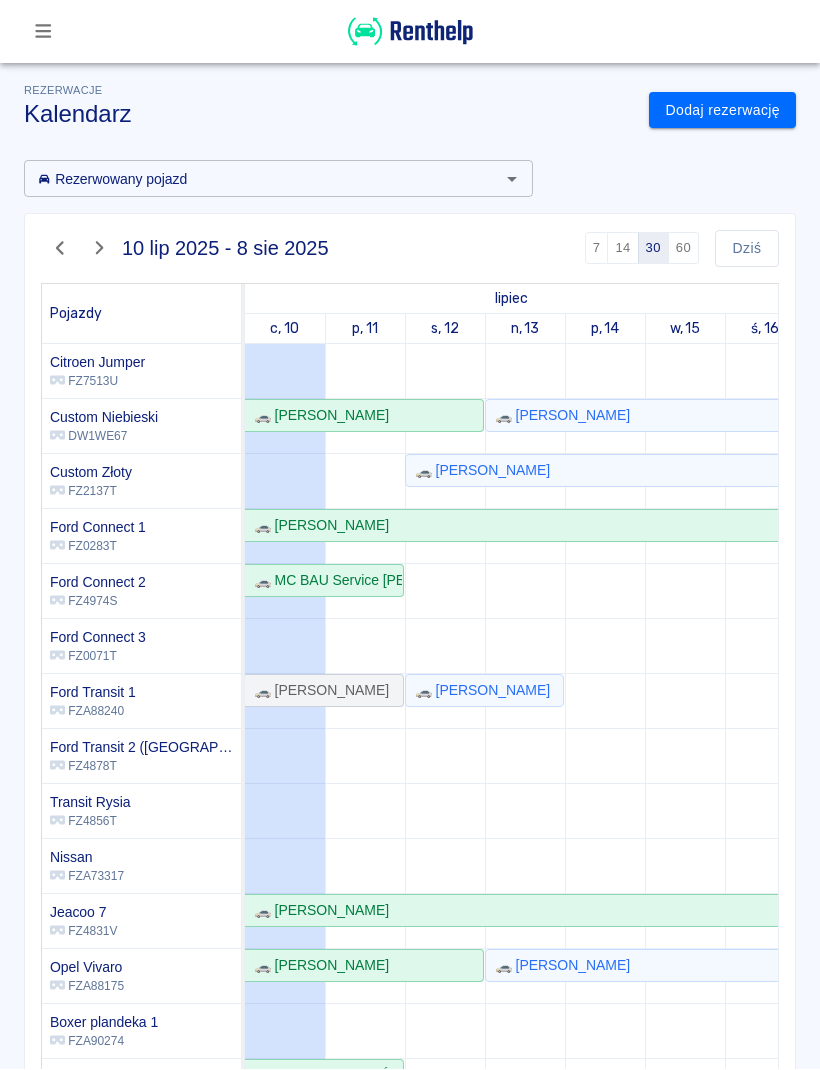 scroll, scrollTop: 43, scrollLeft: -74, axis: both 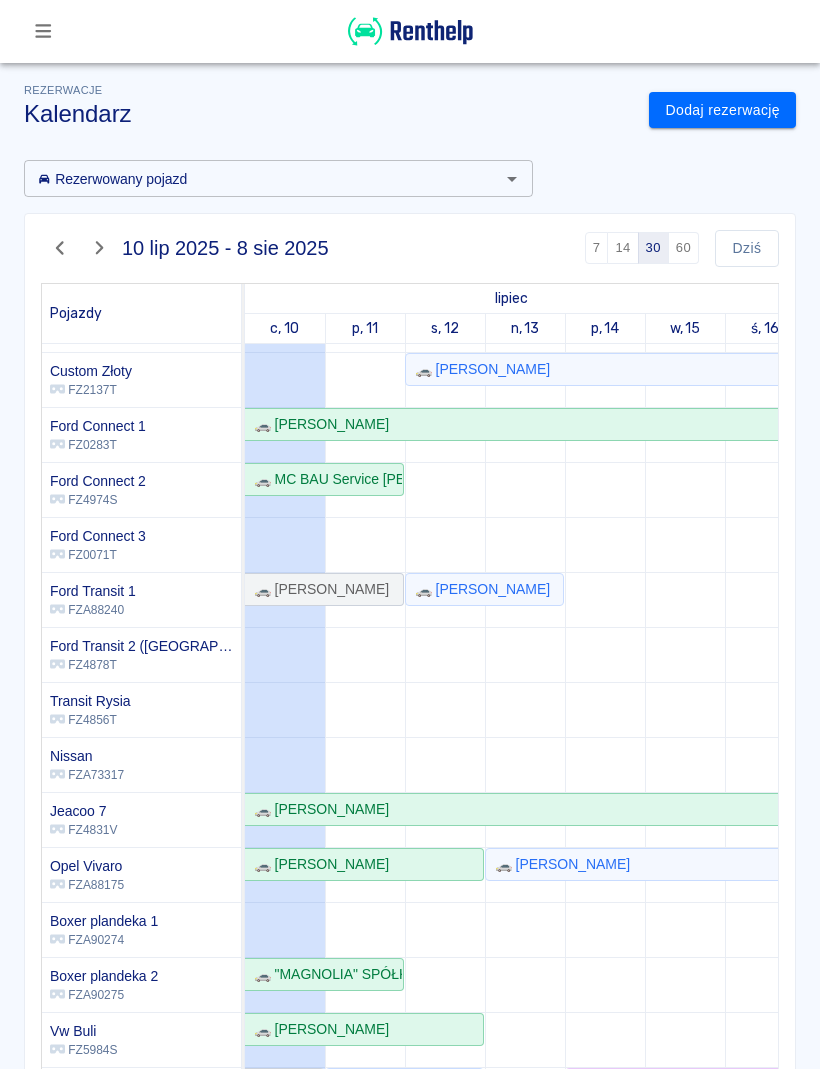 click 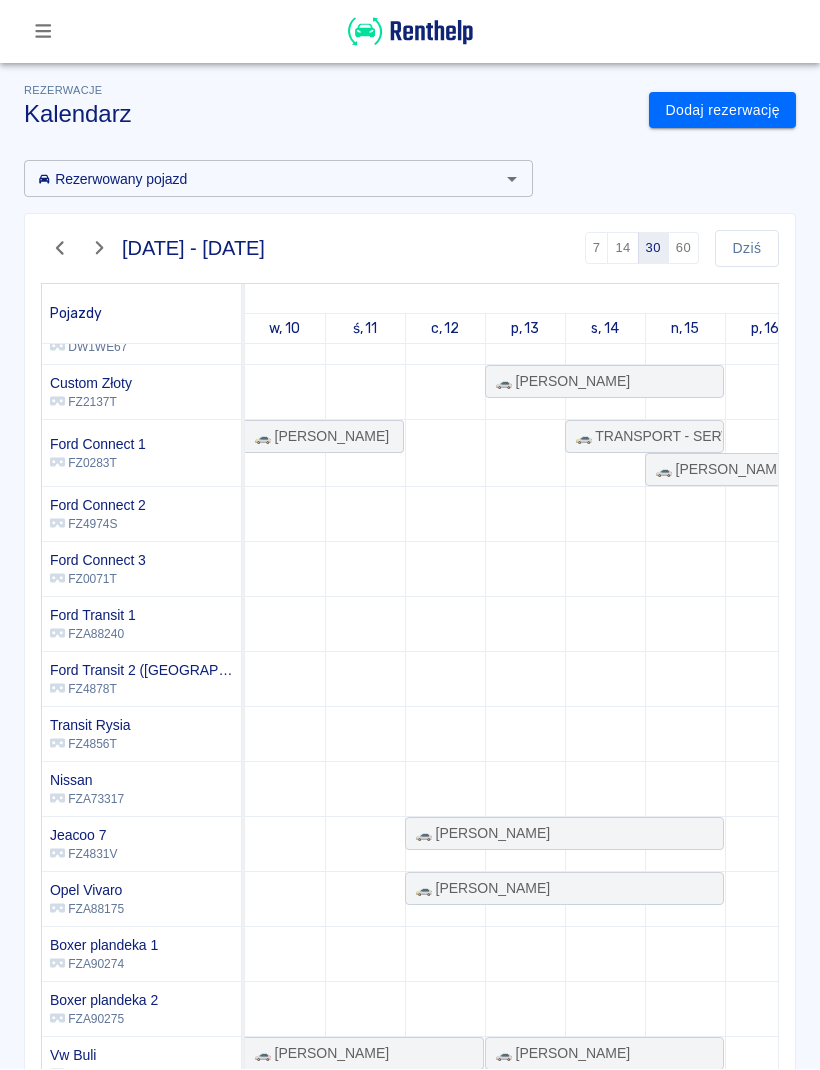 click on "60" at bounding box center (683, 249) 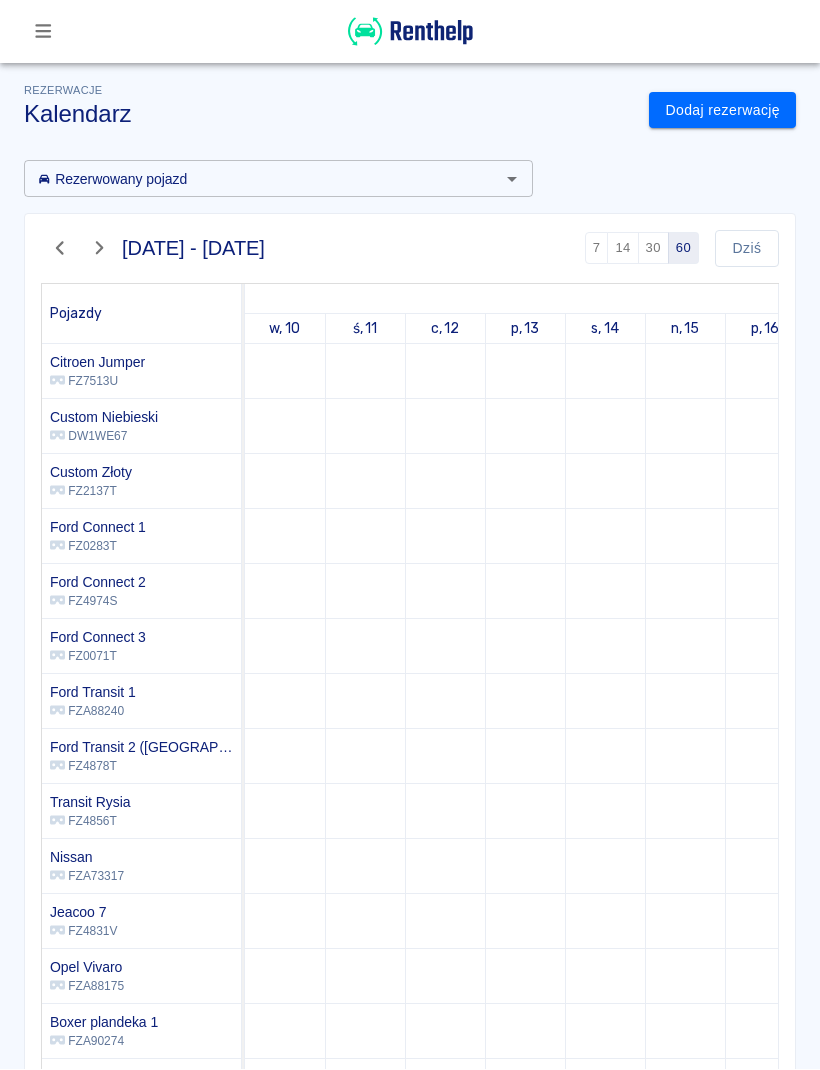 scroll, scrollTop: 50, scrollLeft: 148, axis: both 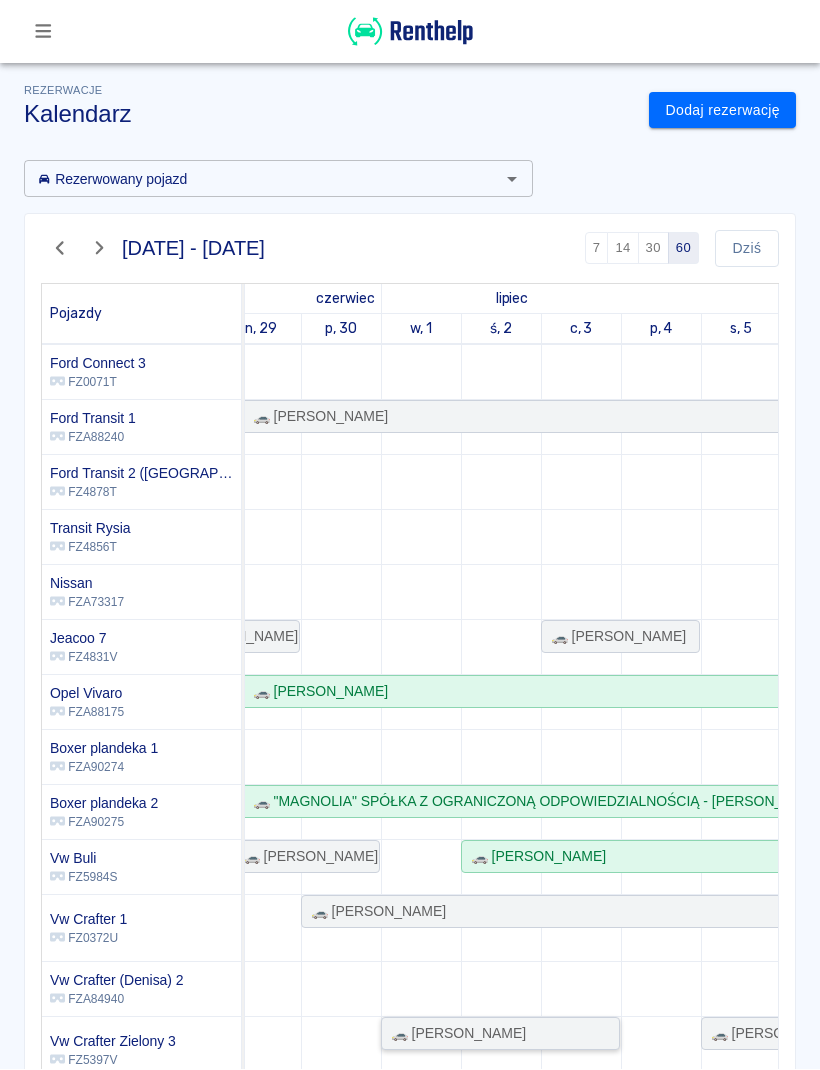 click on "🚗 [PERSON_NAME]" 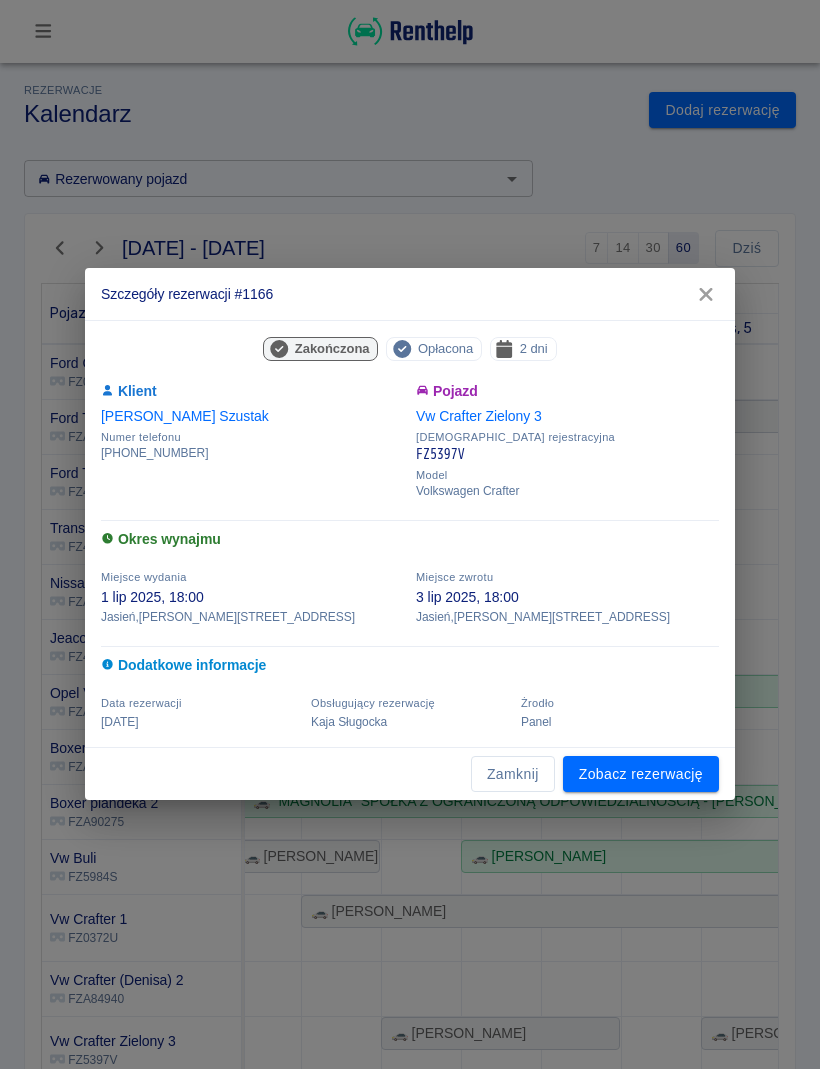 click on "Zobacz rezerwację" at bounding box center (641, 775) 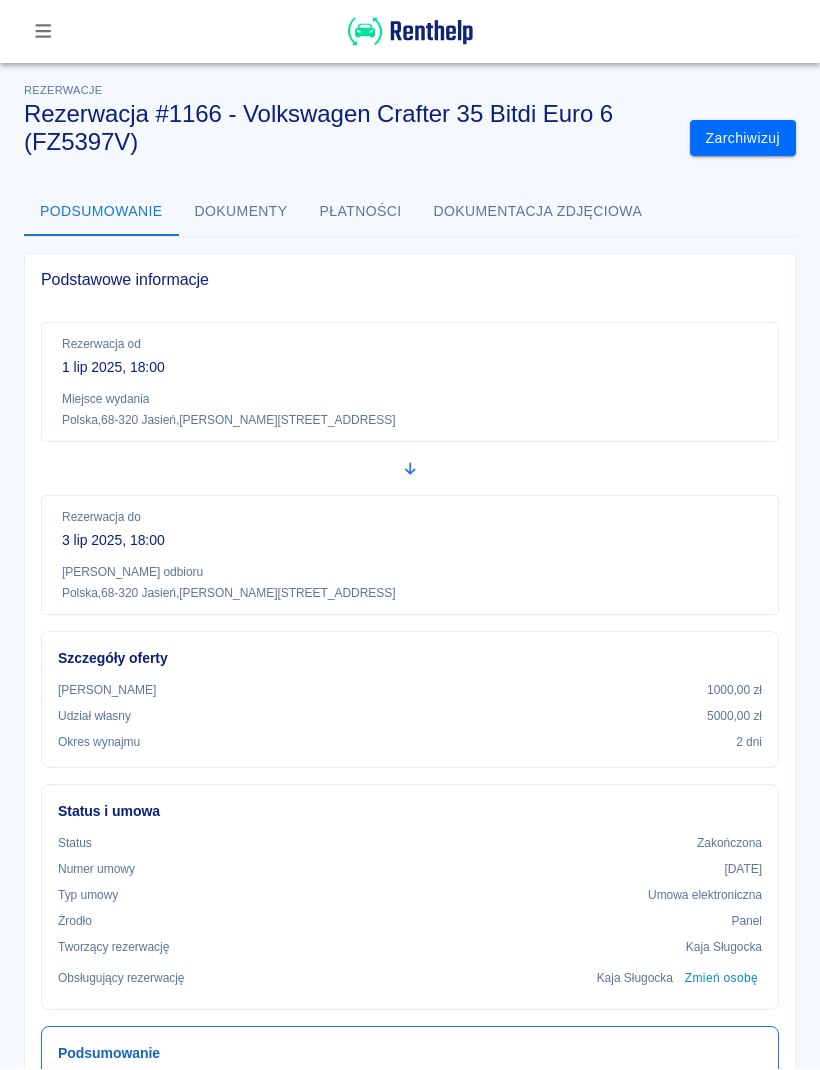 scroll, scrollTop: 0, scrollLeft: 0, axis: both 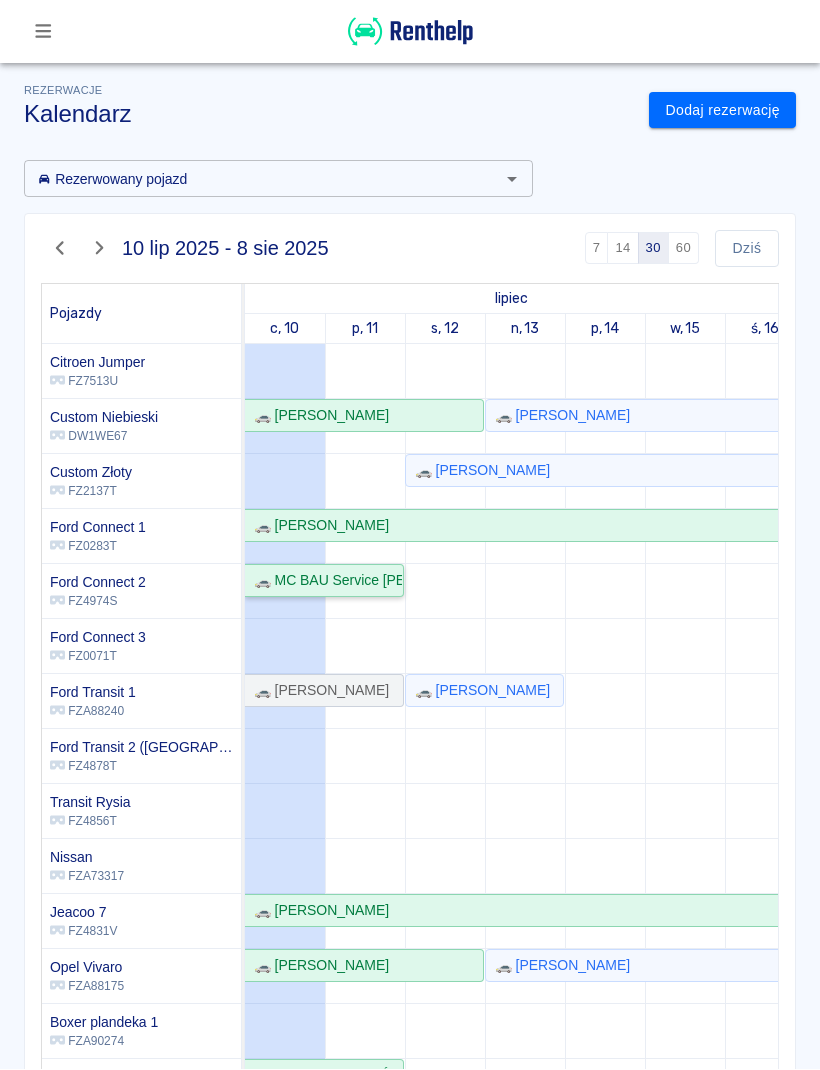 click on "🚗 MC BAU Service [PERSON_NAME] - [PERSON_NAME]" at bounding box center [324, 581] 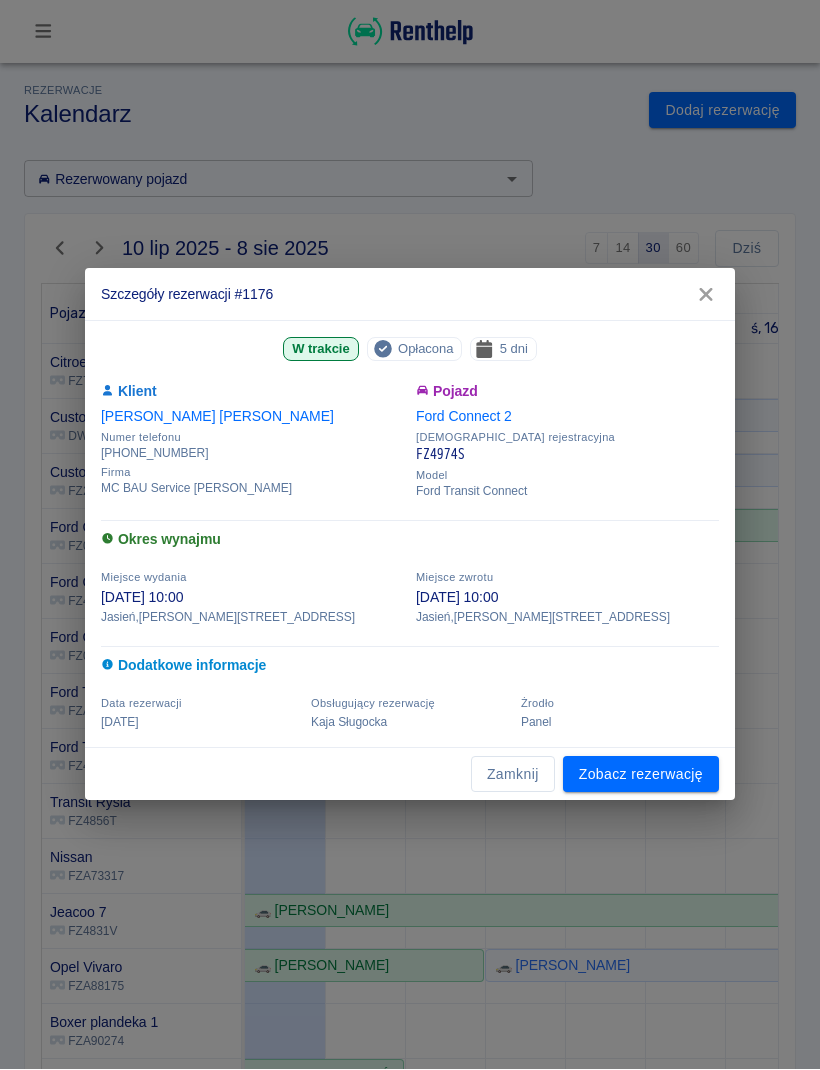 click on "Zamknij" at bounding box center [513, 775] 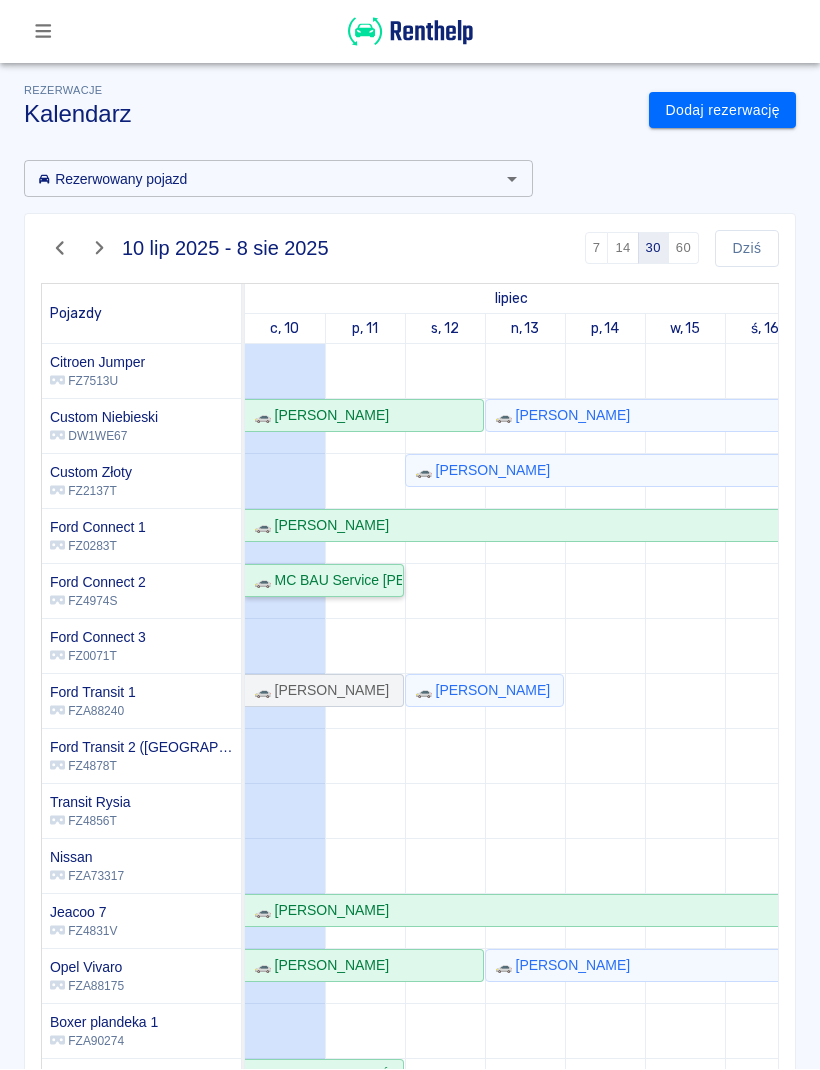 scroll, scrollTop: 183, scrollLeft: 3, axis: both 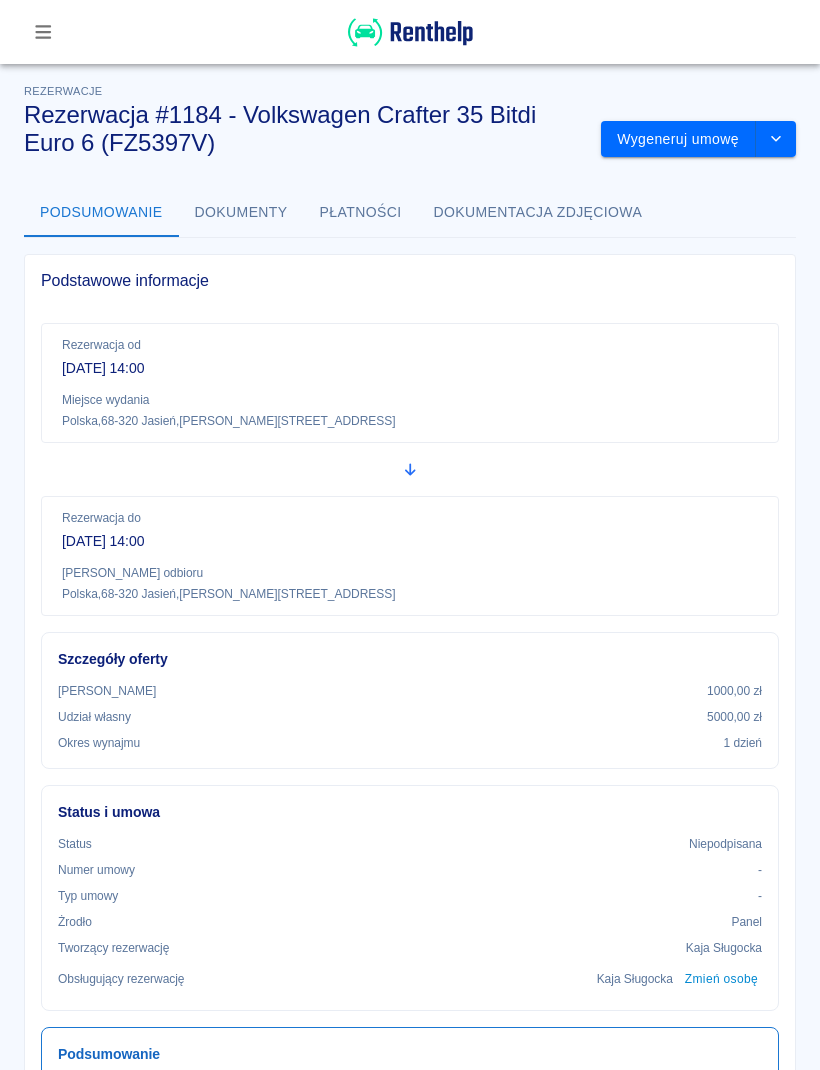 click at bounding box center [410, 32] 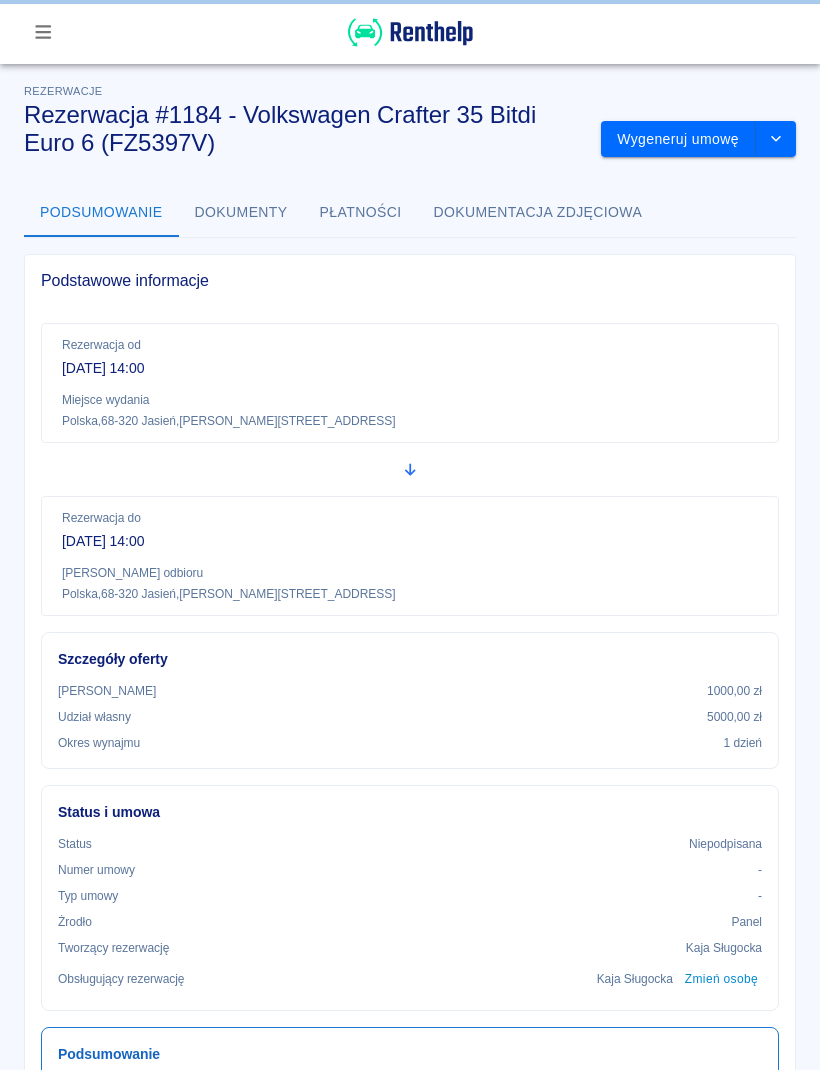click at bounding box center (410, 32) 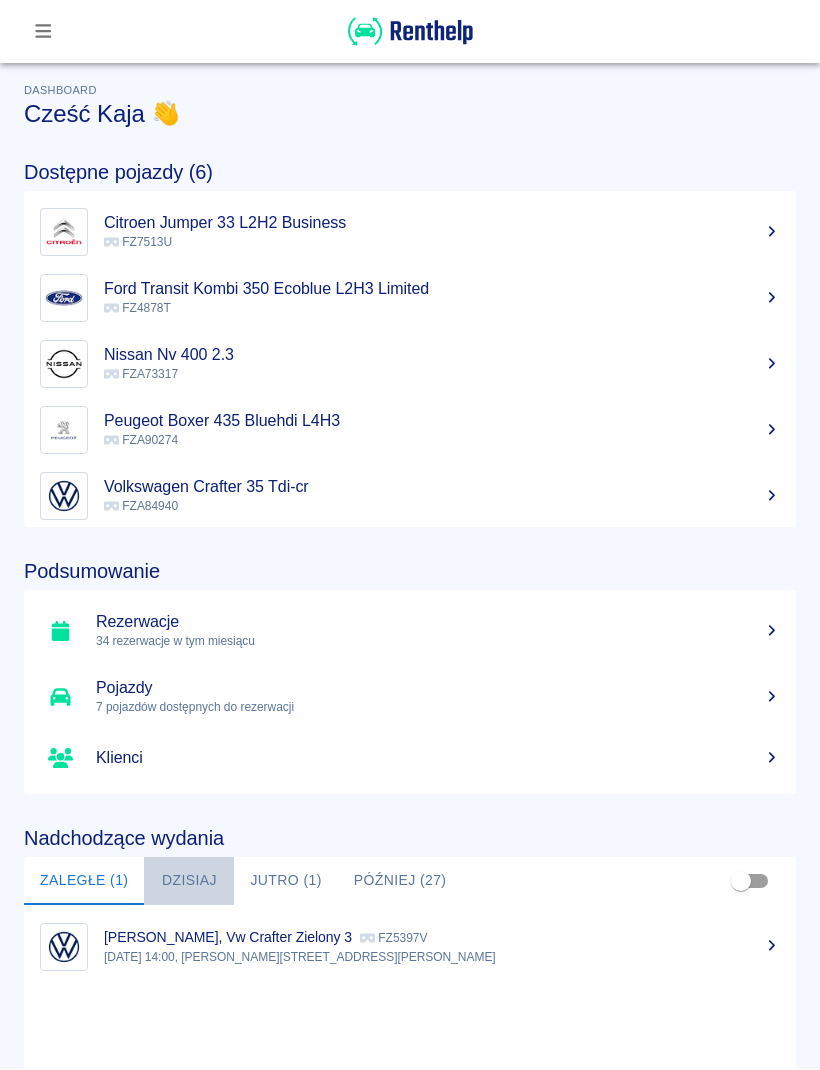 click on "Dzisiaj" at bounding box center [189, 882] 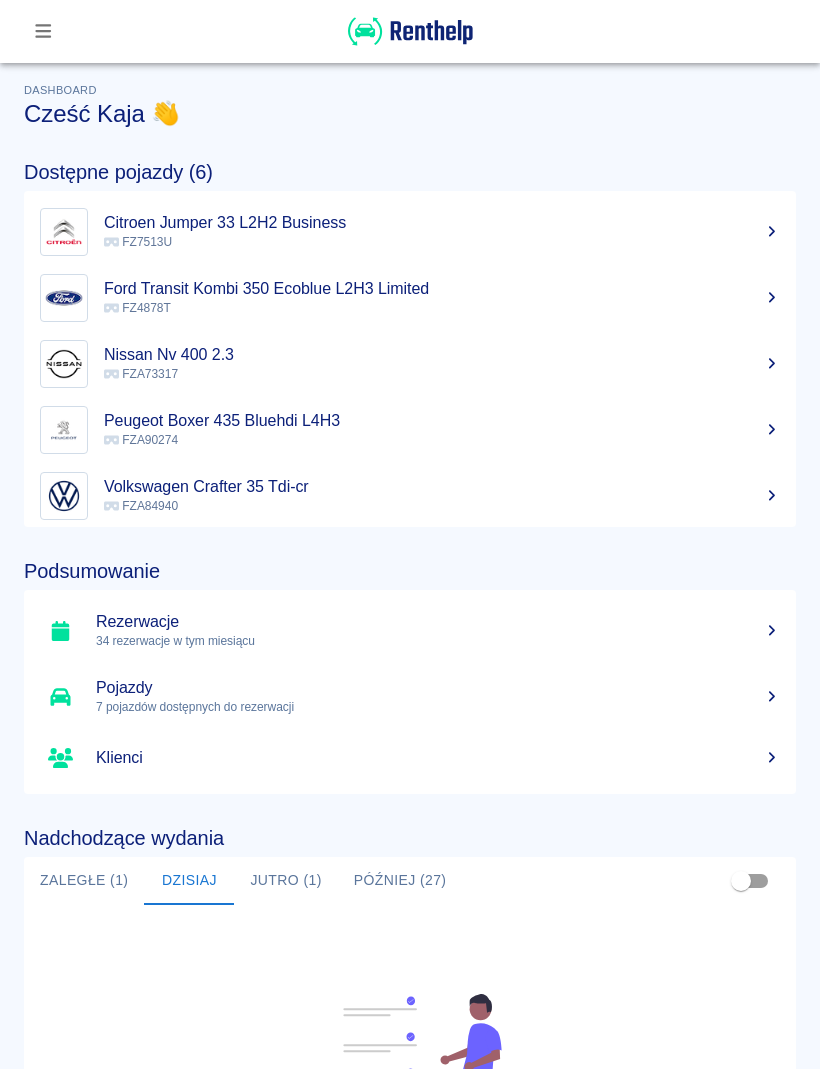 click on "Jutro (1)" at bounding box center (285, 882) 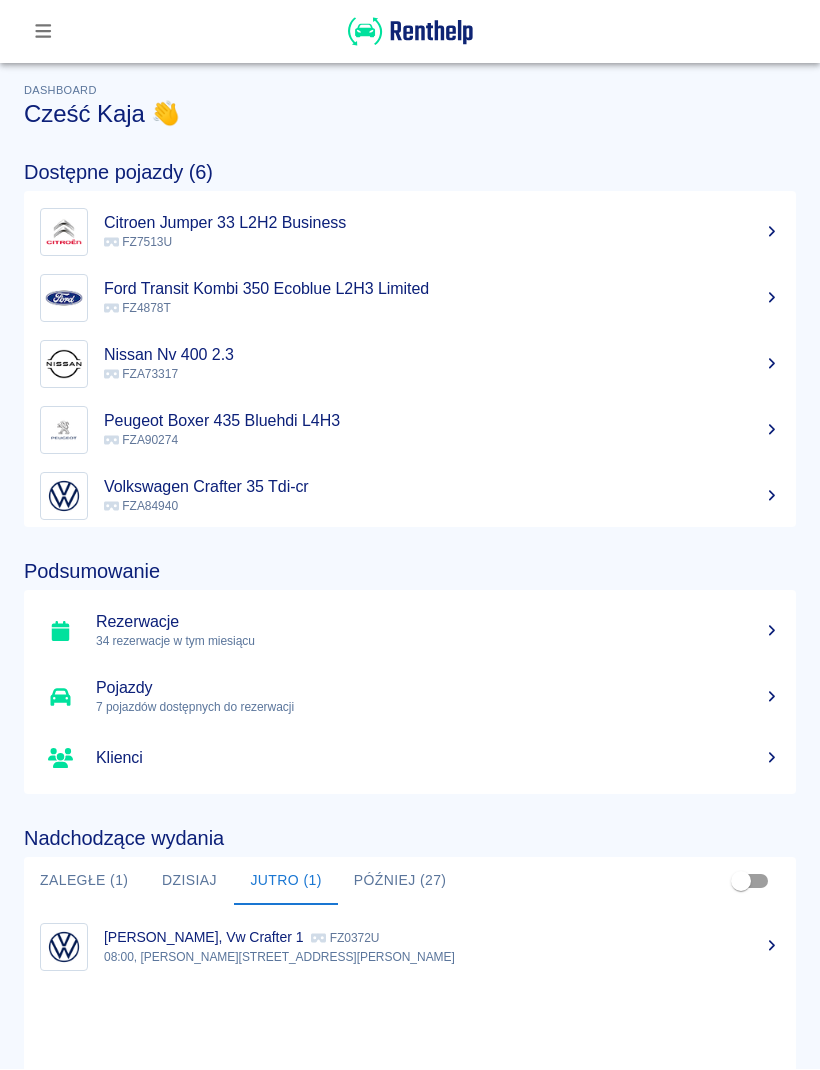 click on "Zaległe (1)" at bounding box center [84, 882] 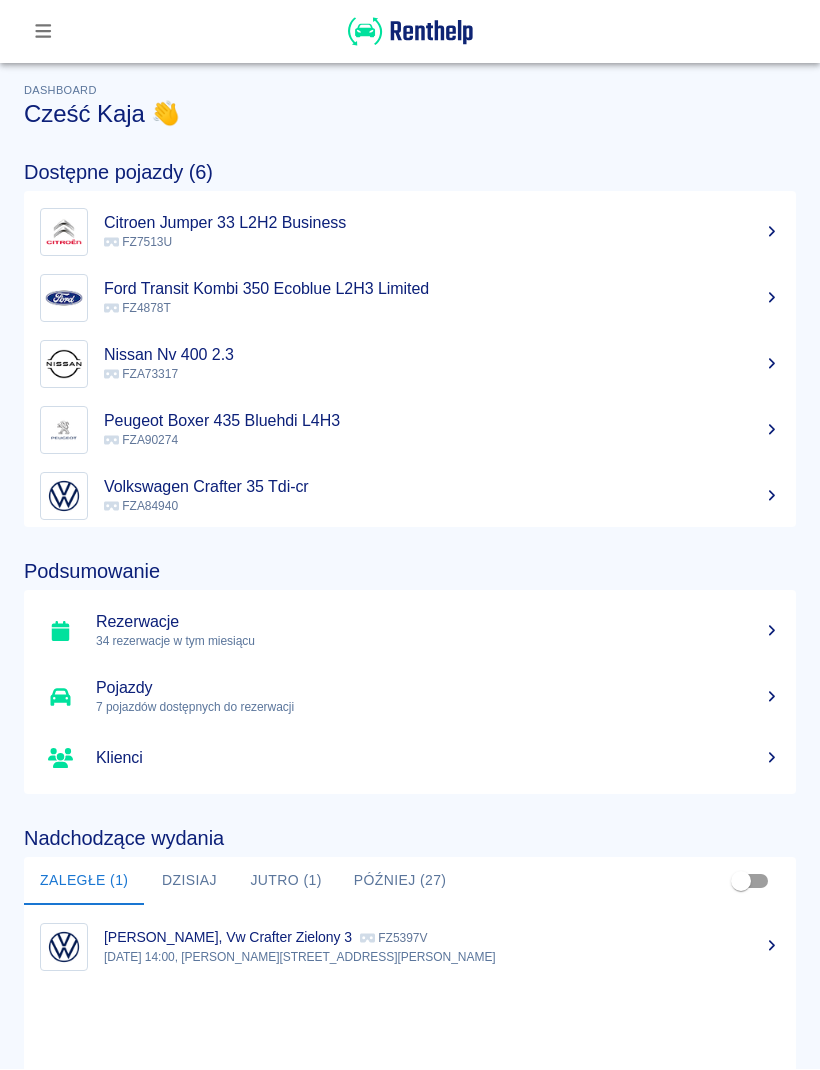 click on "Dzisiaj" at bounding box center [189, 882] 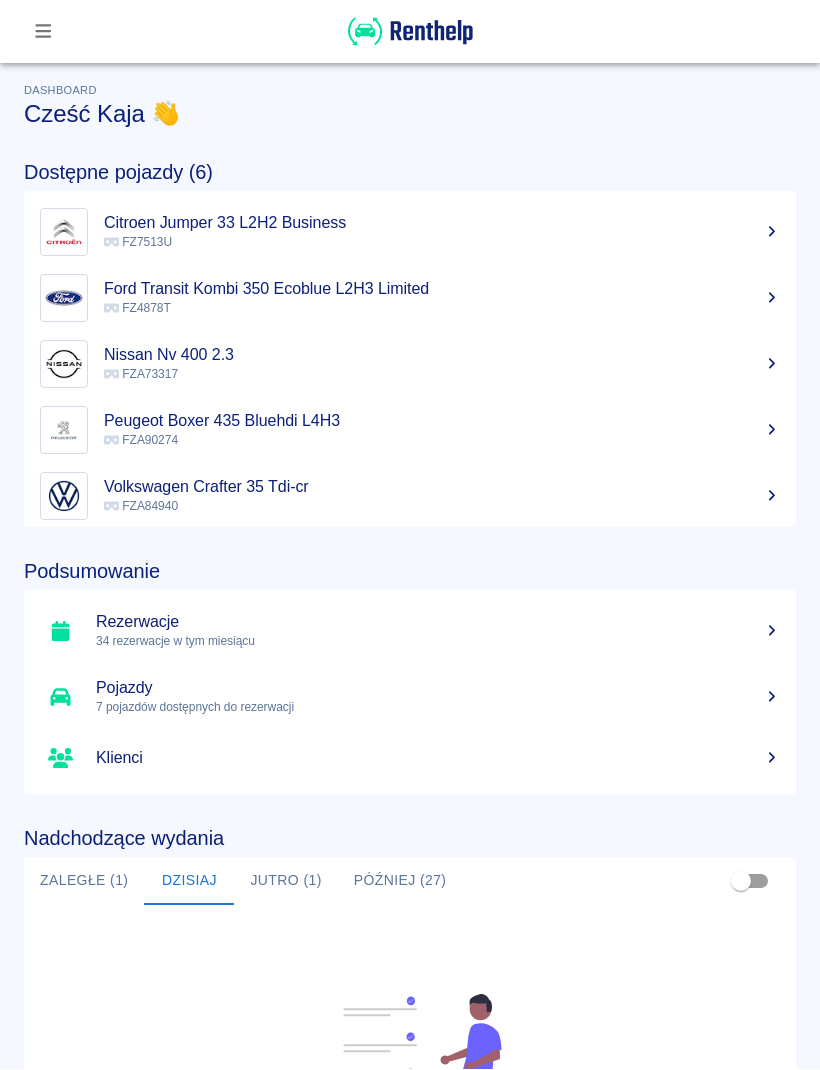 click at bounding box center [43, 32] 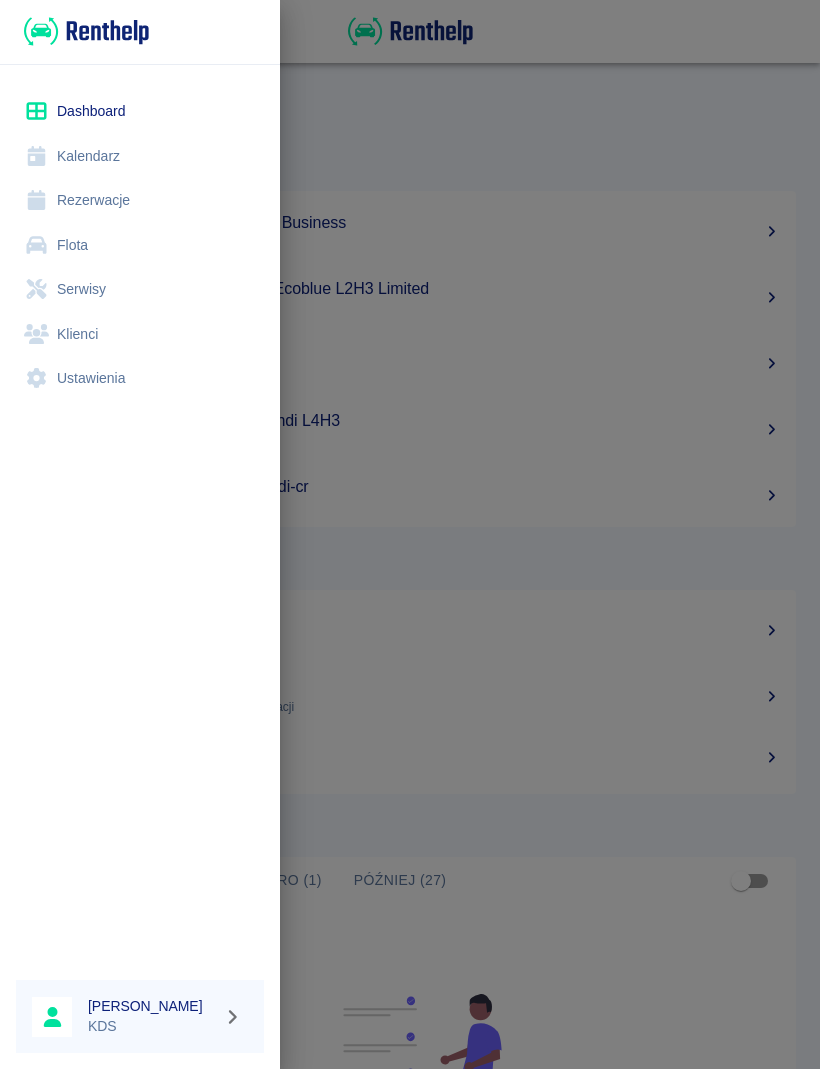 click on "Kalendarz" at bounding box center (140, 157) 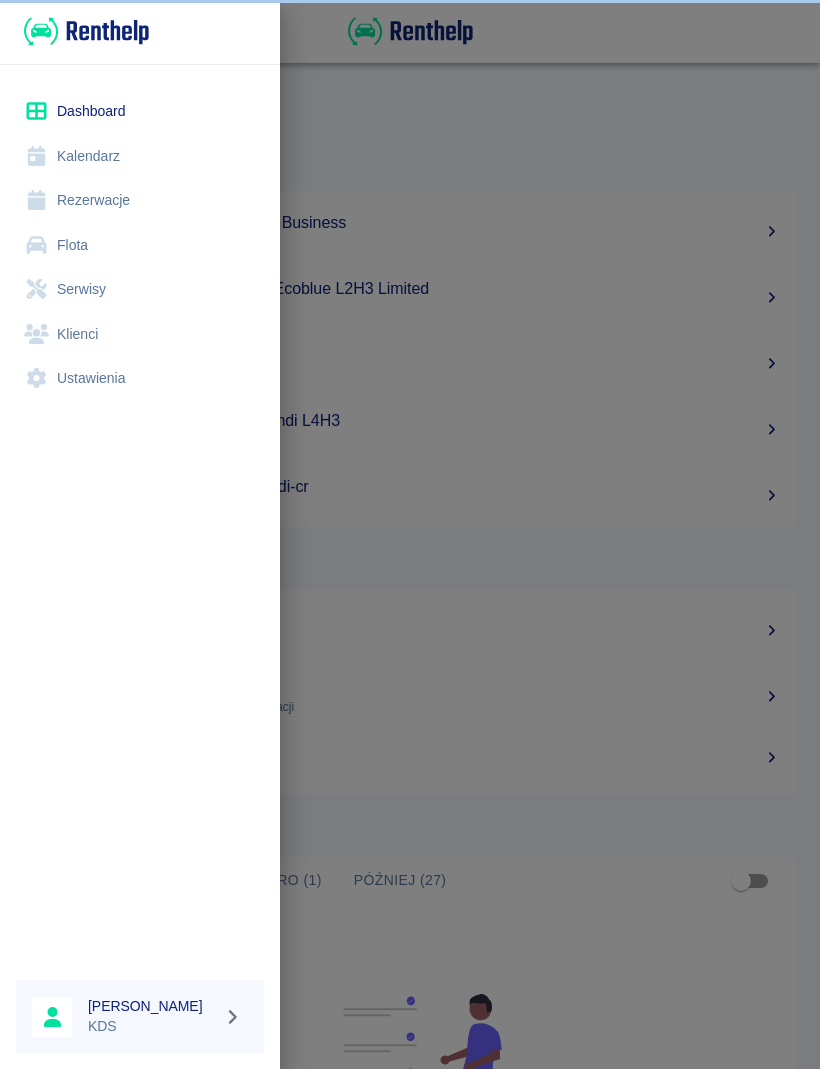 click on "Kalendarz" at bounding box center (140, 157) 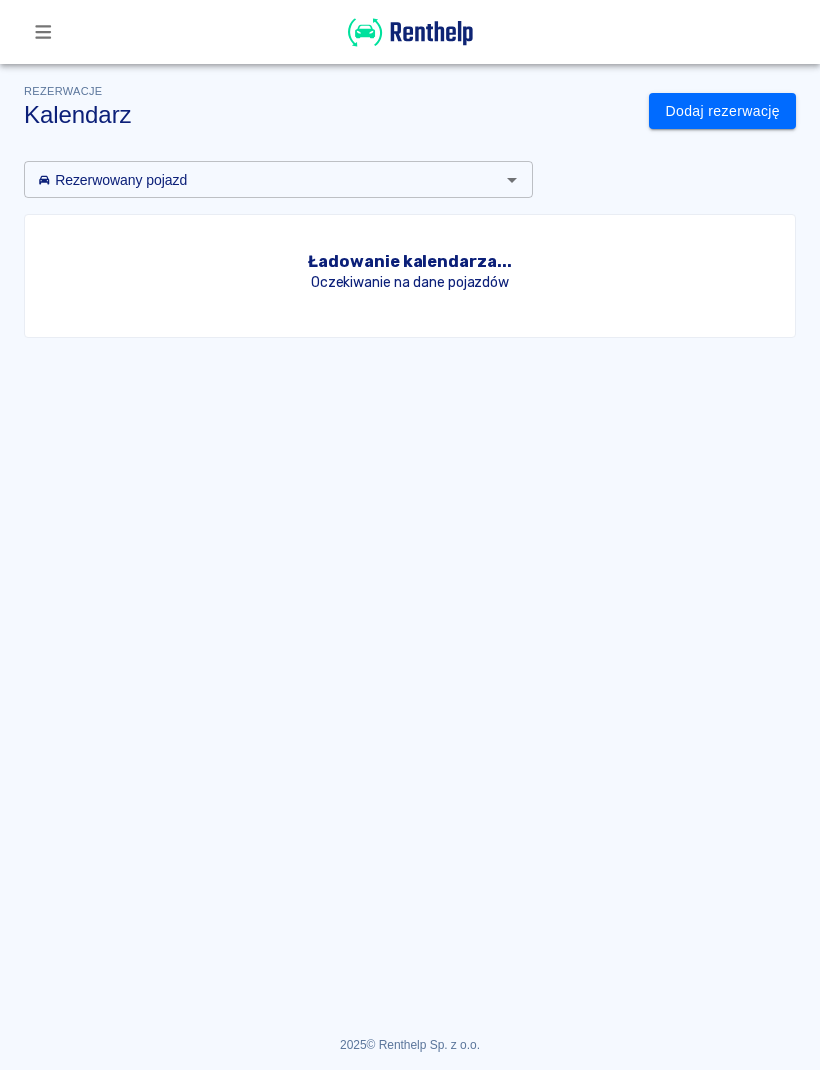 click at bounding box center (410, 32) 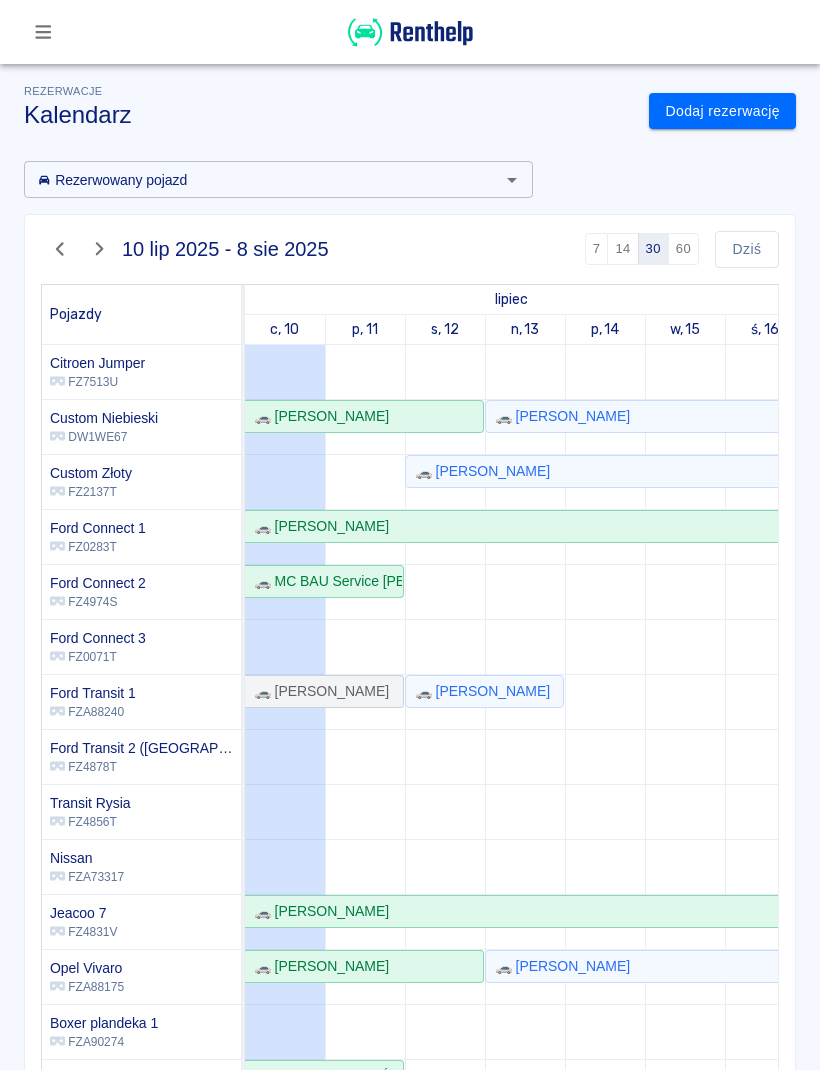scroll, scrollTop: 108, scrollLeft: -18, axis: both 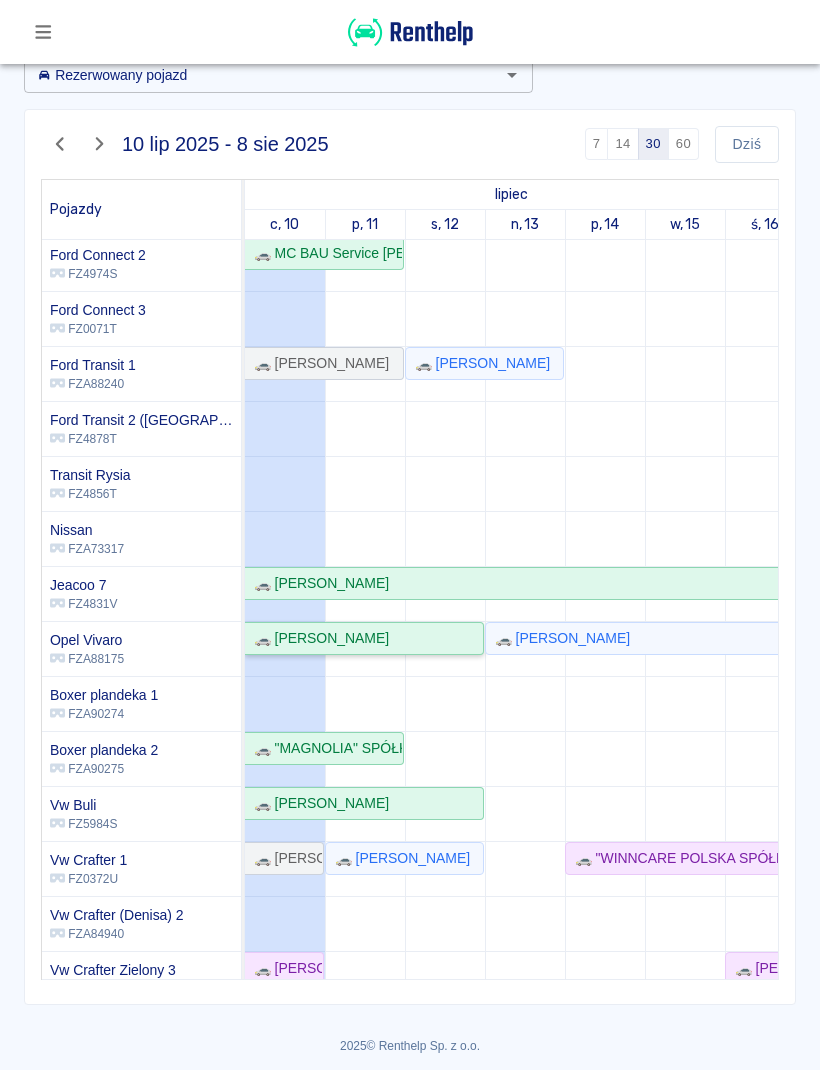 click on "🚗 [PERSON_NAME]" at bounding box center [364, 638] 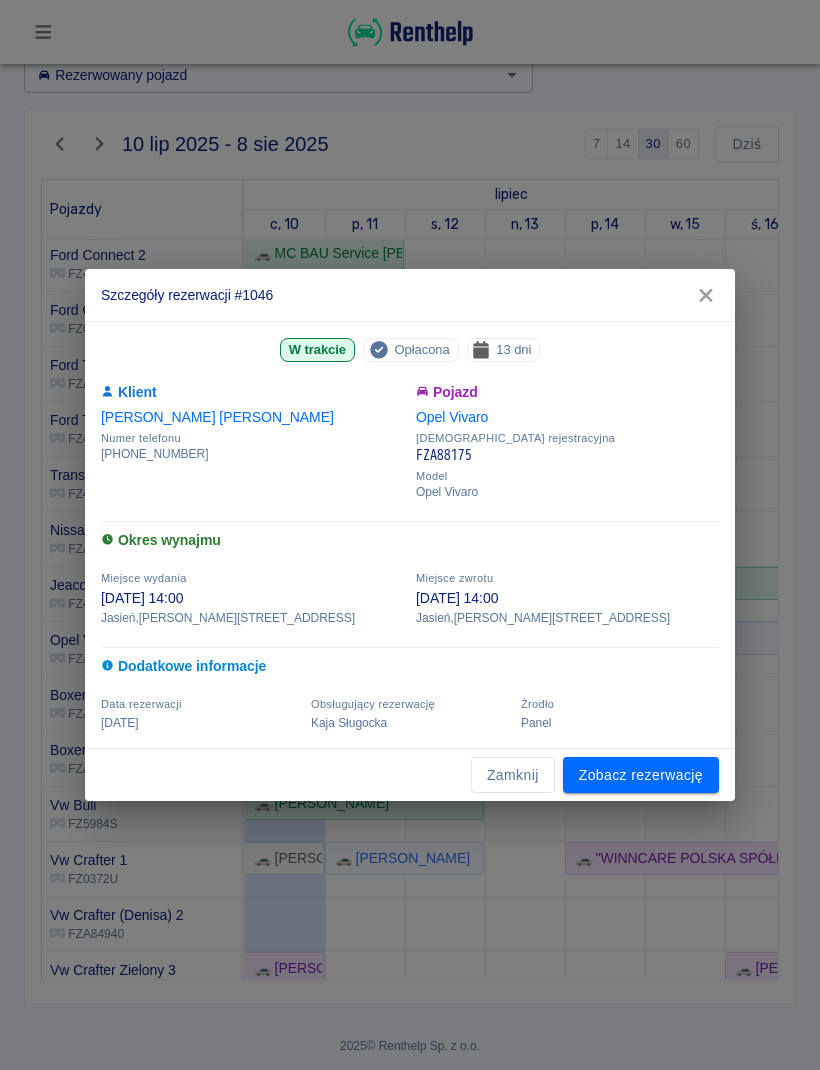 click on "Zamknij" at bounding box center [513, 775] 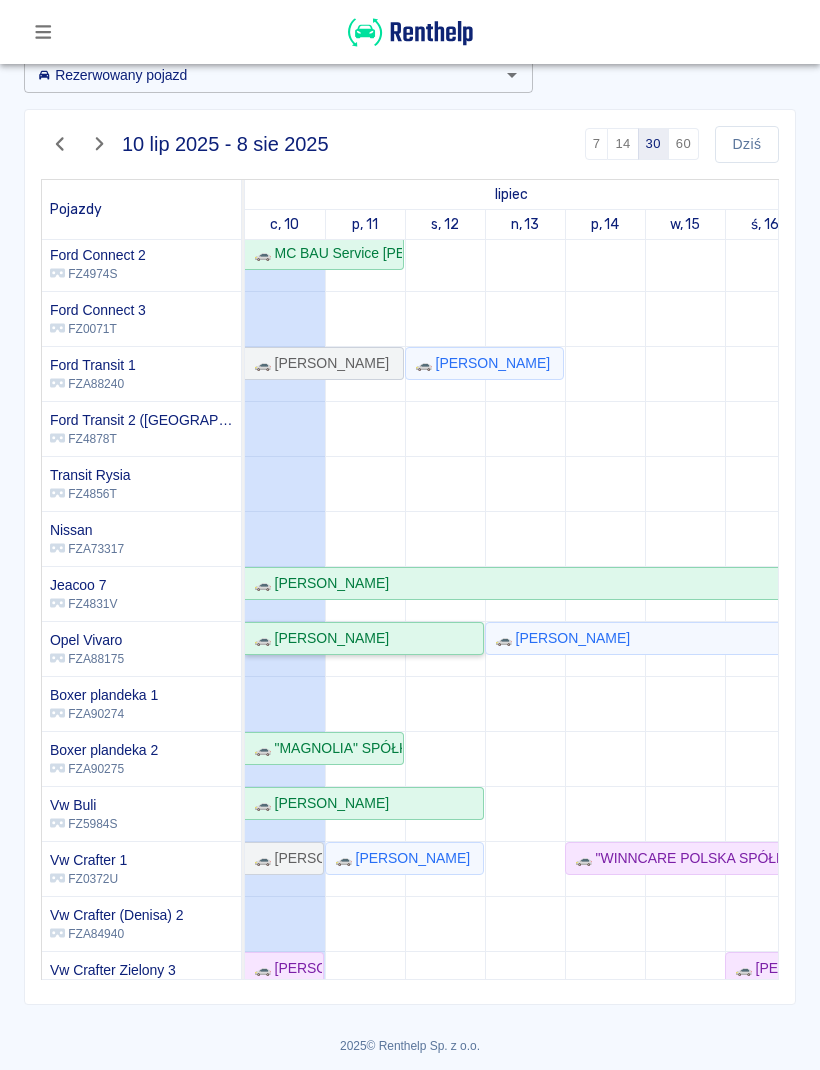 scroll, scrollTop: 131, scrollLeft: -1, axis: both 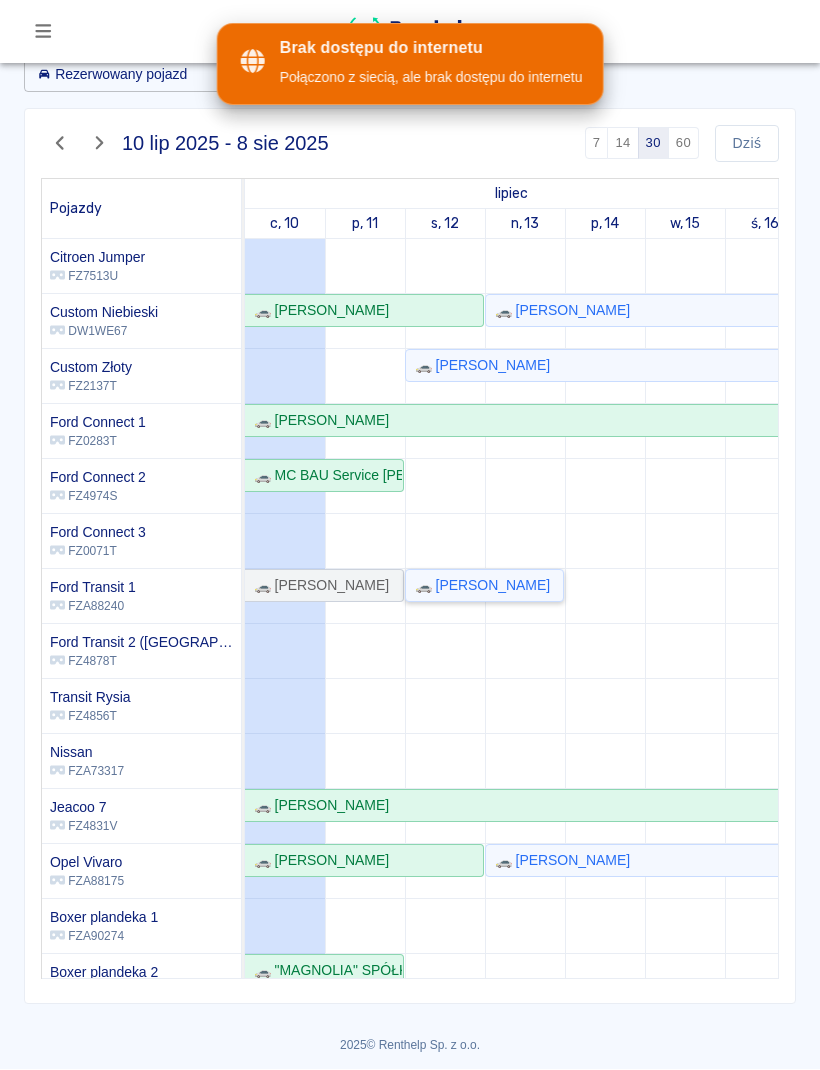 click on "🚗 [PERSON_NAME]" 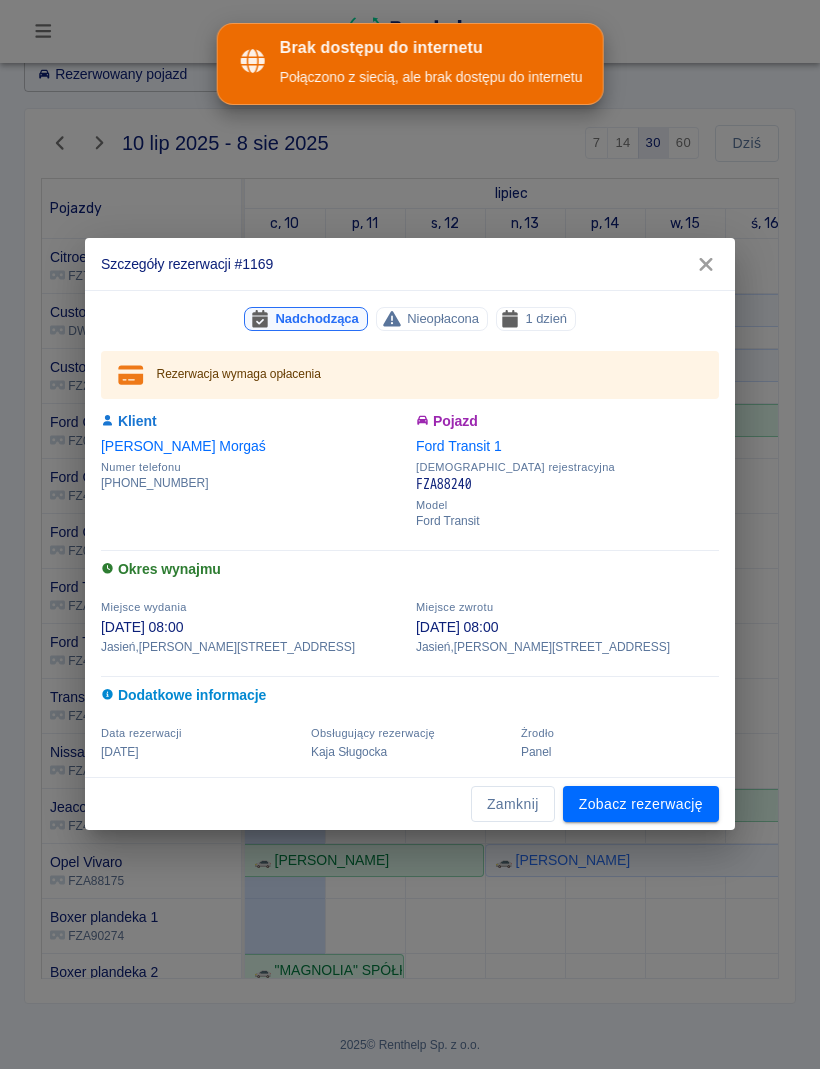 click on "Zamknij" at bounding box center (513, 805) 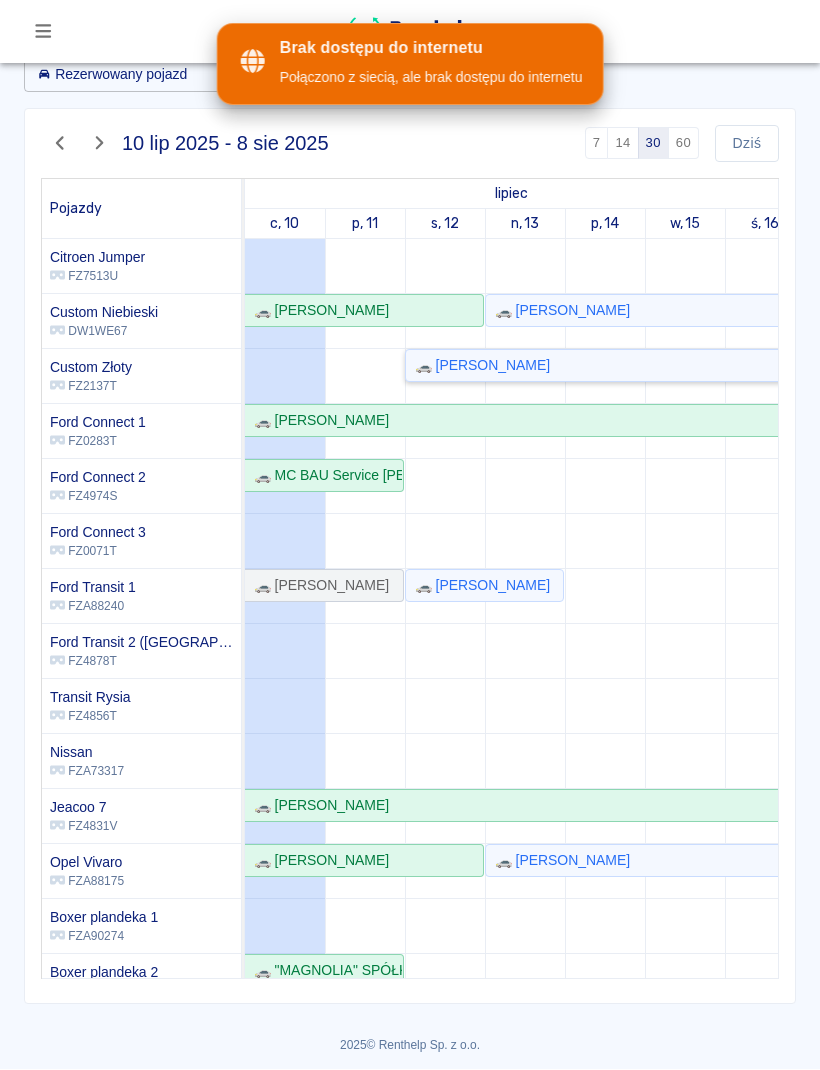 click on "🚗 [PERSON_NAME]" at bounding box center (1004, 366) 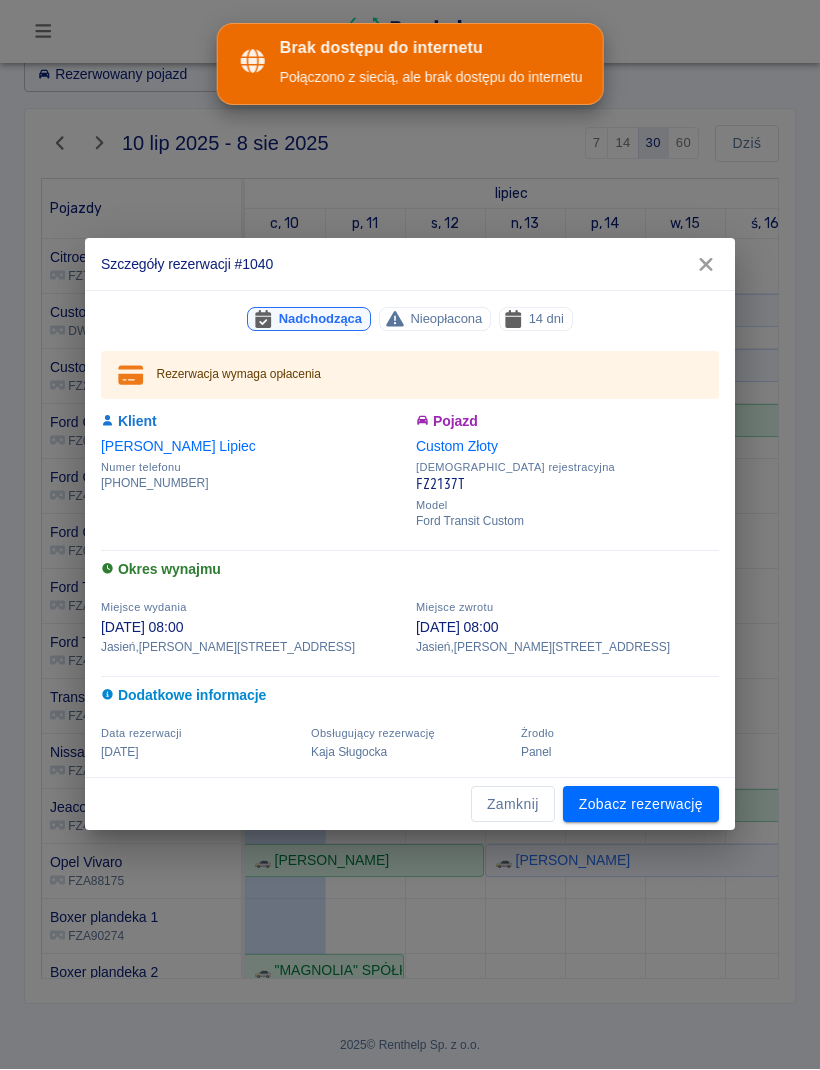 click on "Zamknij" at bounding box center (513, 805) 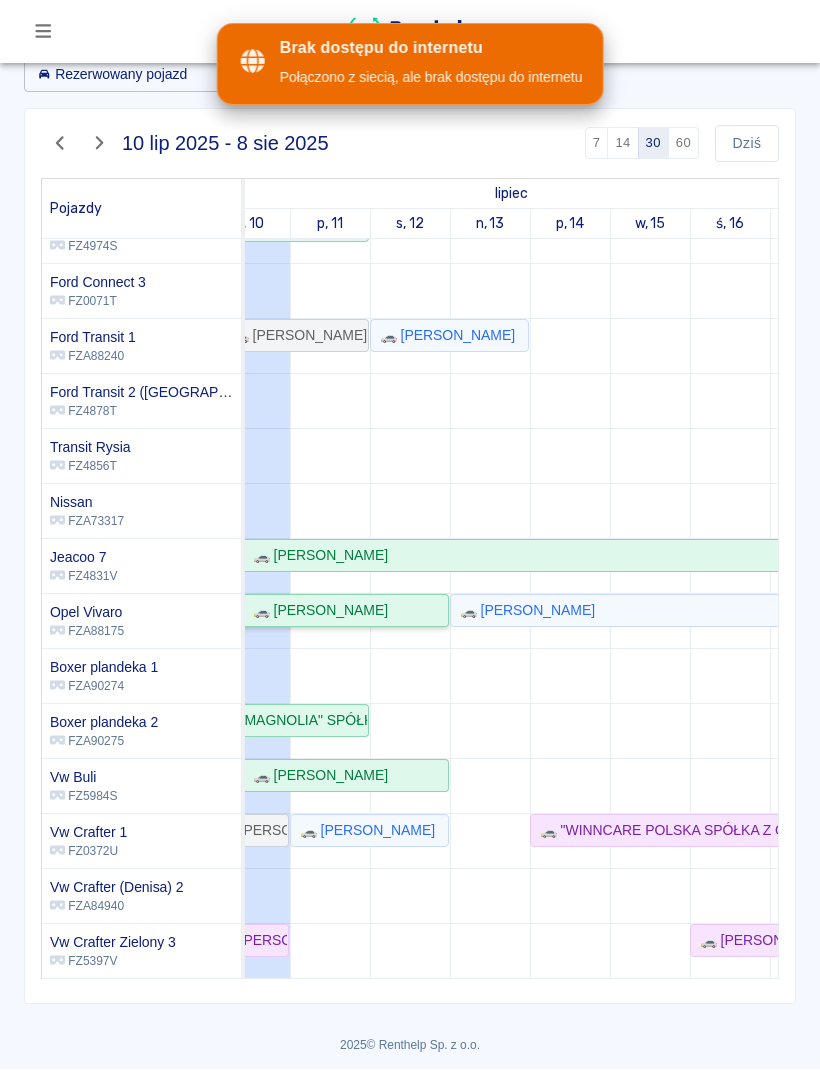 click on "🚗 [PERSON_NAME]" 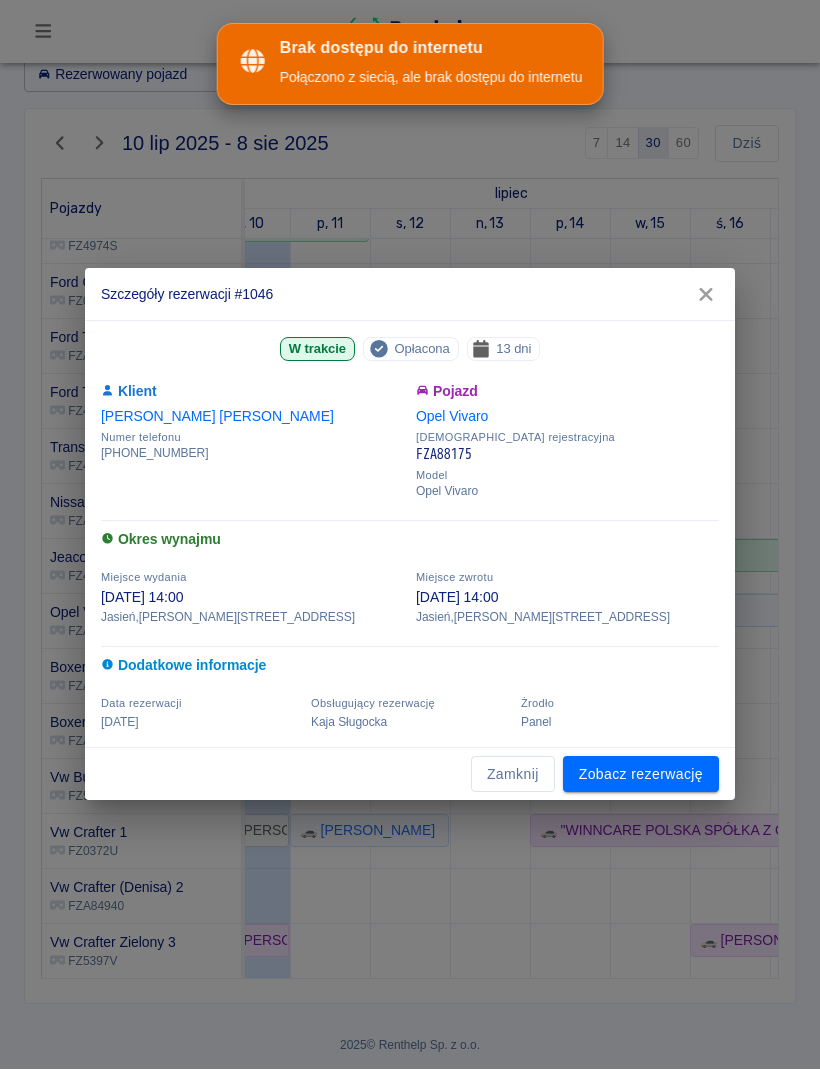 click on "Zamknij" at bounding box center (513, 775) 